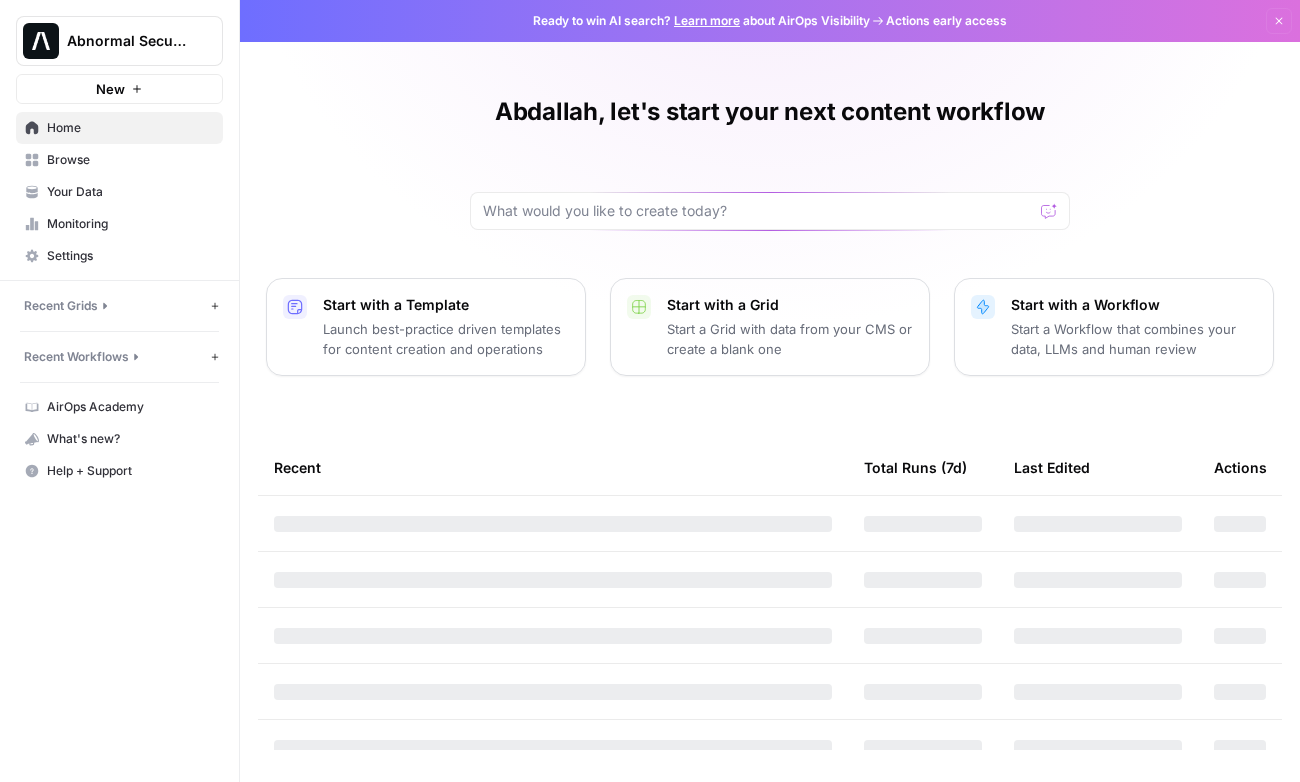 scroll, scrollTop: 0, scrollLeft: 0, axis: both 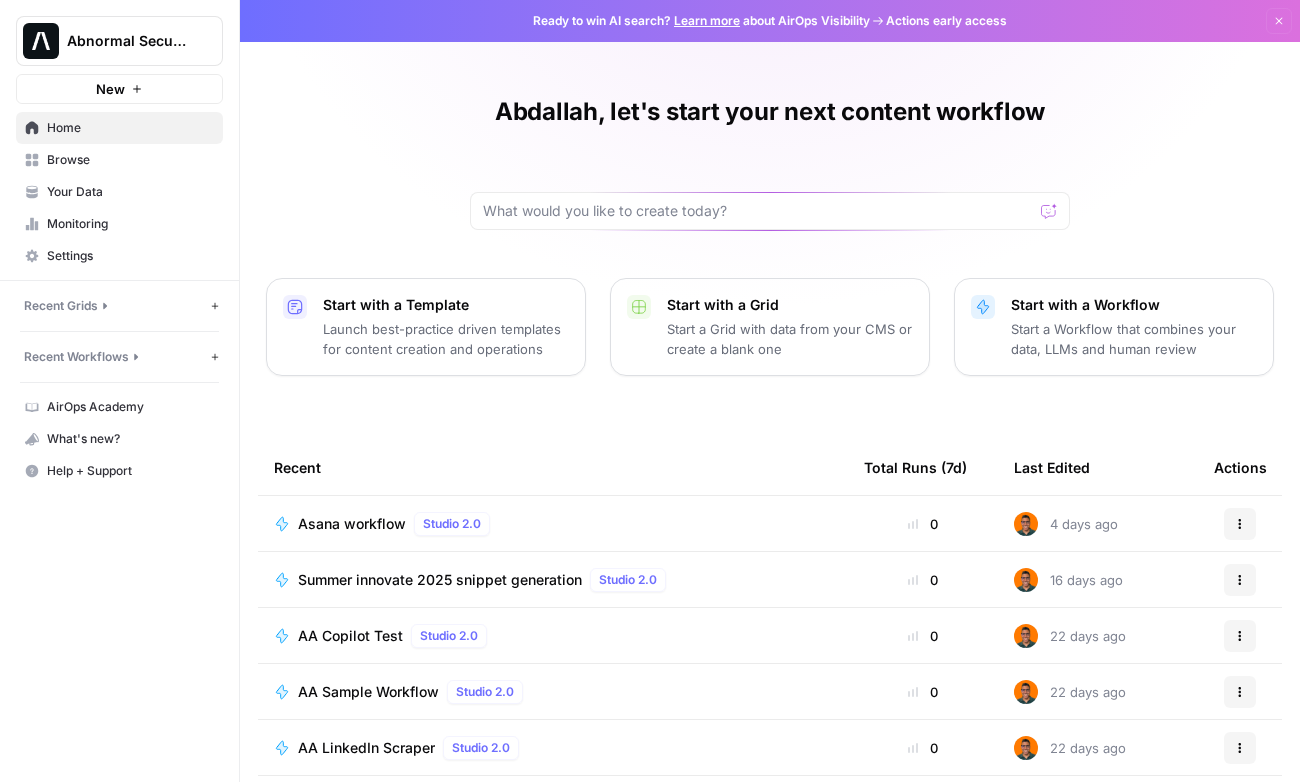 click on "New" at bounding box center [110, 89] 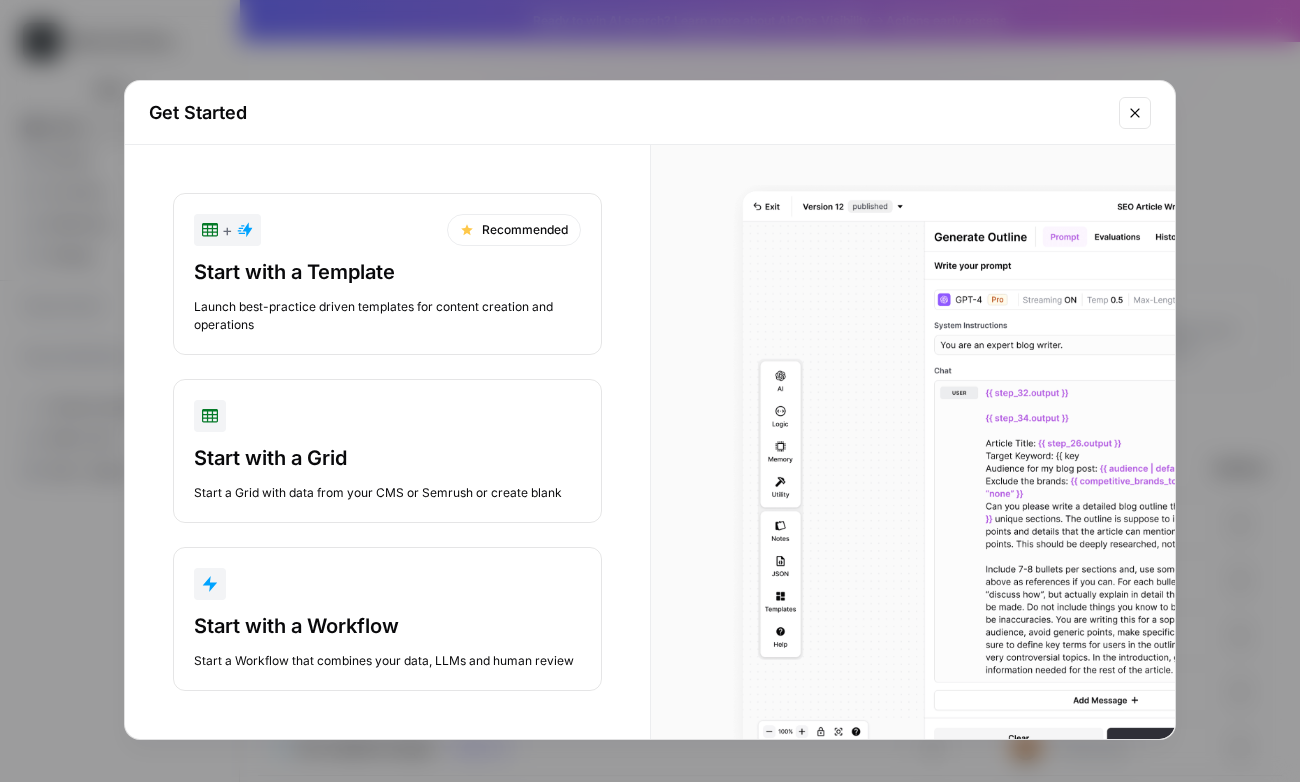 click at bounding box center (387, 584) 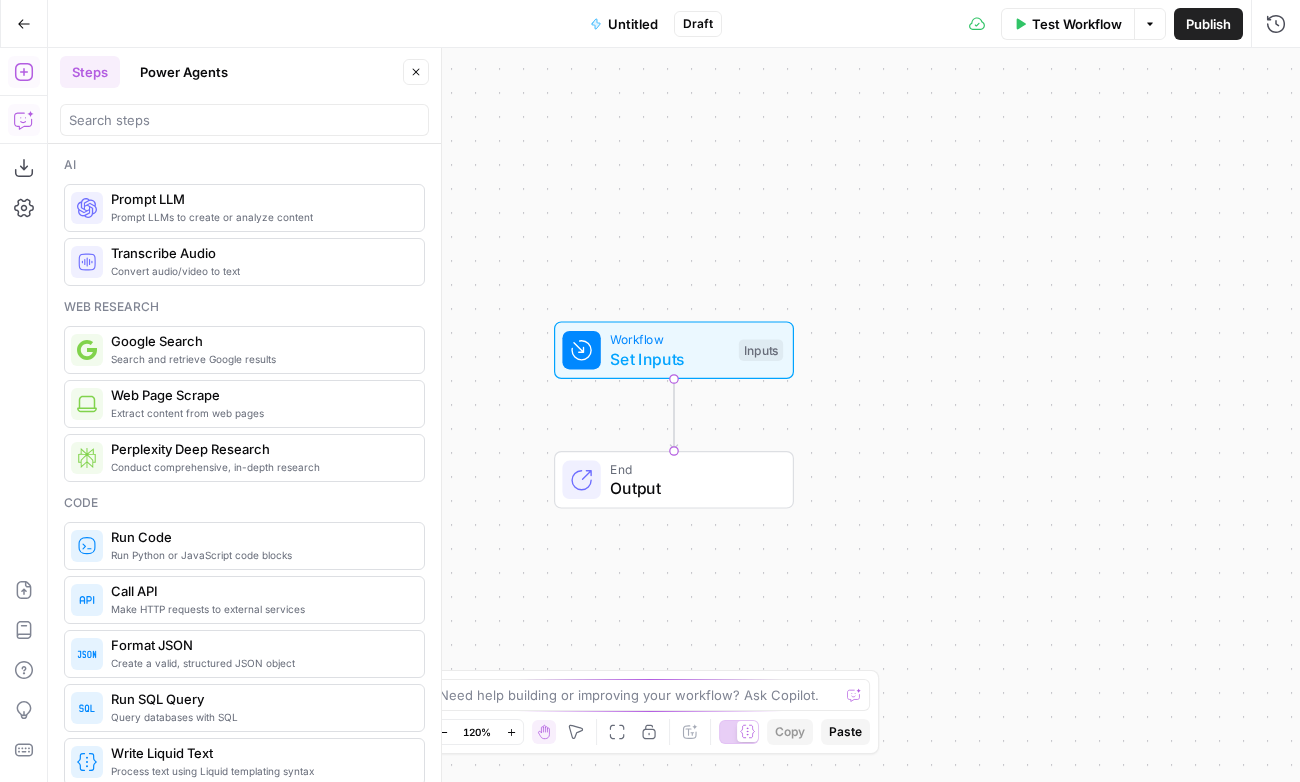 click 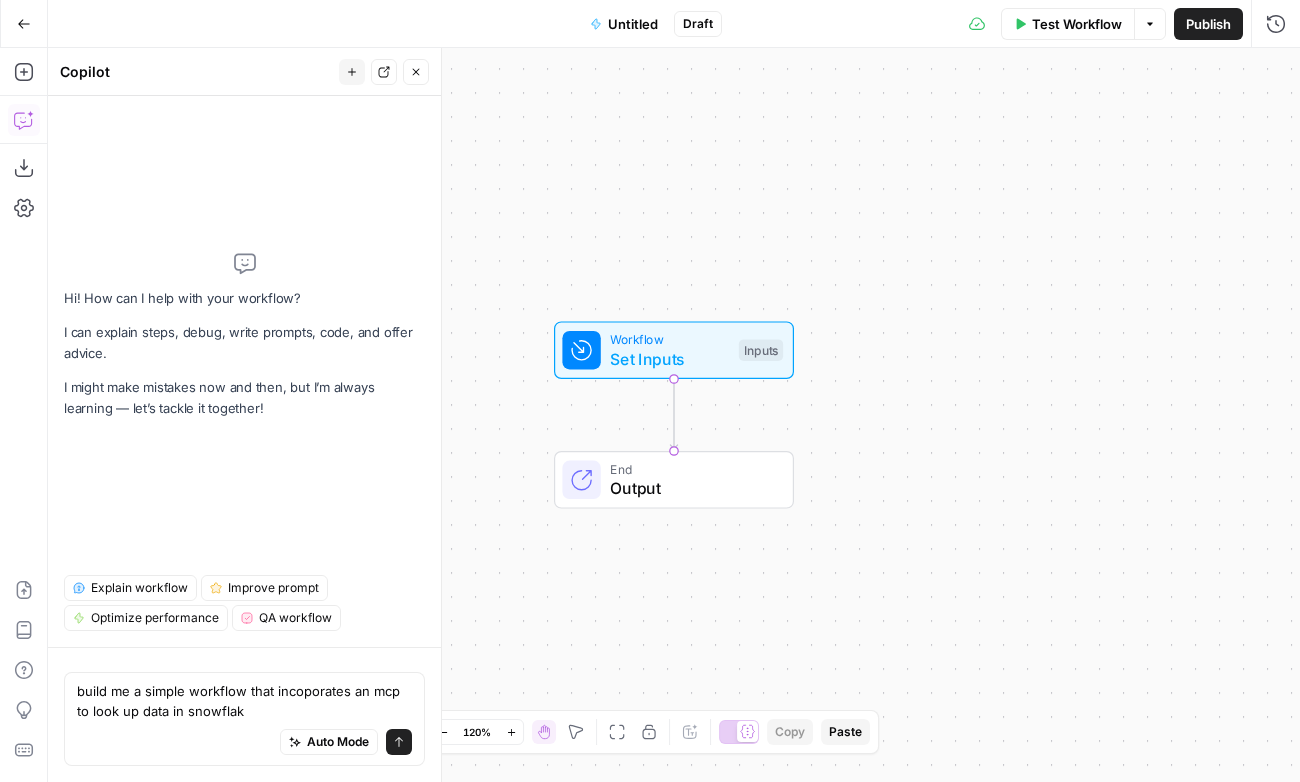 type on "build me a simple workflow that incoporates an mcp to look up data in snowflake" 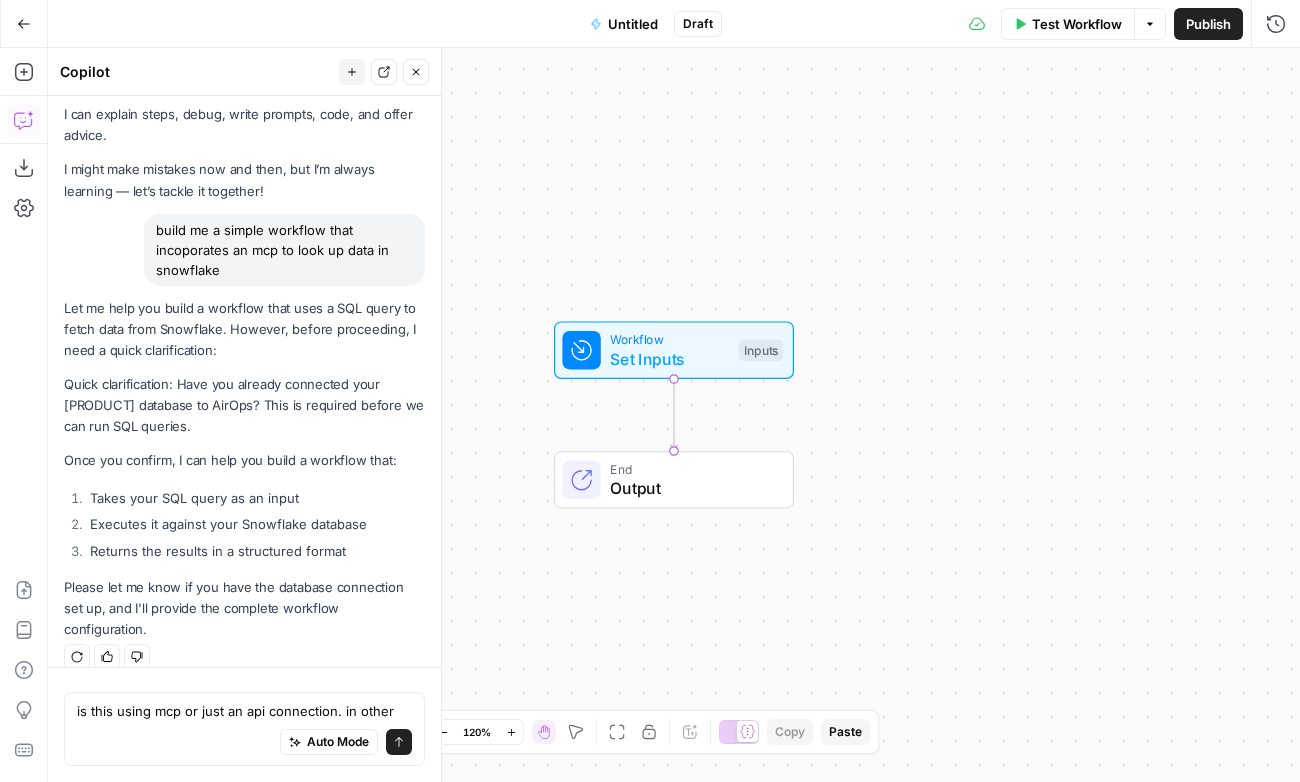 scroll, scrollTop: 62, scrollLeft: 0, axis: vertical 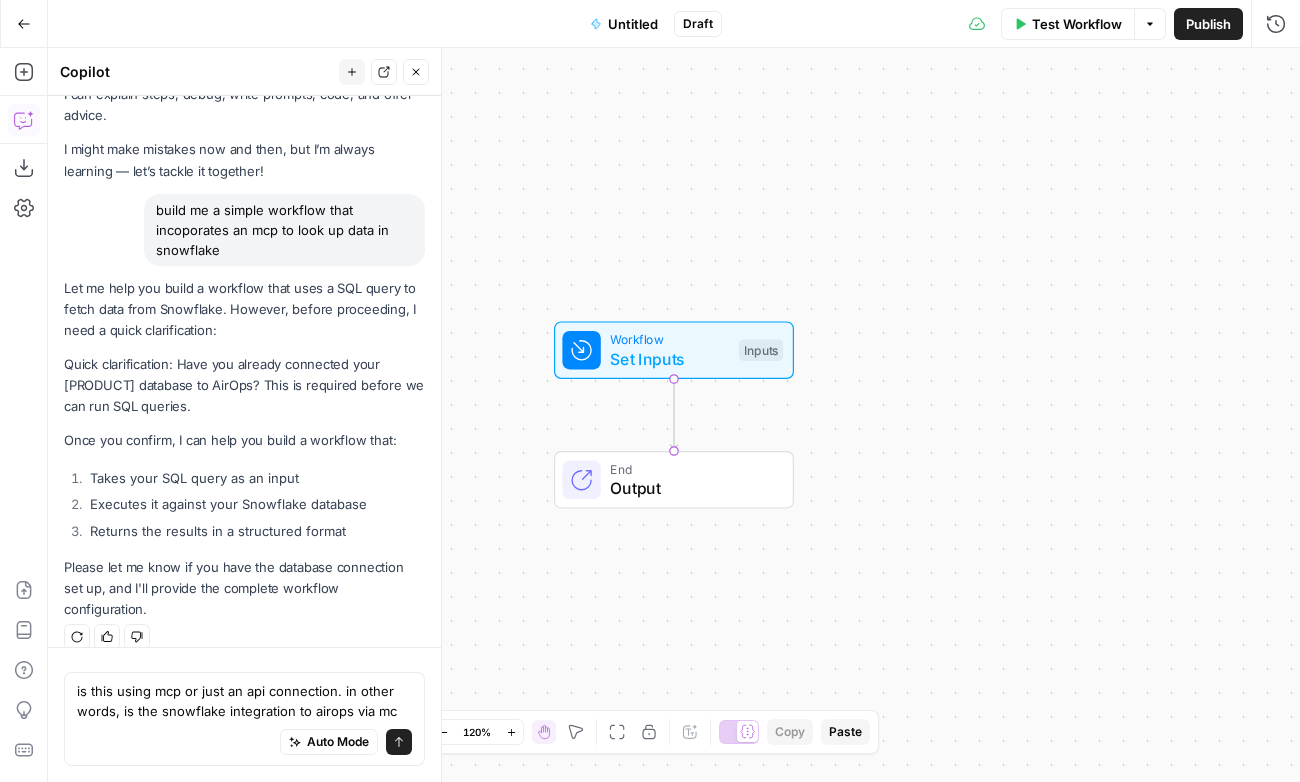 type on "is this using mcp or just an api connection. in other words, is the snowflake integration to airops via mcp" 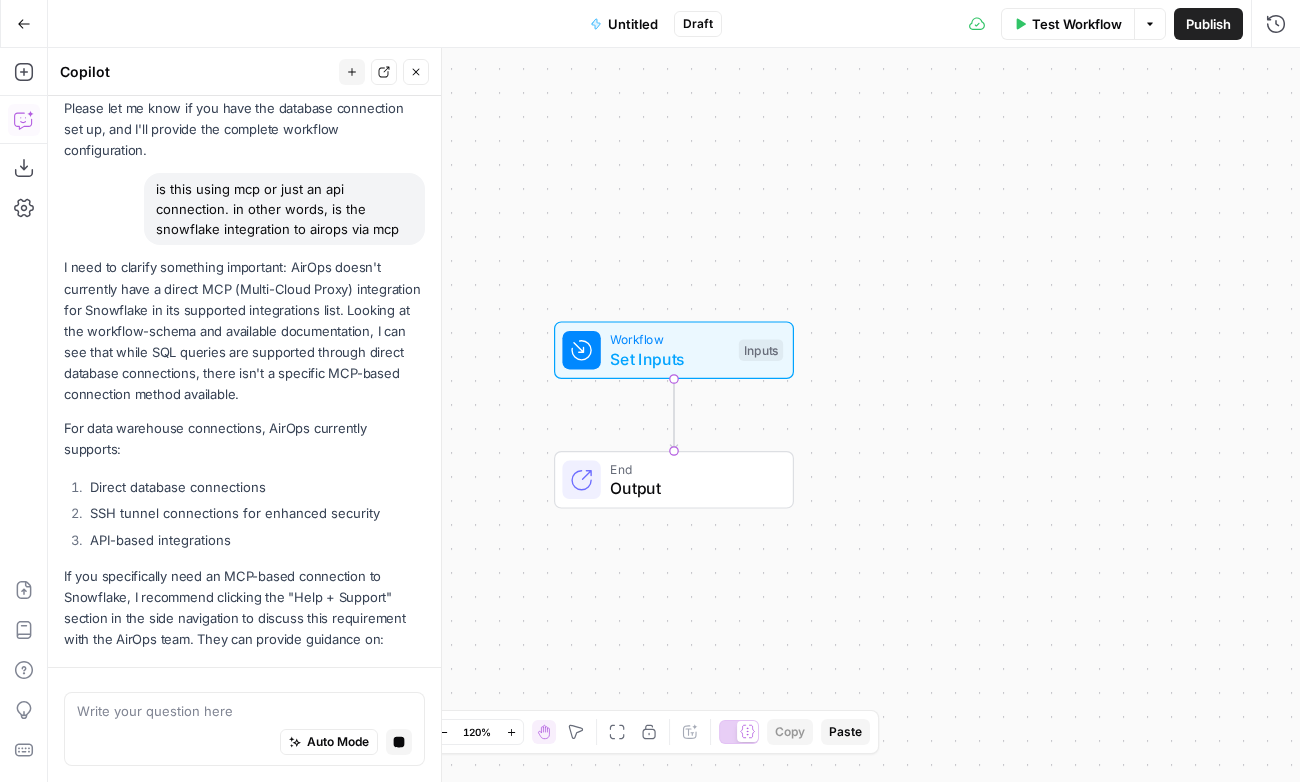 scroll, scrollTop: 1146, scrollLeft: 0, axis: vertical 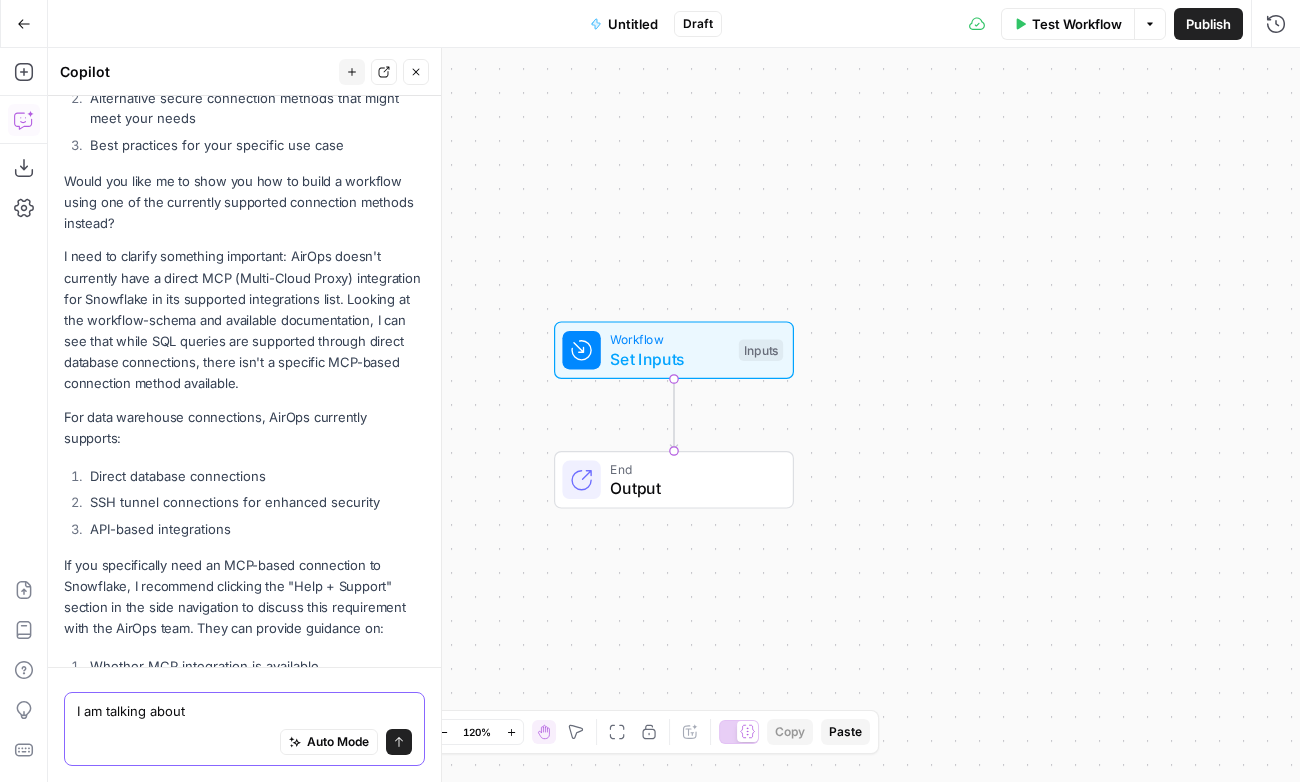 paste on "An MCP (Model Context Protocol)" 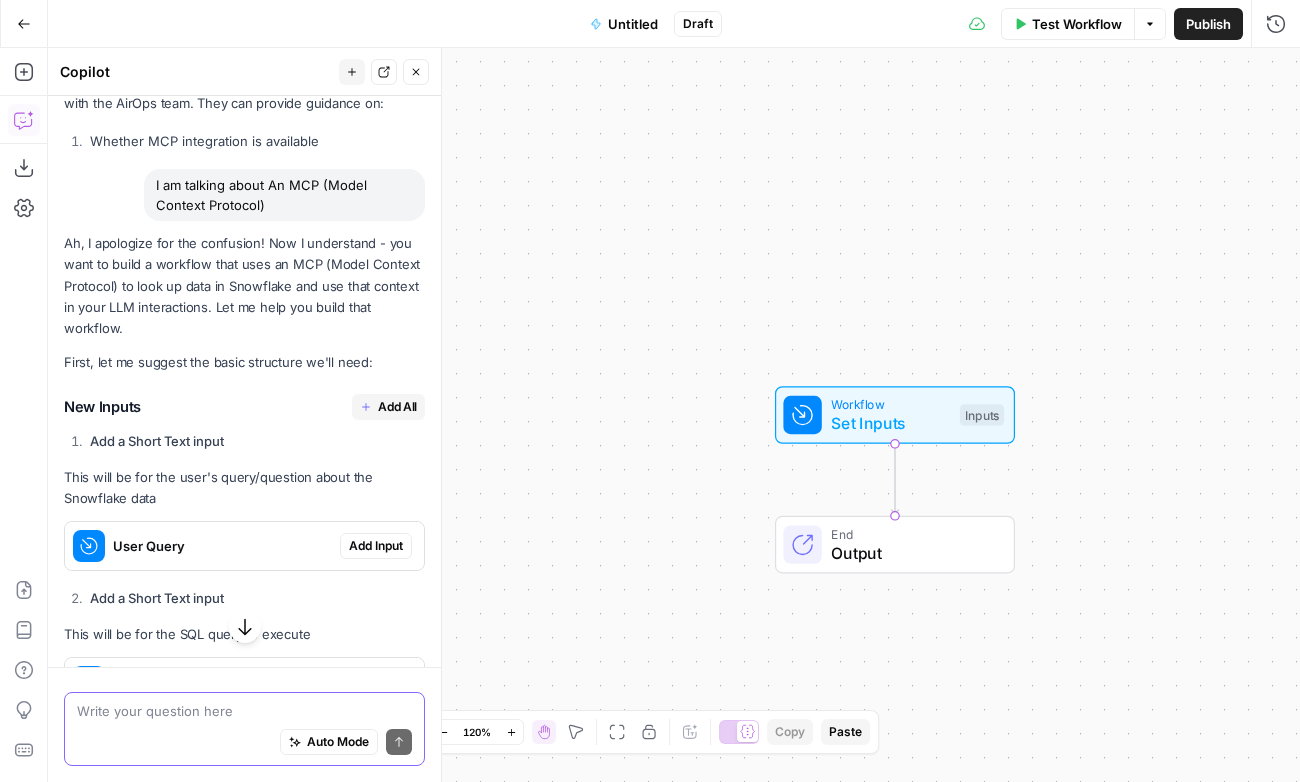 scroll, scrollTop: 1676, scrollLeft: 0, axis: vertical 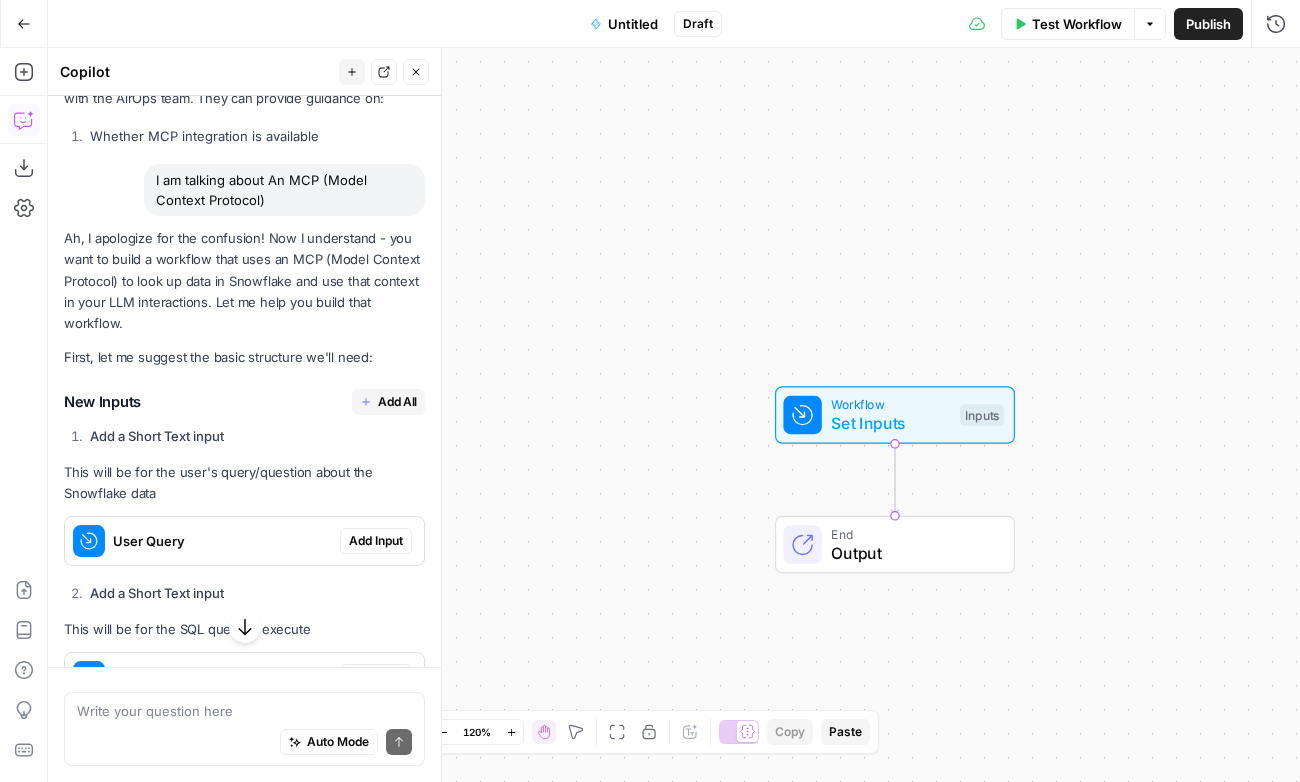 click on "Add All" at bounding box center (397, 402) 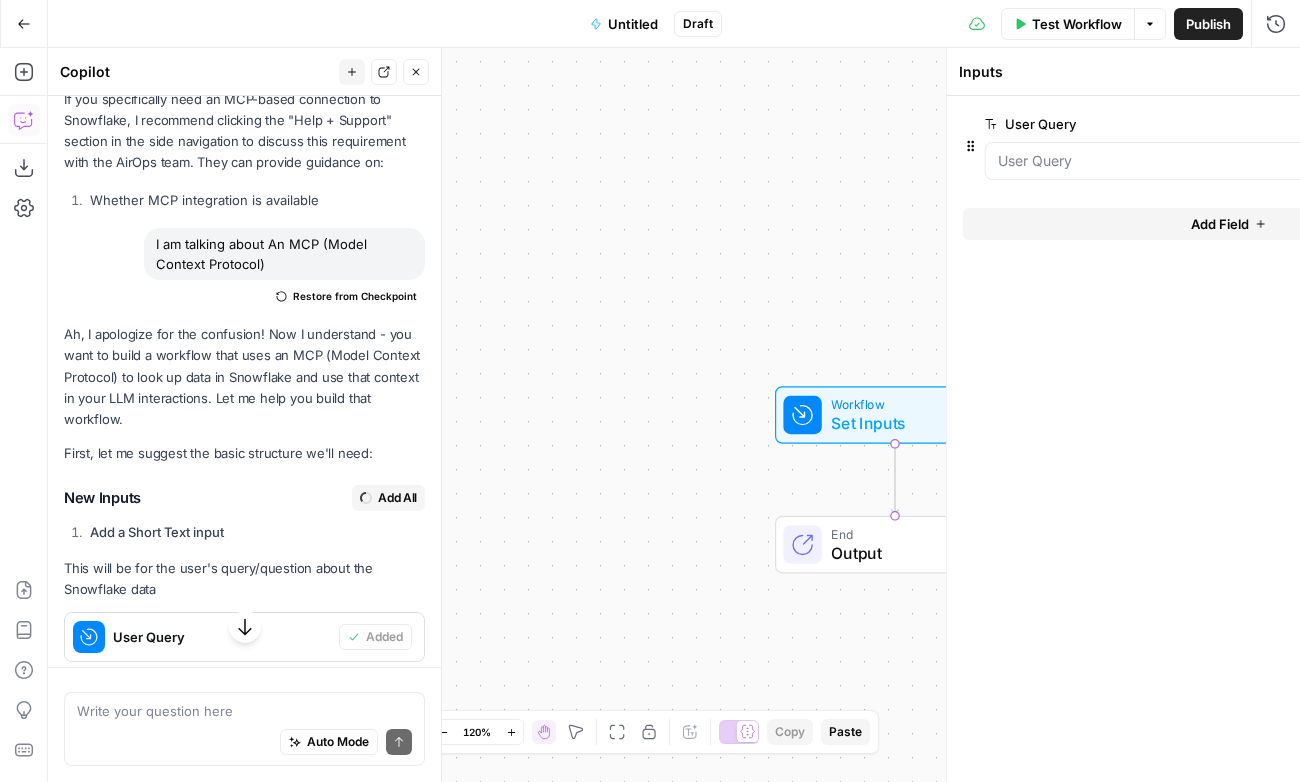 scroll, scrollTop: 1740, scrollLeft: 0, axis: vertical 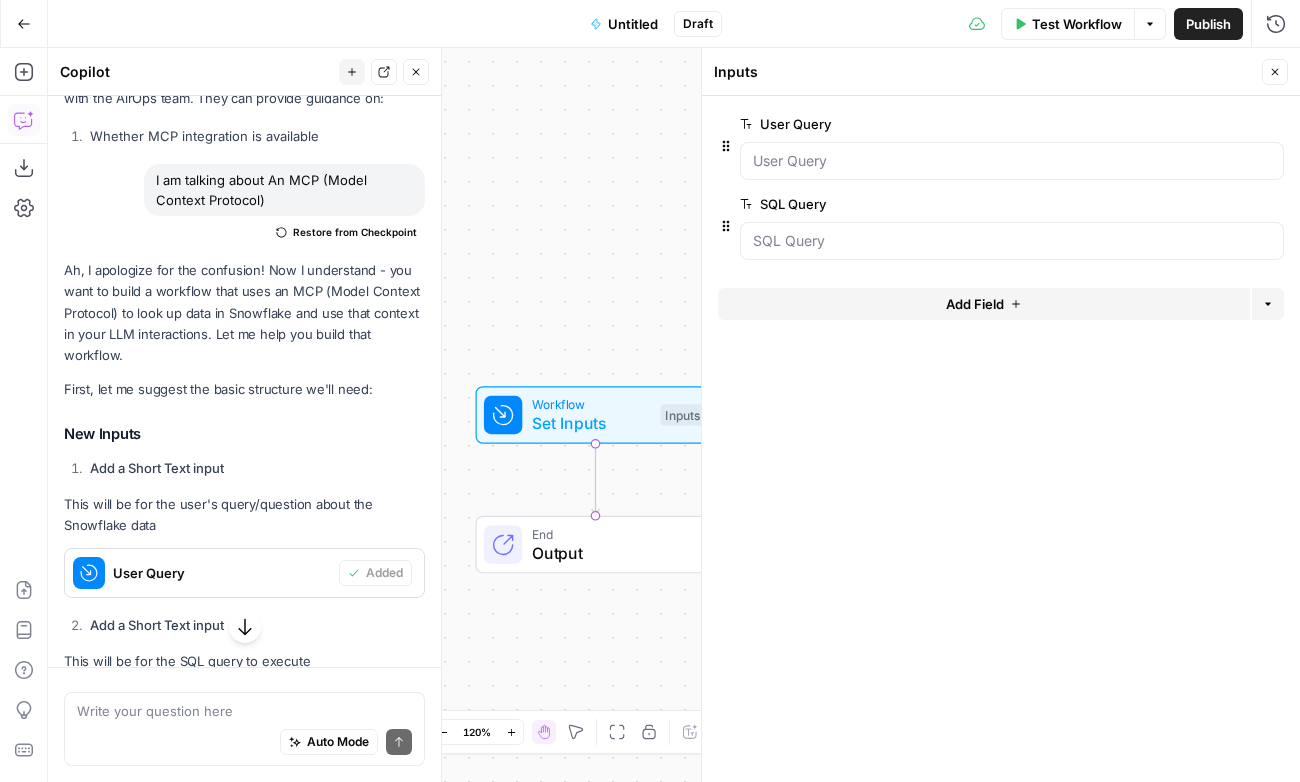 click on "Auto Mode Send" at bounding box center (244, 743) 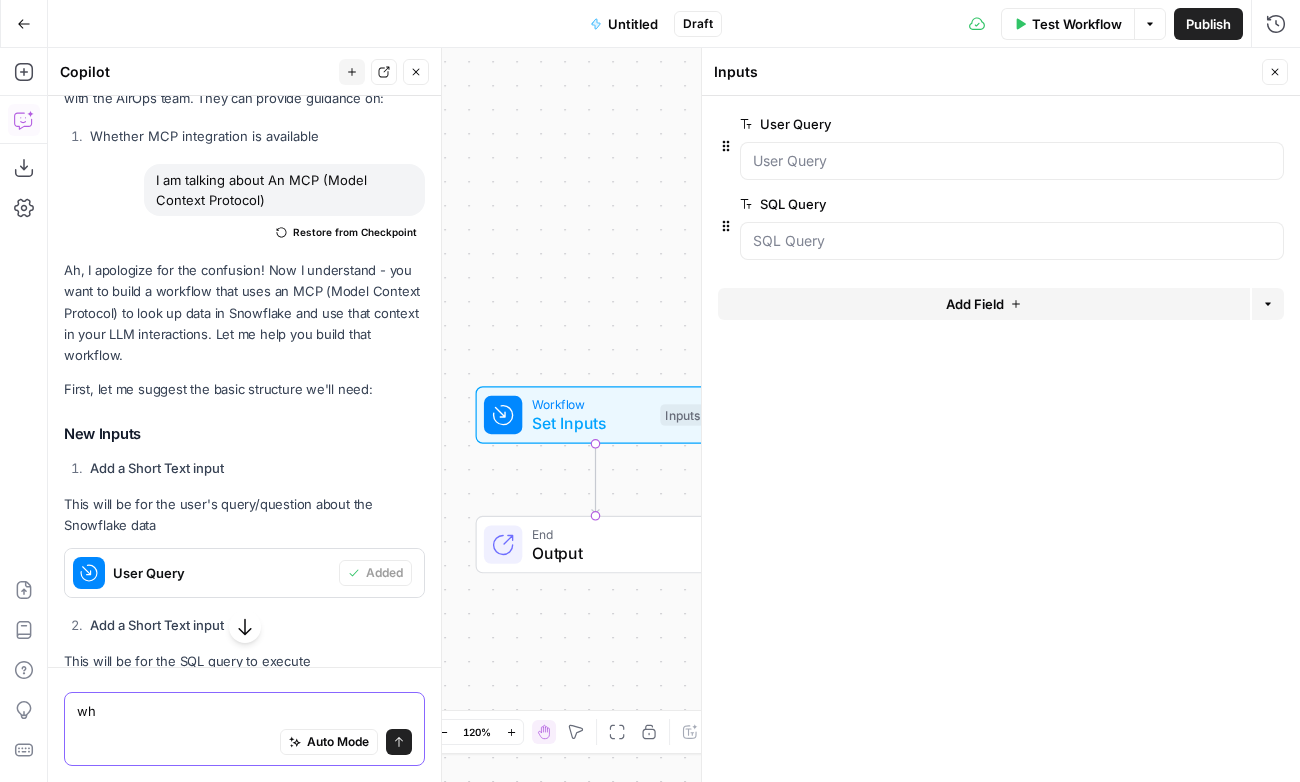type on "w" 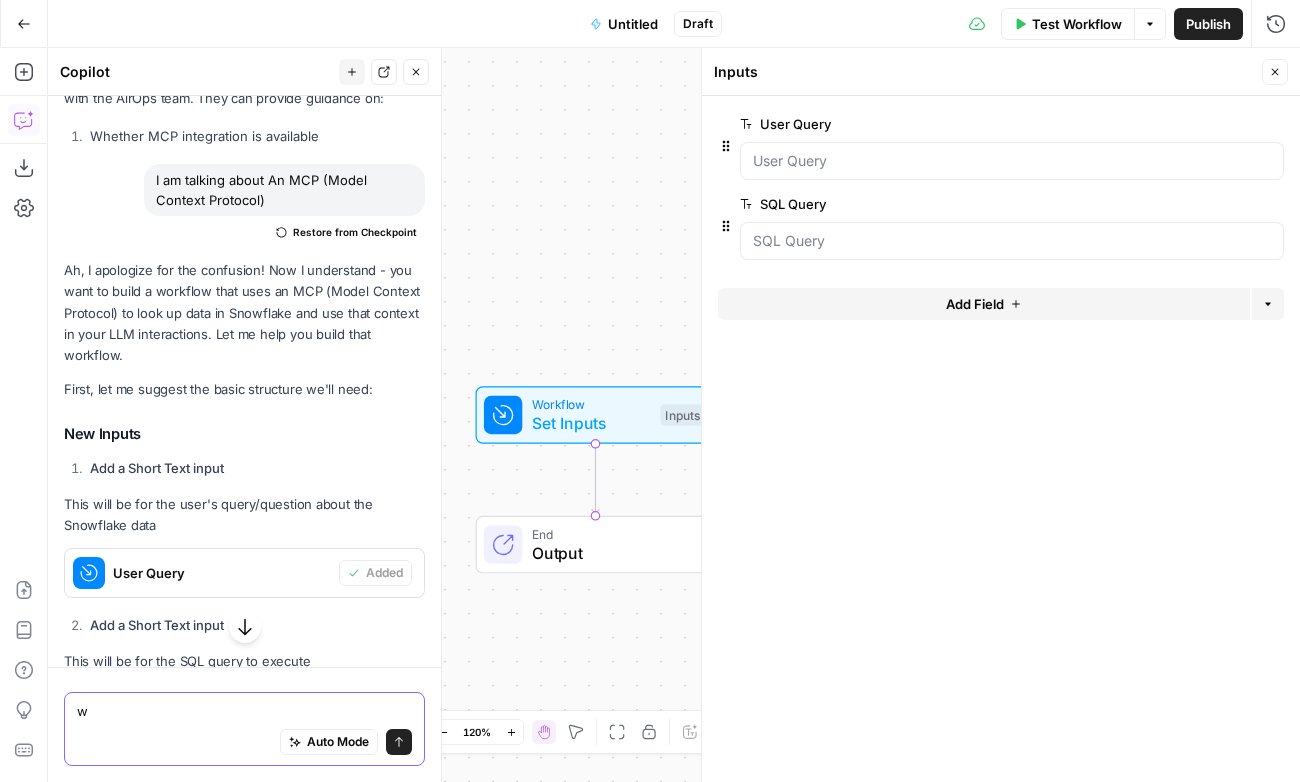 type 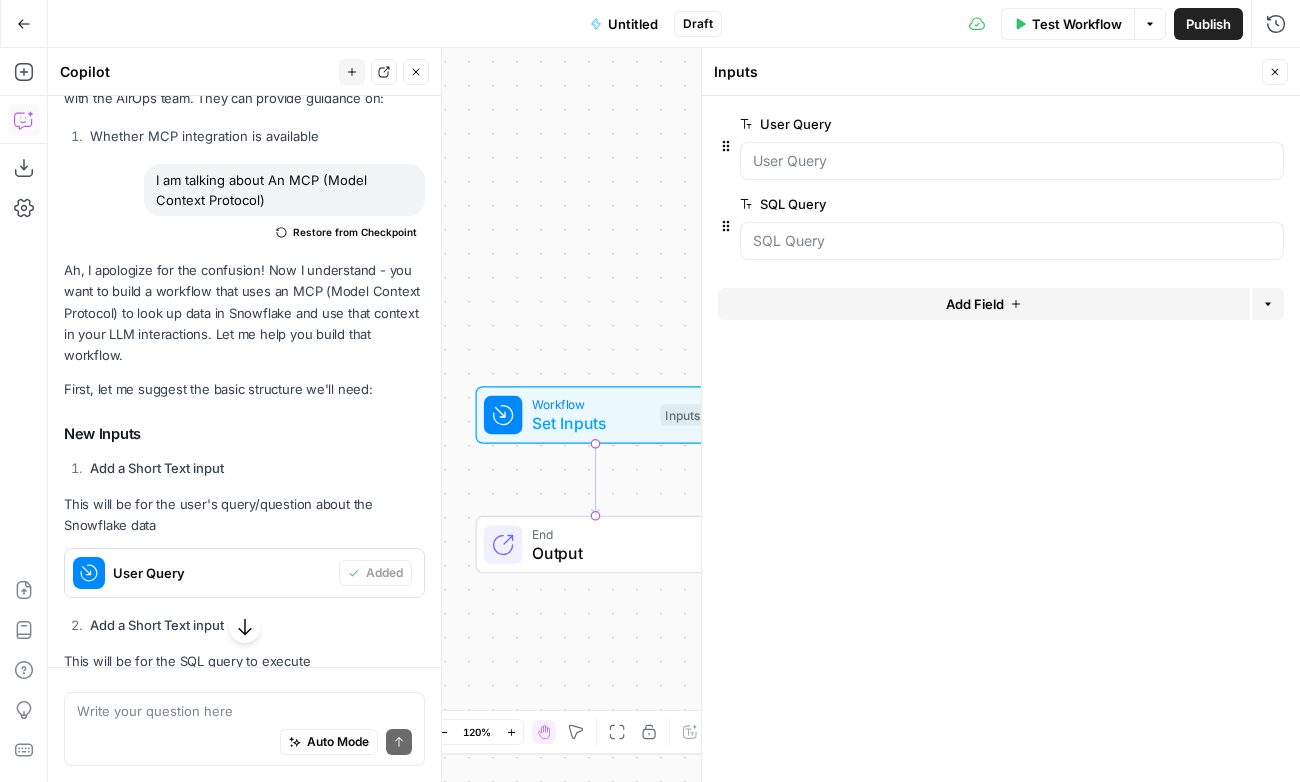 click 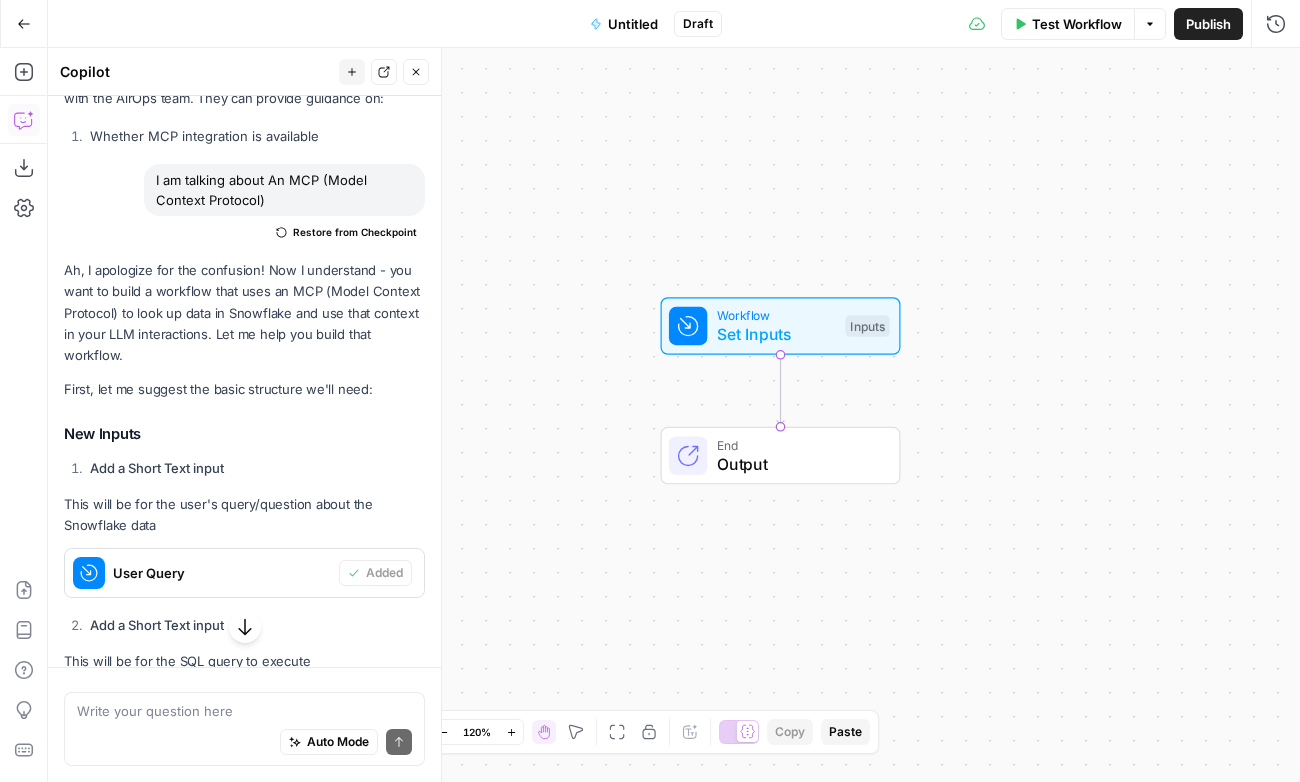 drag, startPoint x: 793, startPoint y: 544, endPoint x: 977, endPoint y: 456, distance: 203.96078 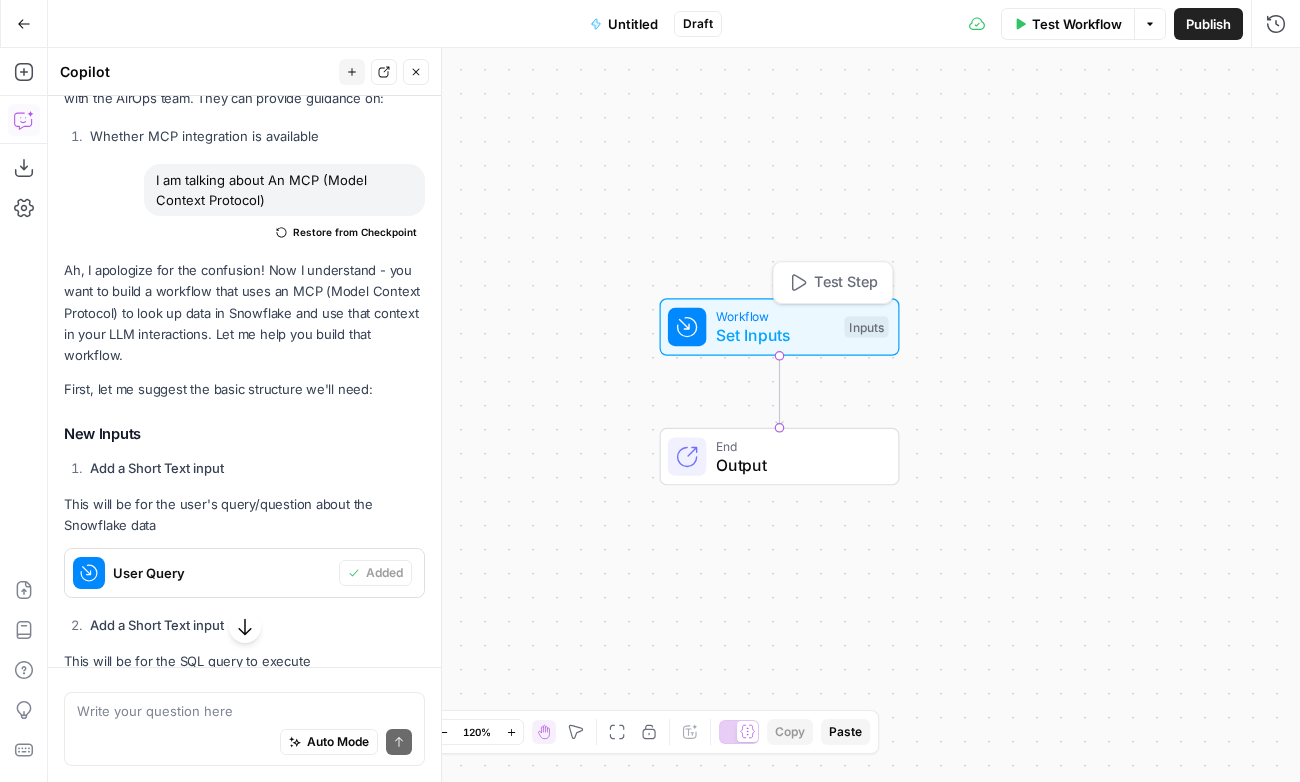 click on "Set Inputs" at bounding box center [775, 335] 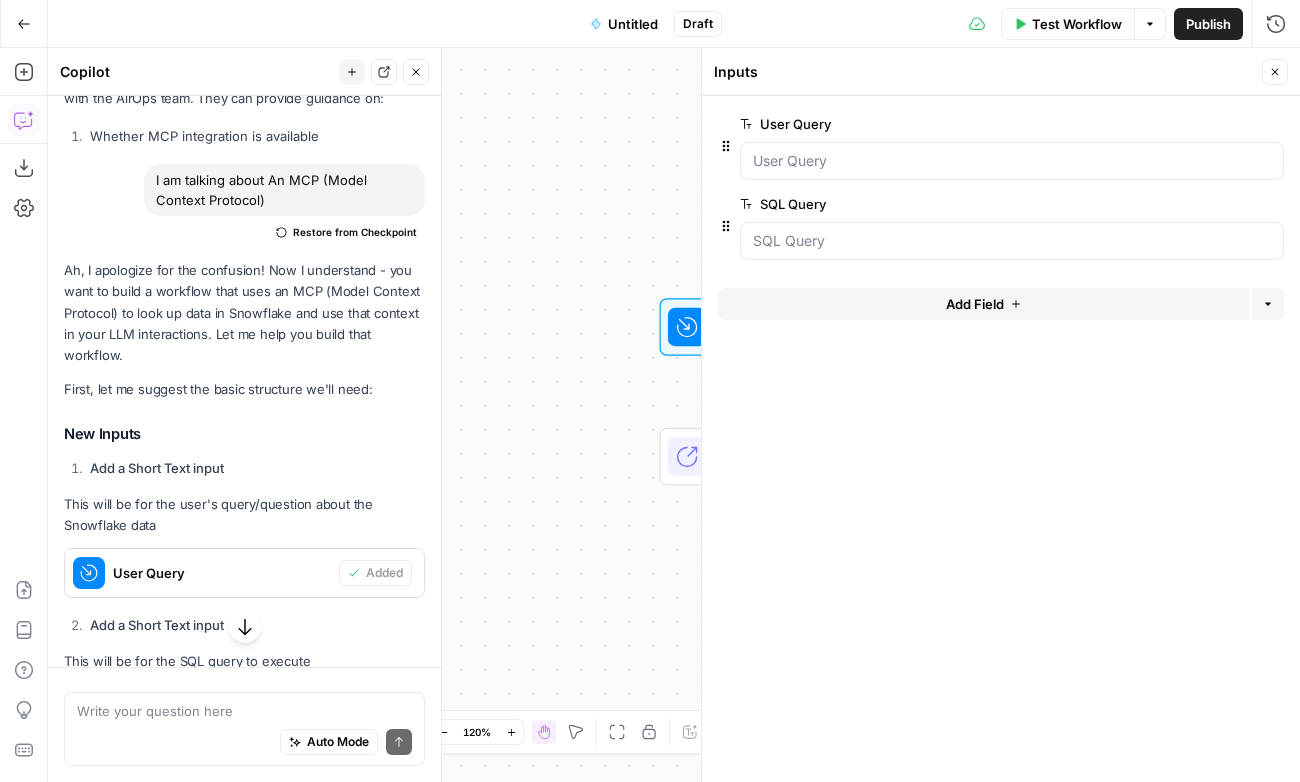 click at bounding box center (1012, 241) 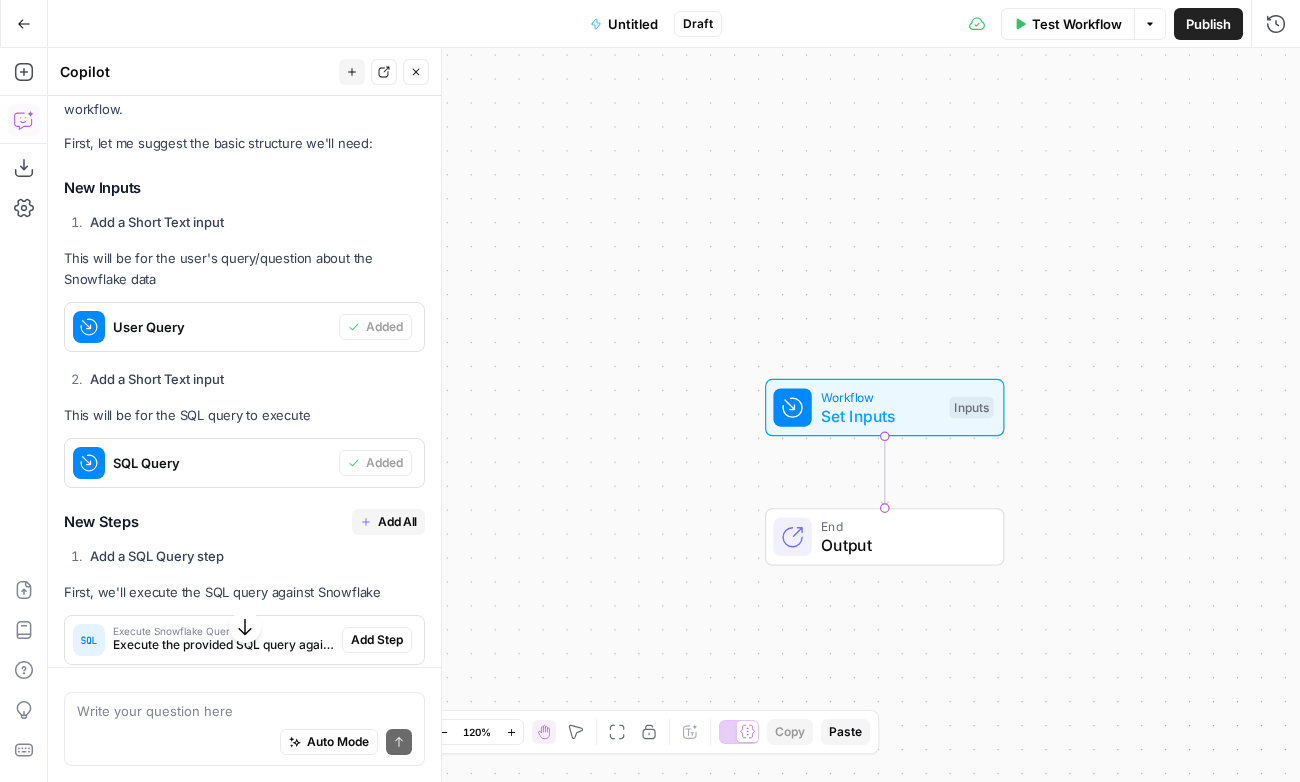 scroll, scrollTop: 1994, scrollLeft: 0, axis: vertical 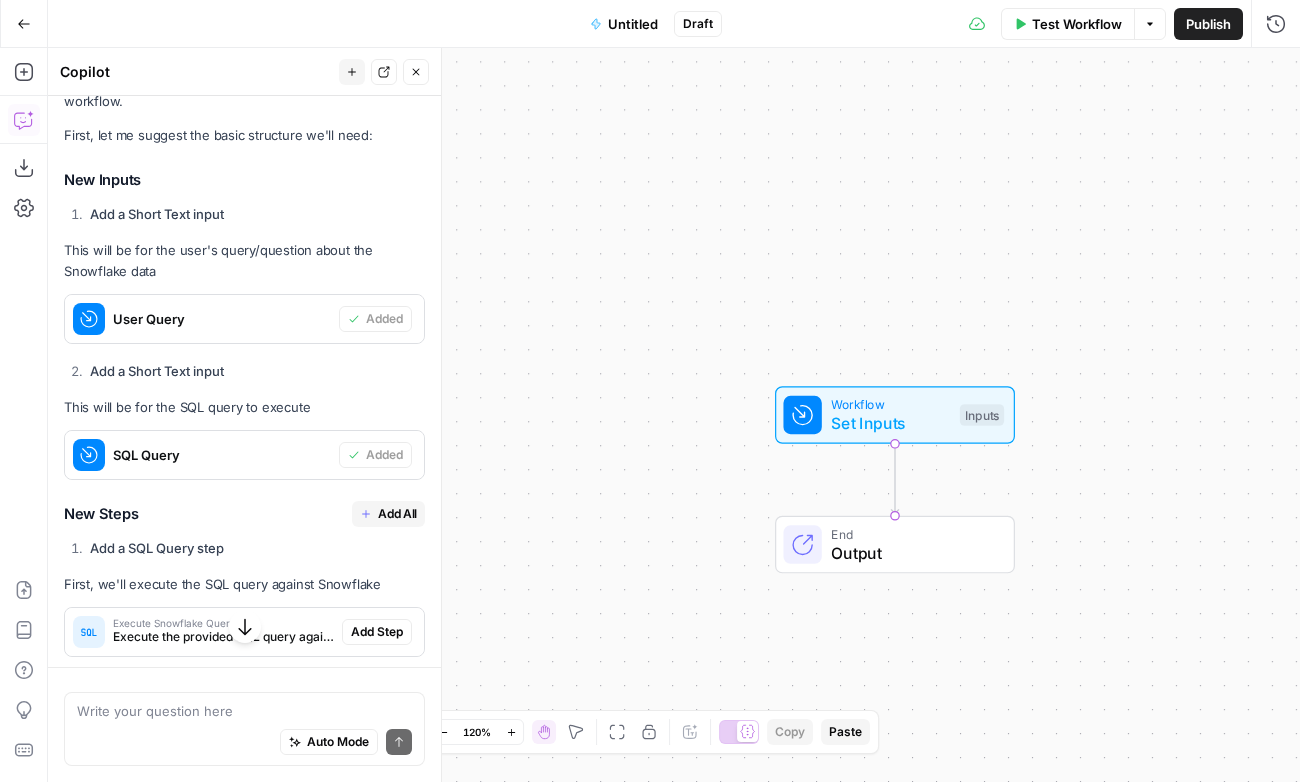 click on "Add All" at bounding box center (397, 514) 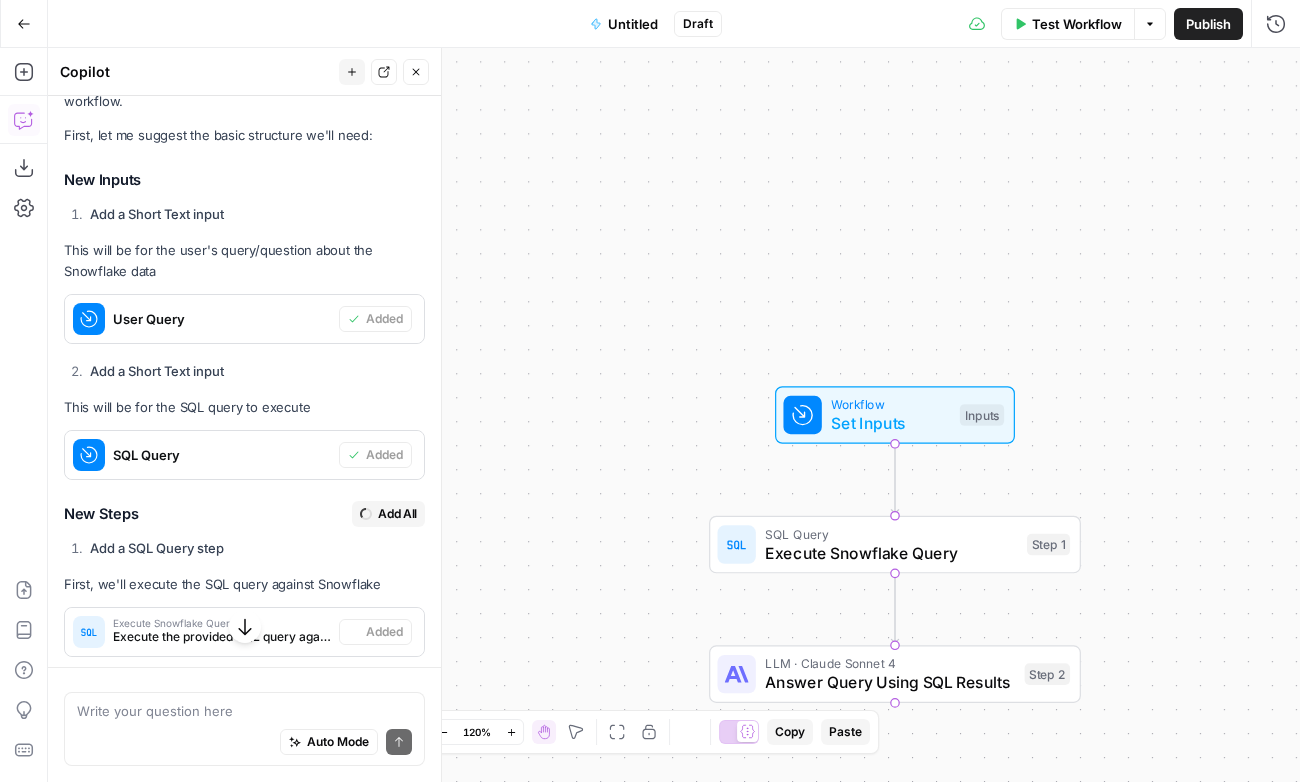 scroll, scrollTop: 1994, scrollLeft: 0, axis: vertical 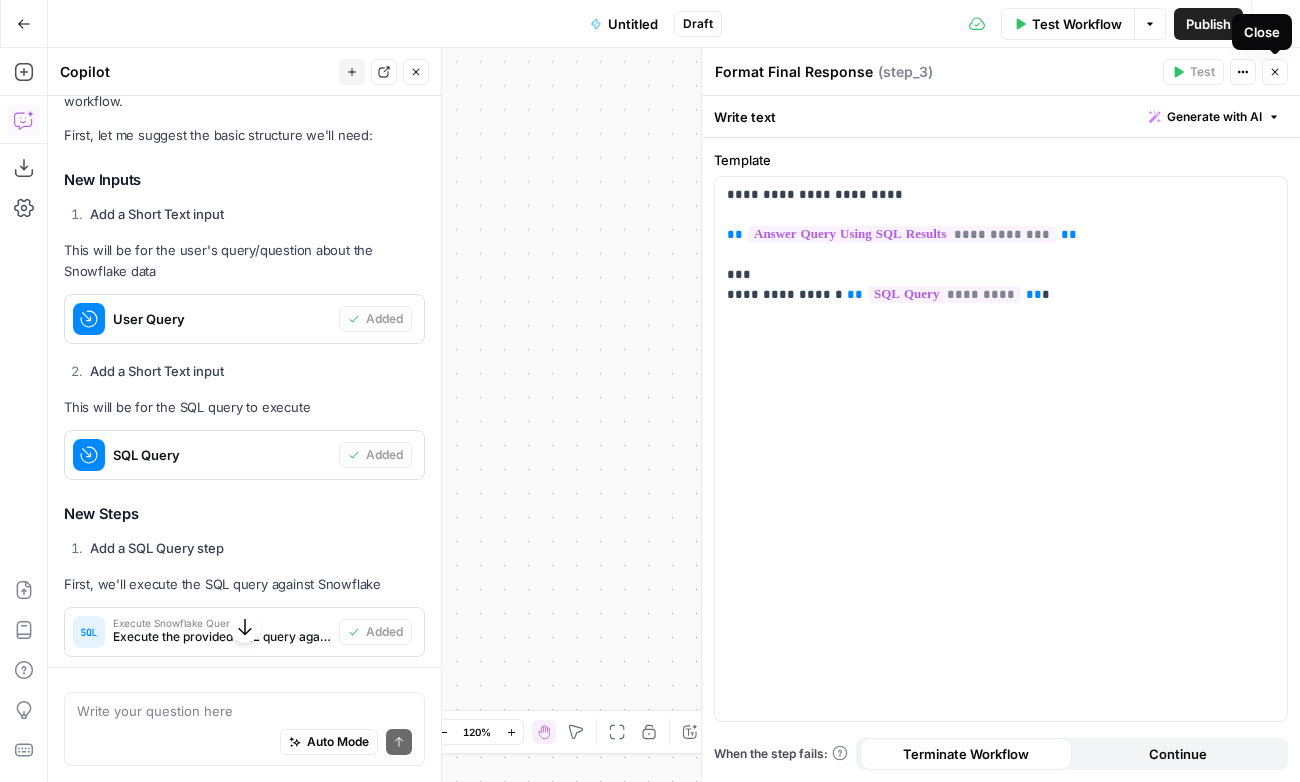 click 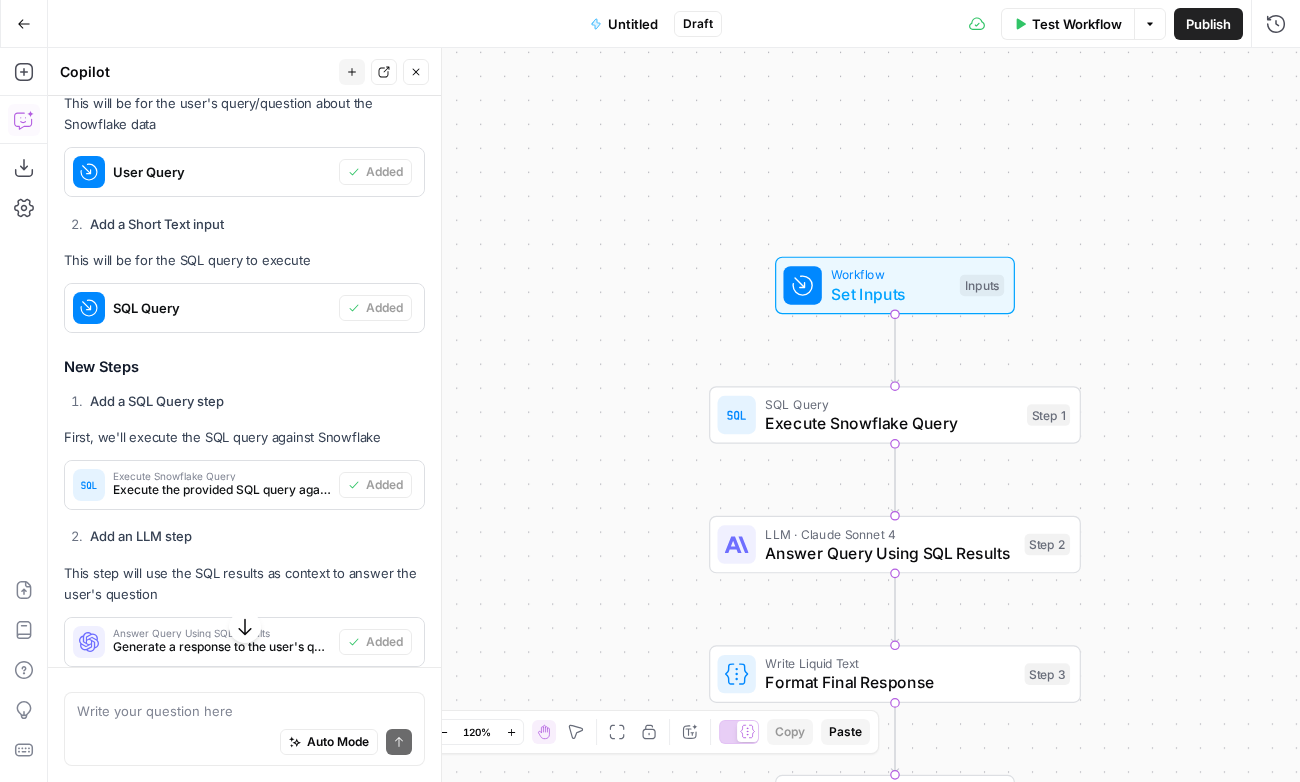 scroll, scrollTop: 2147, scrollLeft: 0, axis: vertical 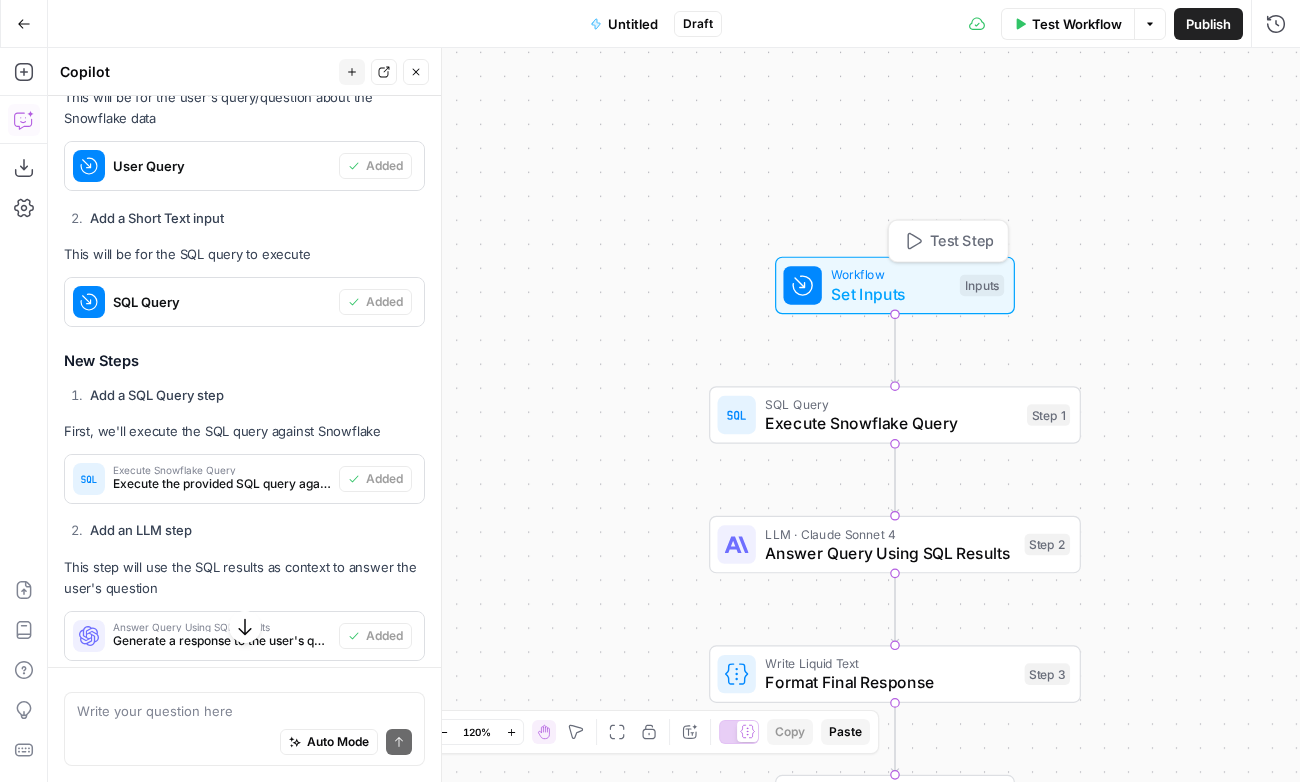 click on "Workflow" at bounding box center [890, 274] 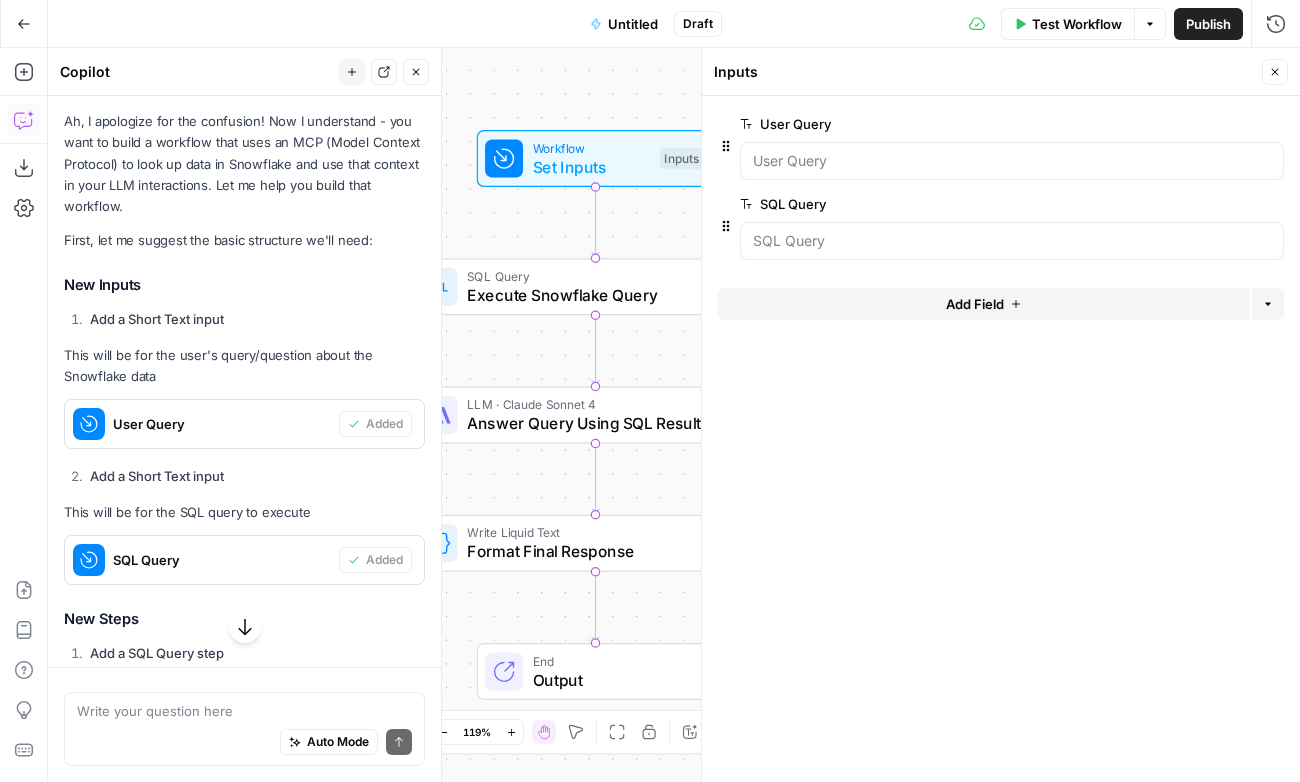 scroll, scrollTop: 1883, scrollLeft: 0, axis: vertical 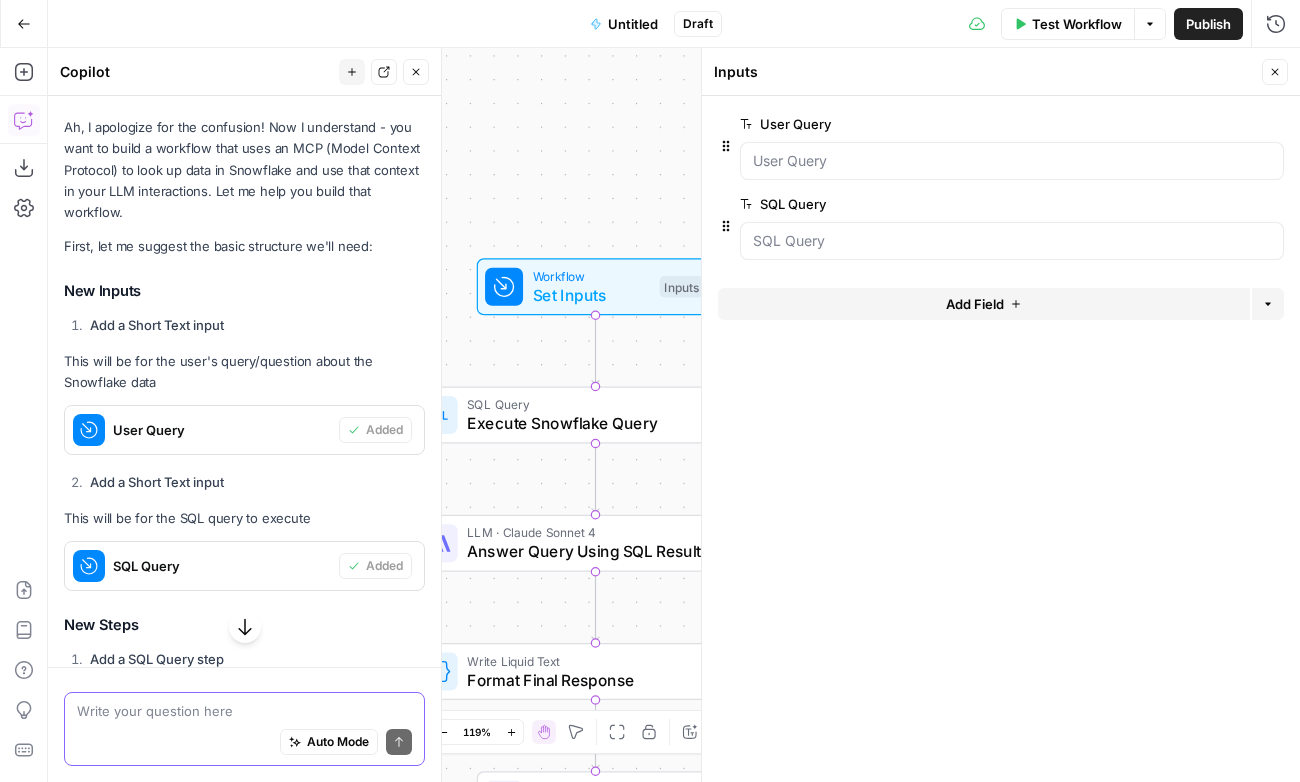 click at bounding box center (244, 711) 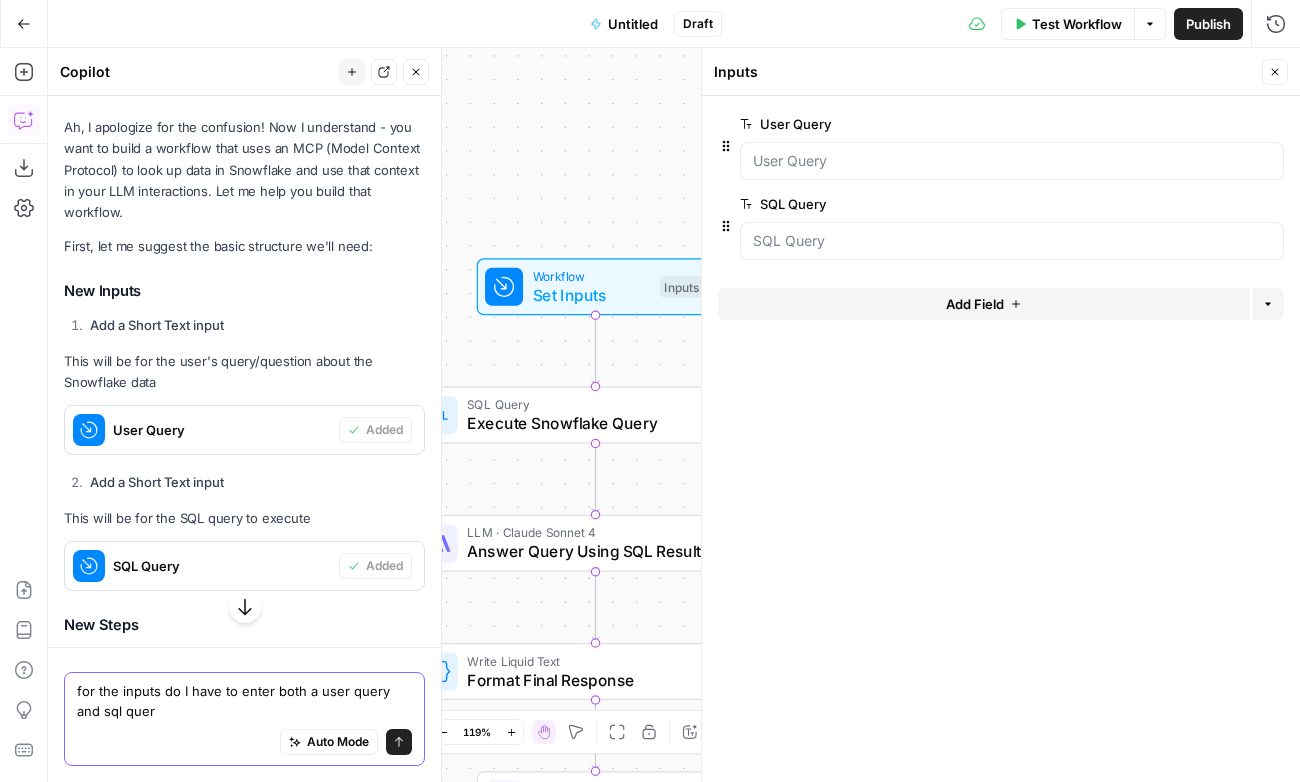 type on "for the inputs do I have to enter both a user query and sql query" 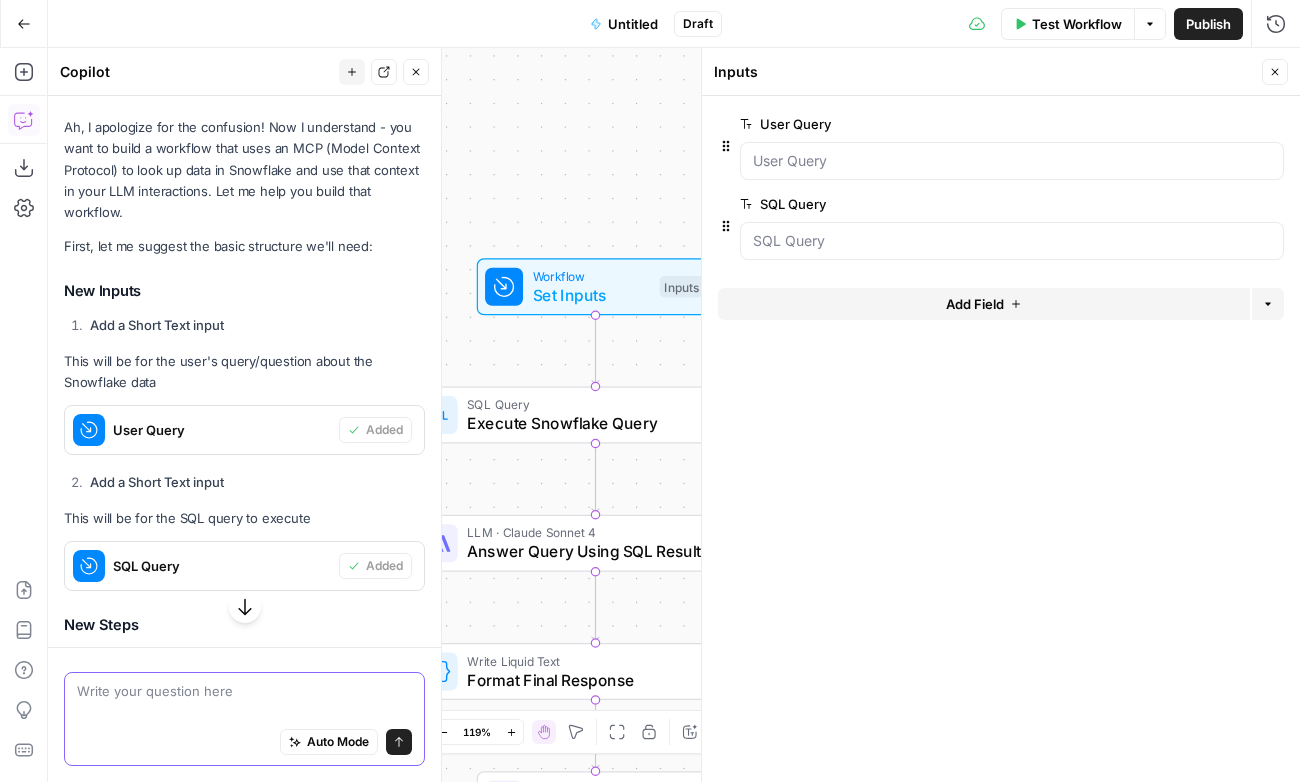 scroll, scrollTop: 1787, scrollLeft: 0, axis: vertical 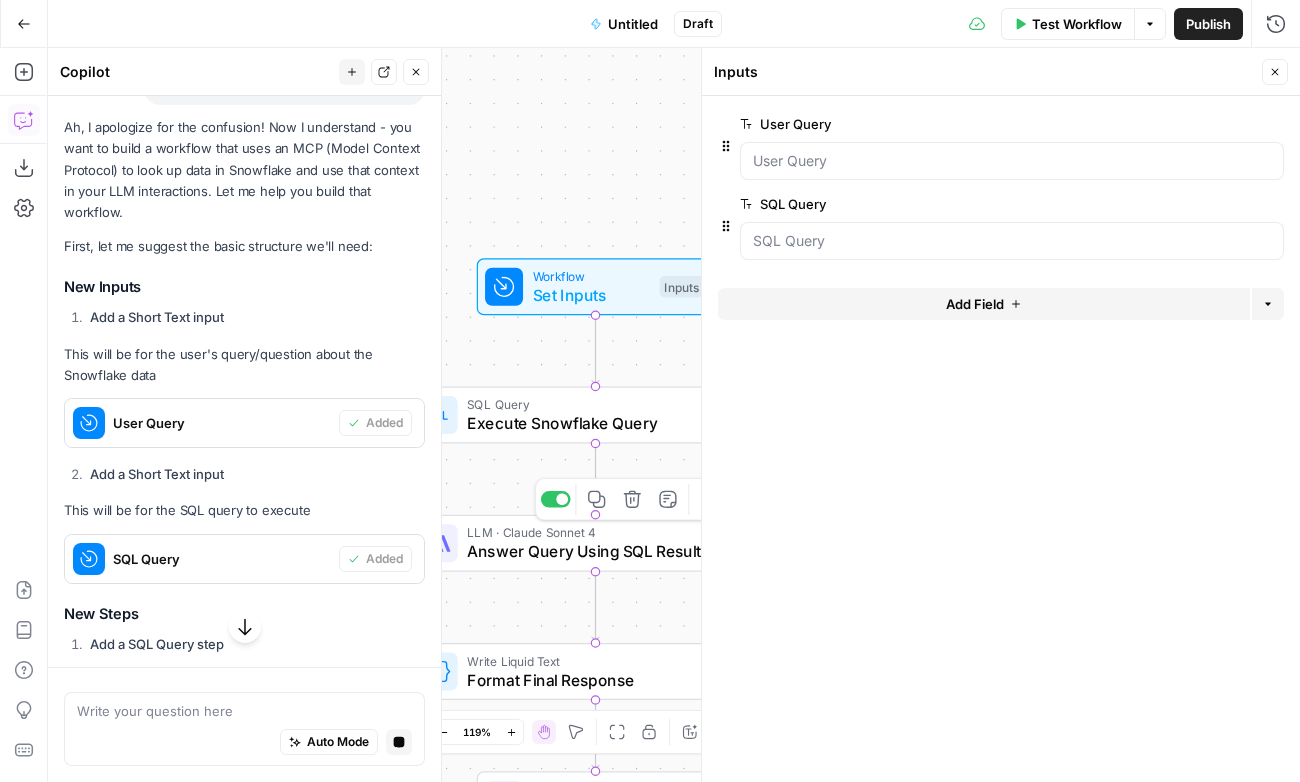 click on "Answer Query Using SQL Results" at bounding box center (590, 552) 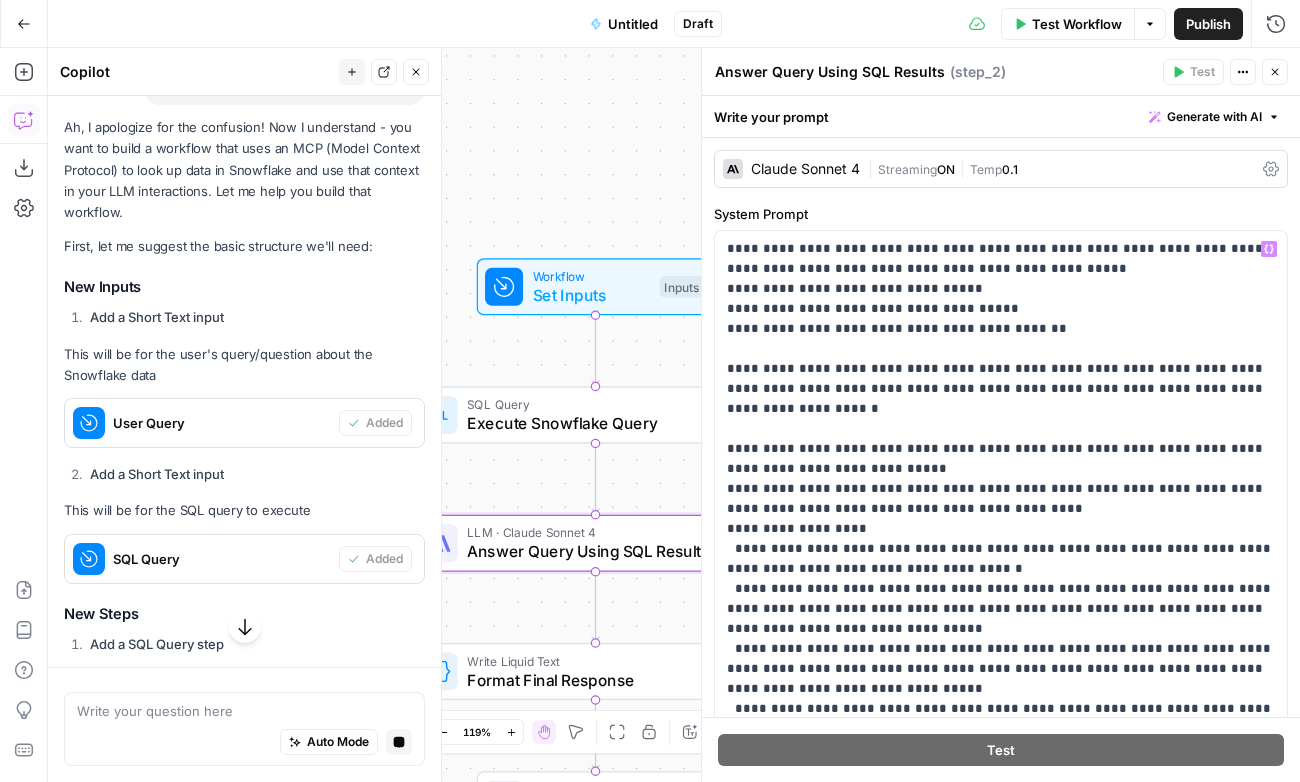 scroll, scrollTop: 1, scrollLeft: 0, axis: vertical 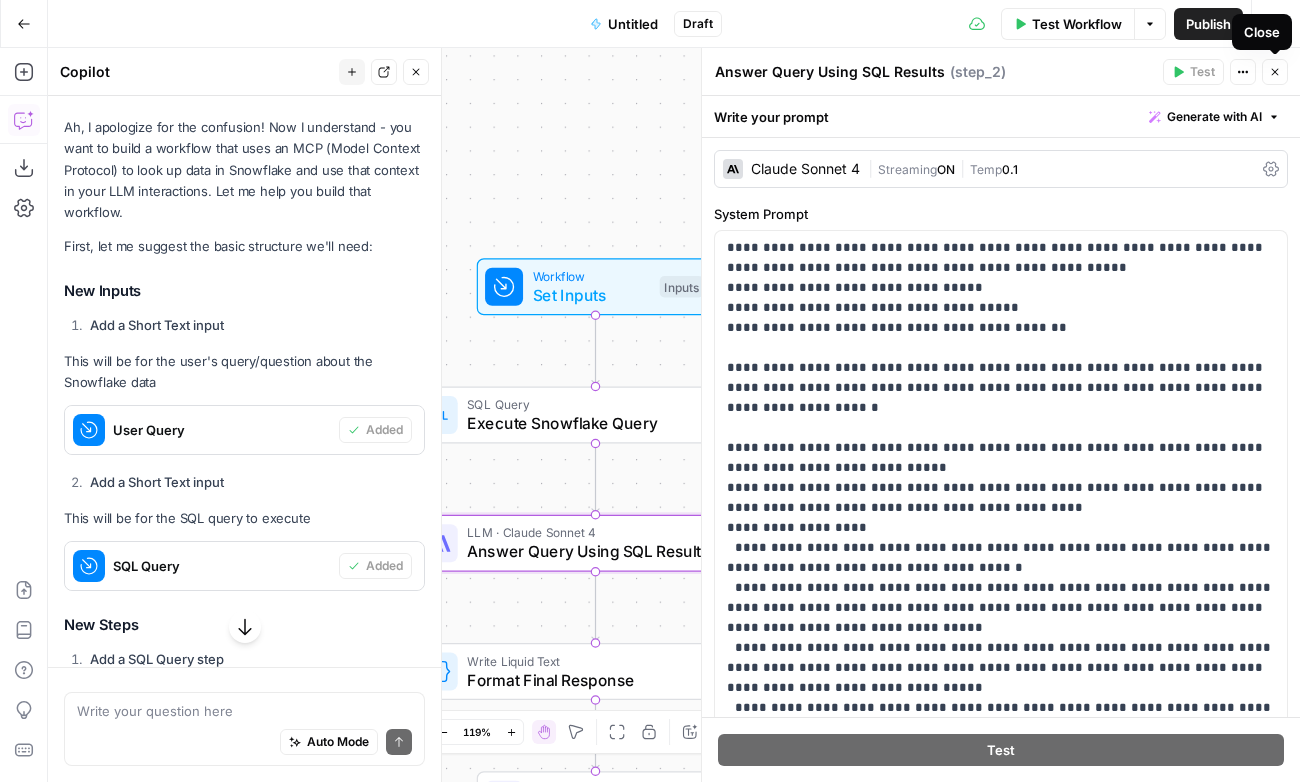 click 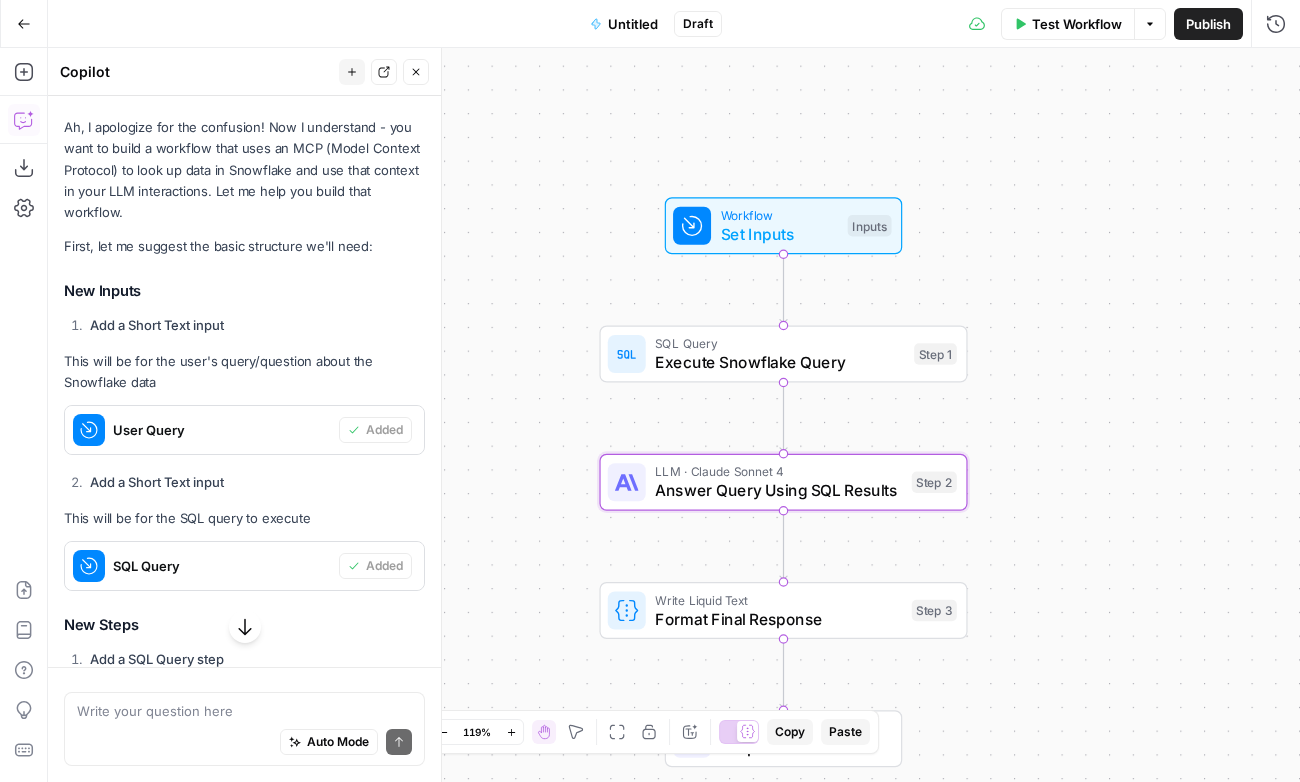 drag, startPoint x: 870, startPoint y: 465, endPoint x: 1058, endPoint y: 404, distance: 197.64868 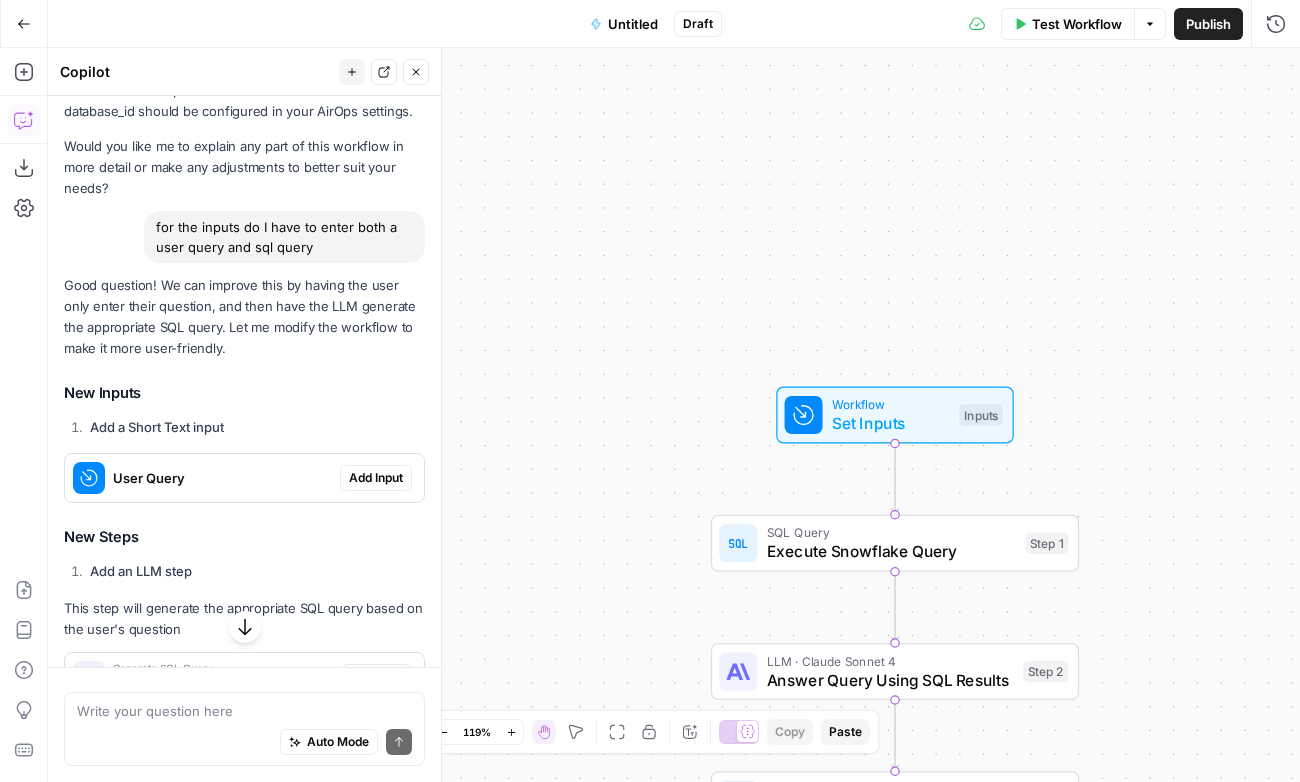 scroll, scrollTop: 3226, scrollLeft: 0, axis: vertical 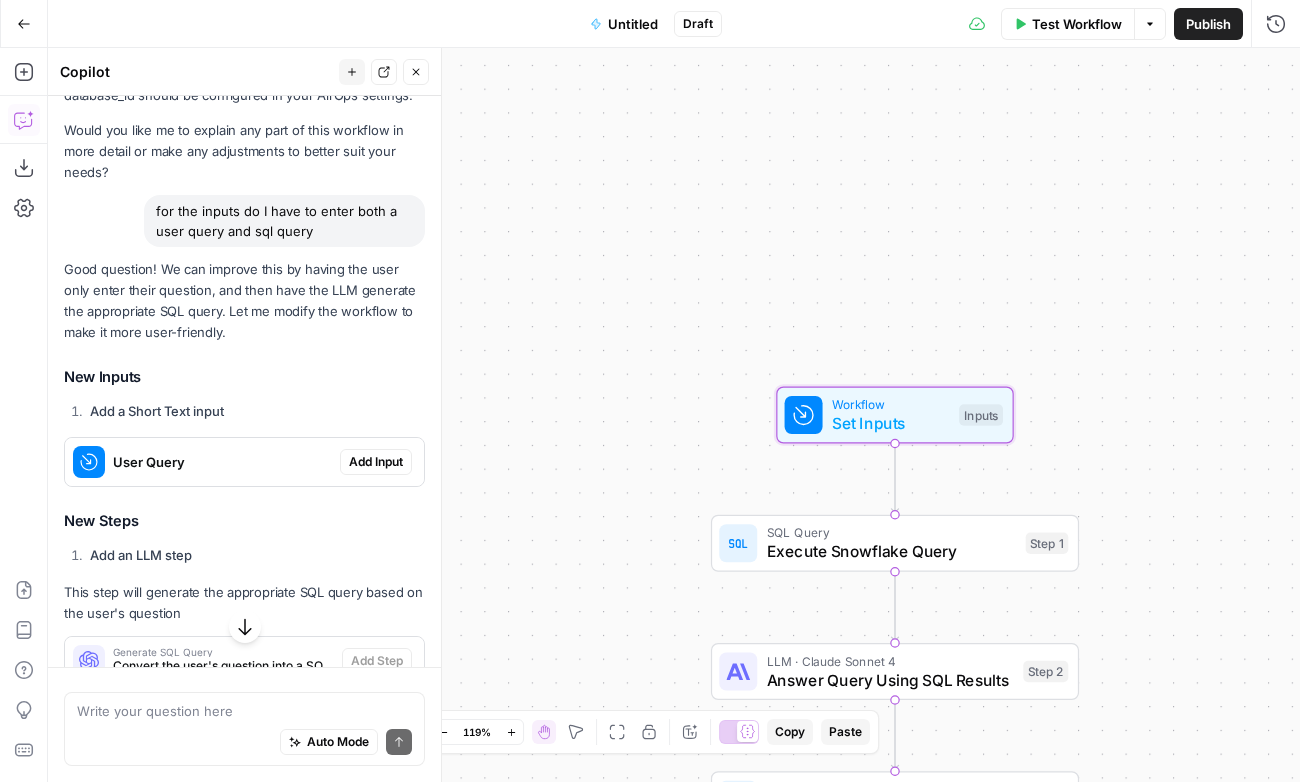 click on "Add Input" at bounding box center [376, 462] 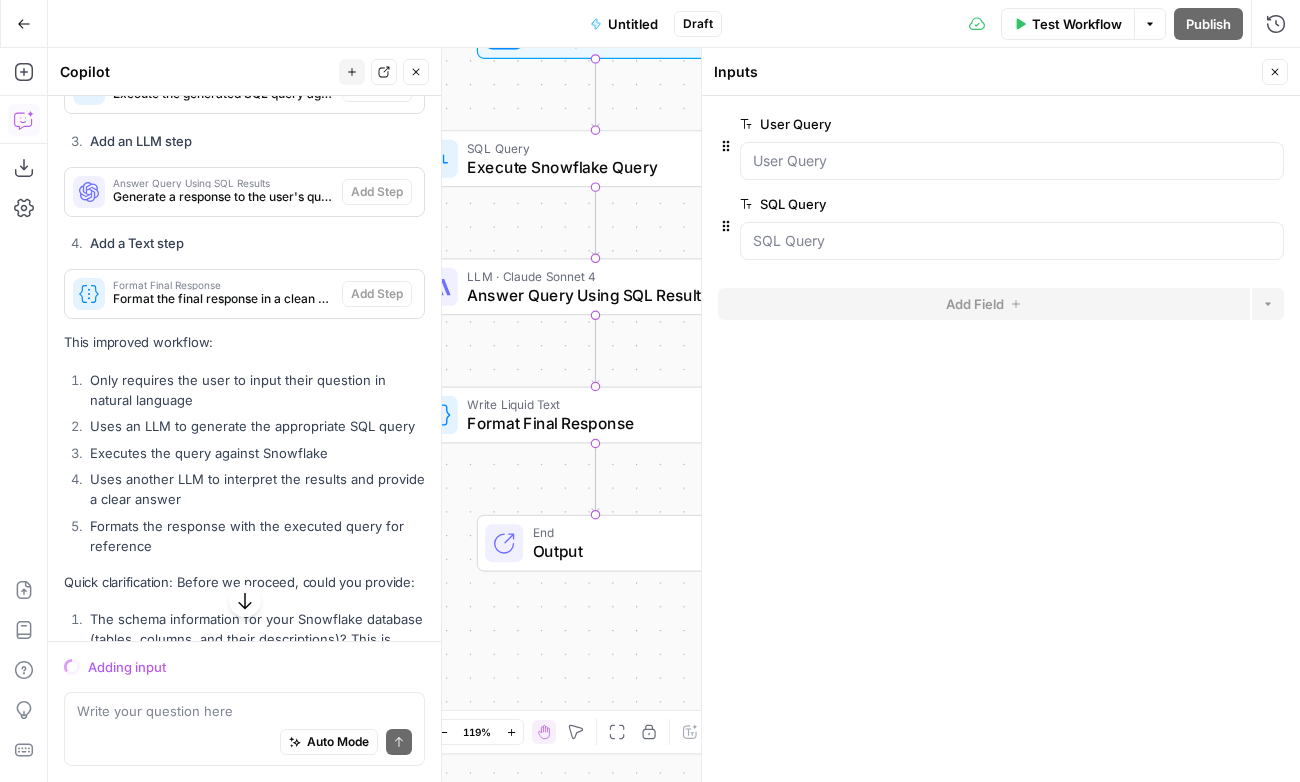 scroll, scrollTop: 3843, scrollLeft: 0, axis: vertical 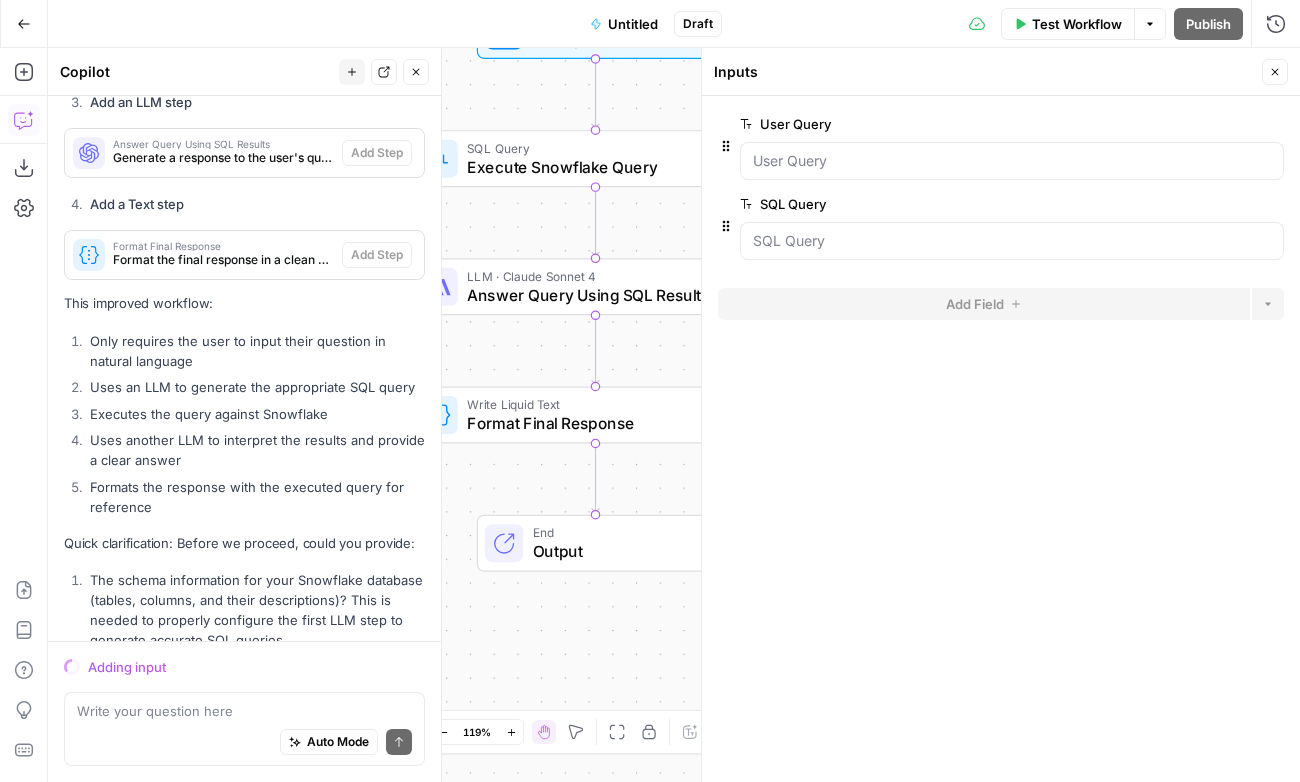 drag, startPoint x: 301, startPoint y: 576, endPoint x: 83, endPoint y: 516, distance: 226.10617 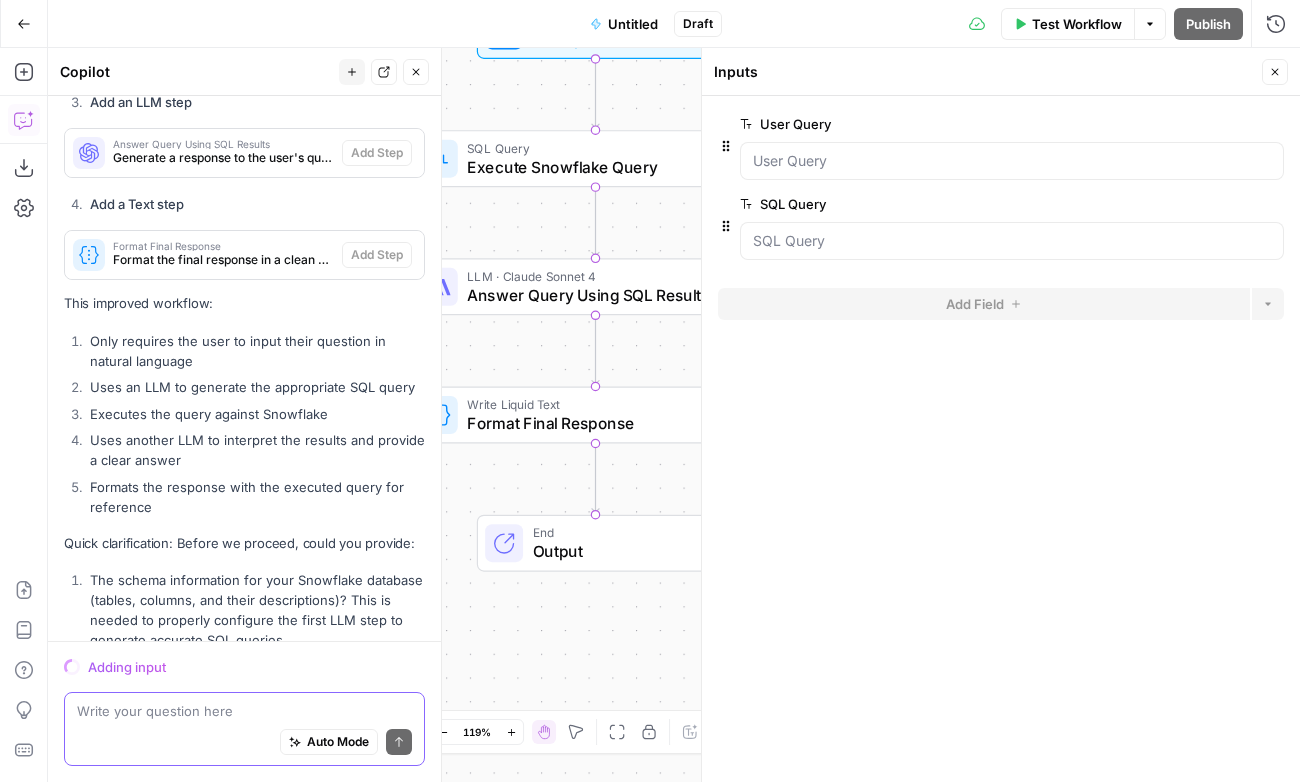 click at bounding box center [244, 711] 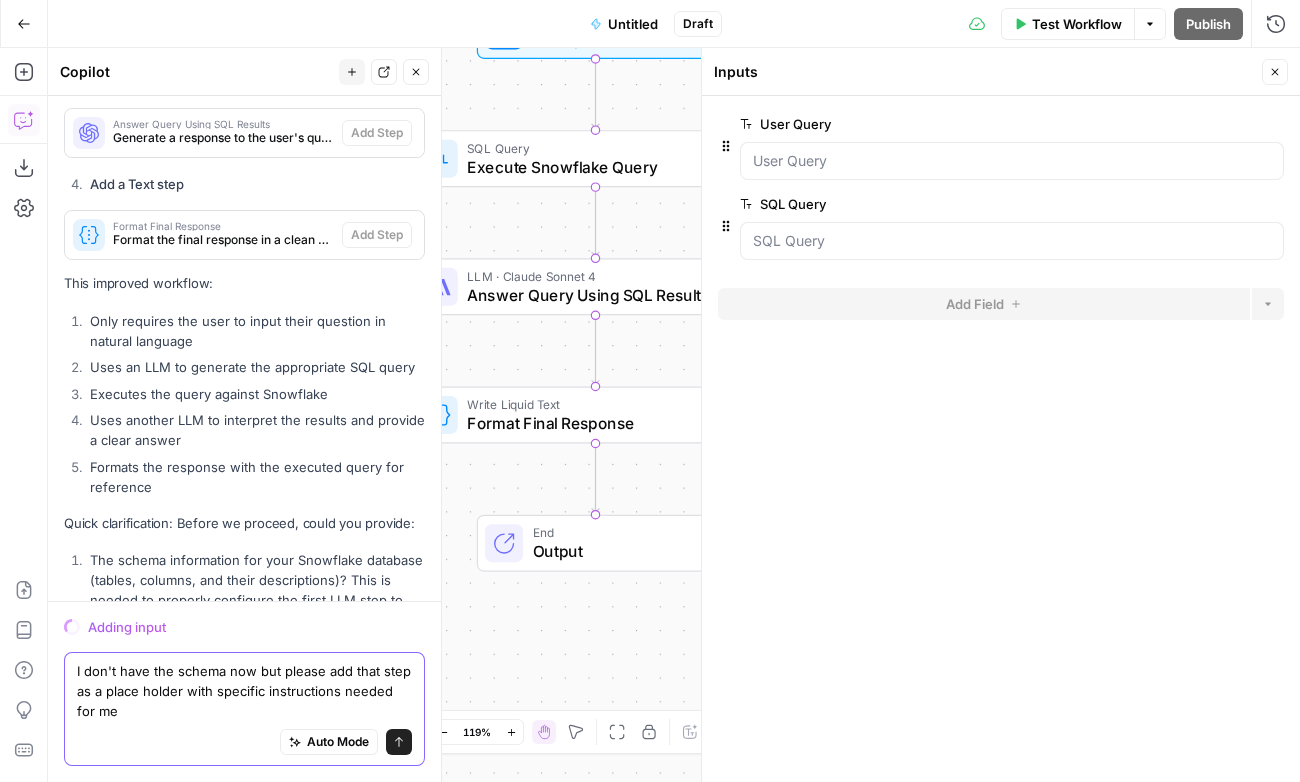 scroll, scrollTop: 3883, scrollLeft: 0, axis: vertical 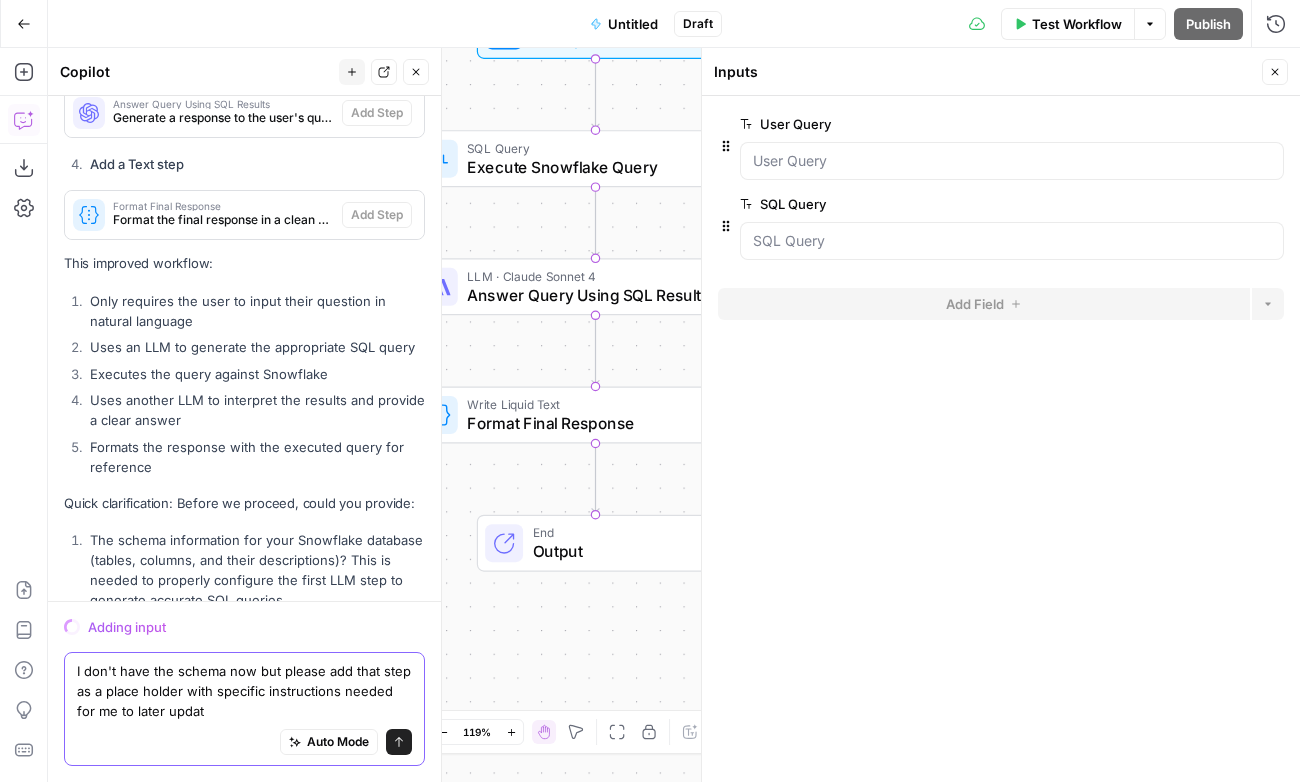 type on "I don't have the schema now but please add that step as a place holder with specific instructions needed for me to later update" 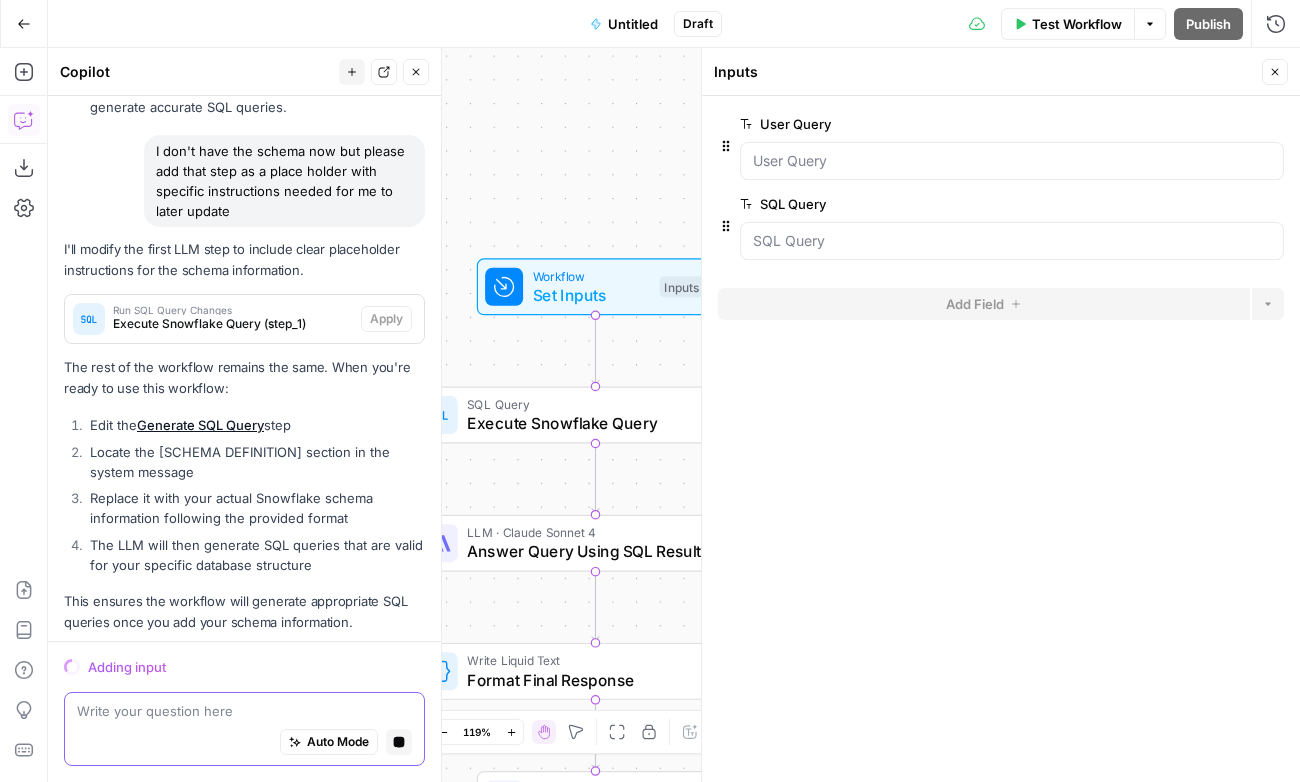 scroll, scrollTop: 4408, scrollLeft: 0, axis: vertical 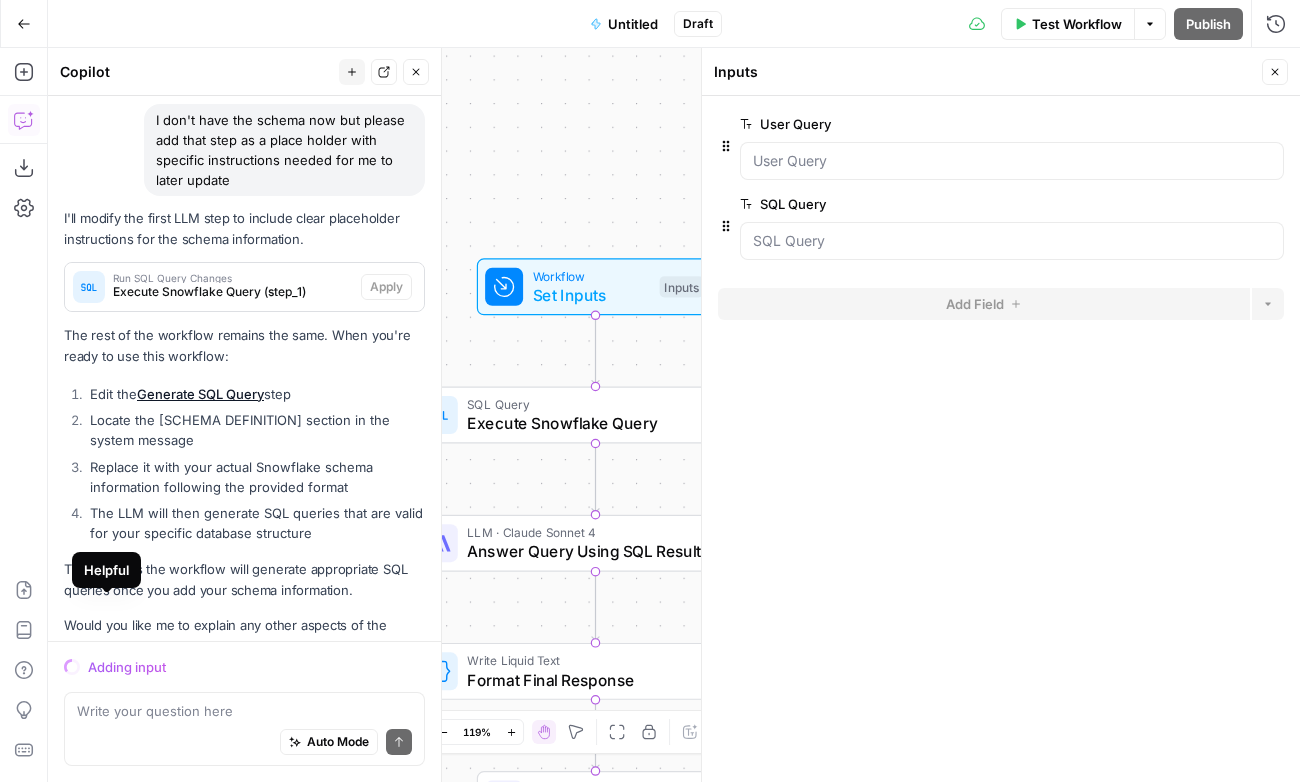 click 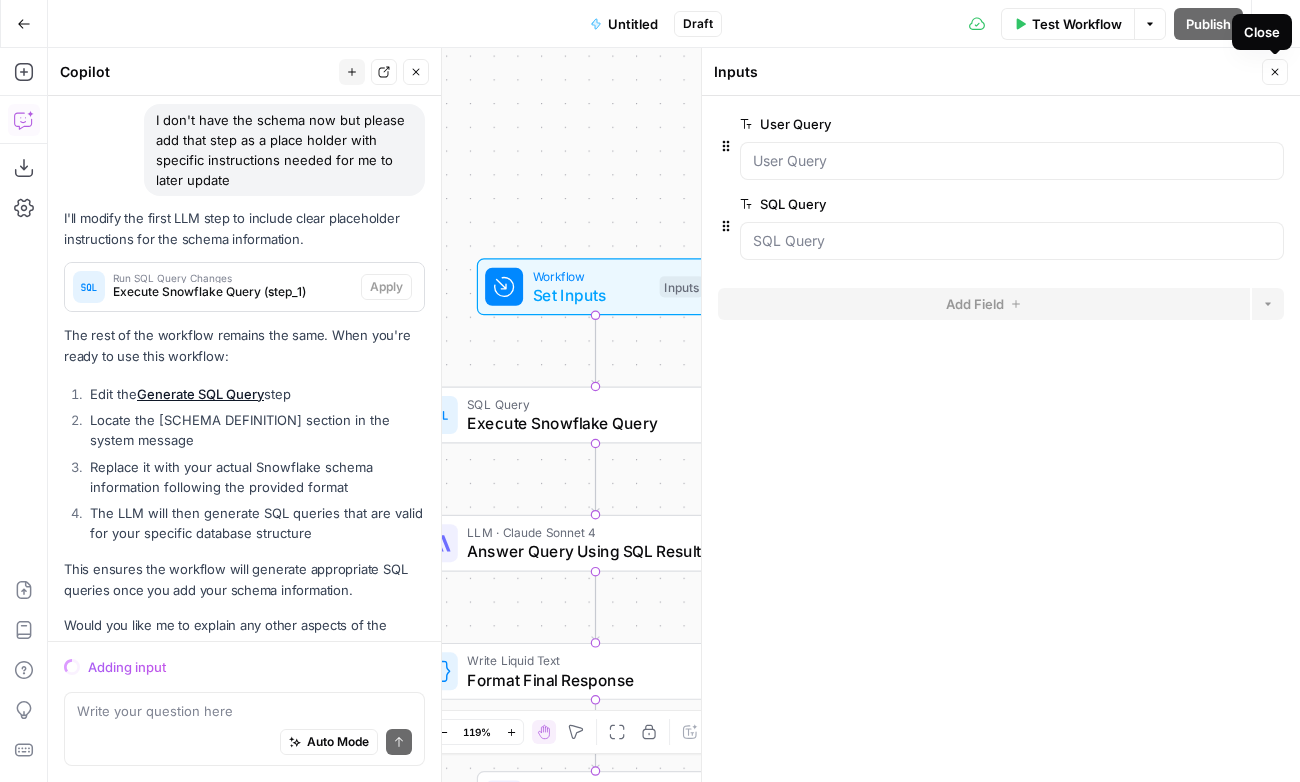 click on "Close" at bounding box center [1275, 72] 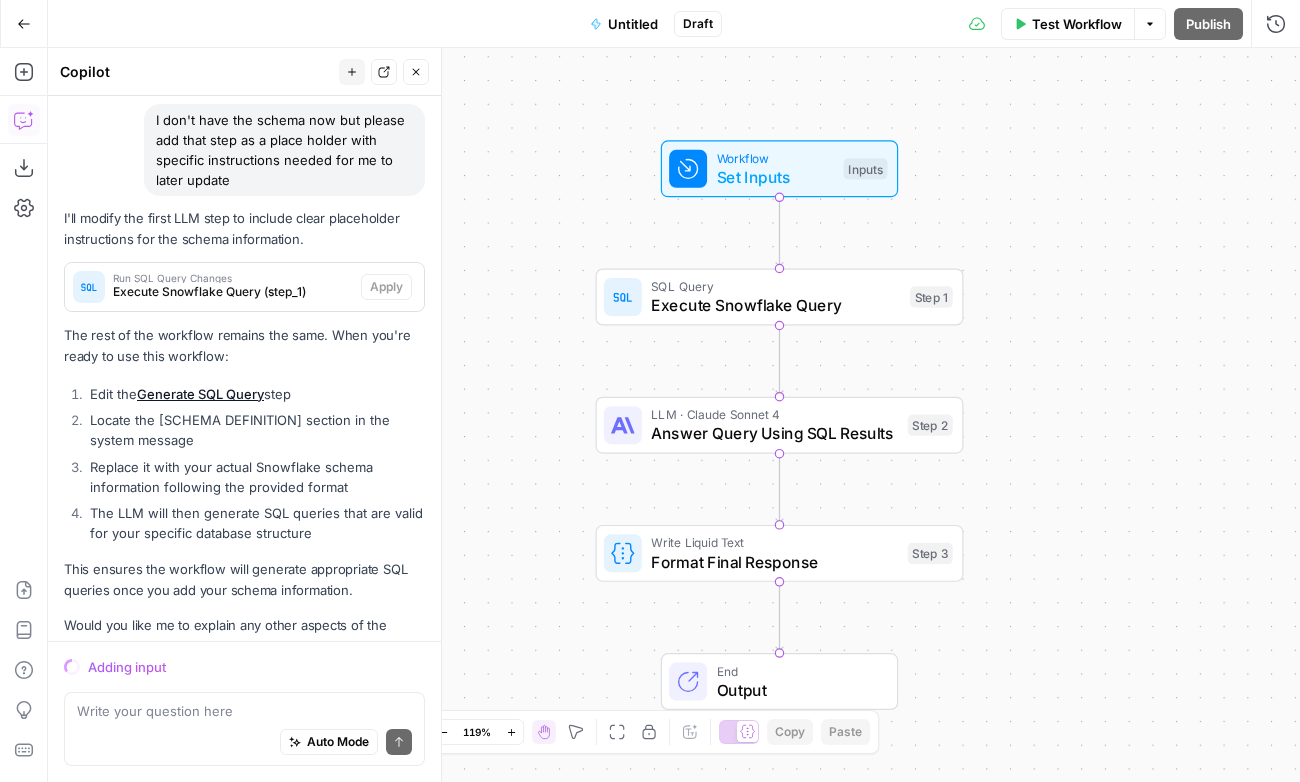 drag, startPoint x: 893, startPoint y: 478, endPoint x: 1077, endPoint y: 363, distance: 216.98157 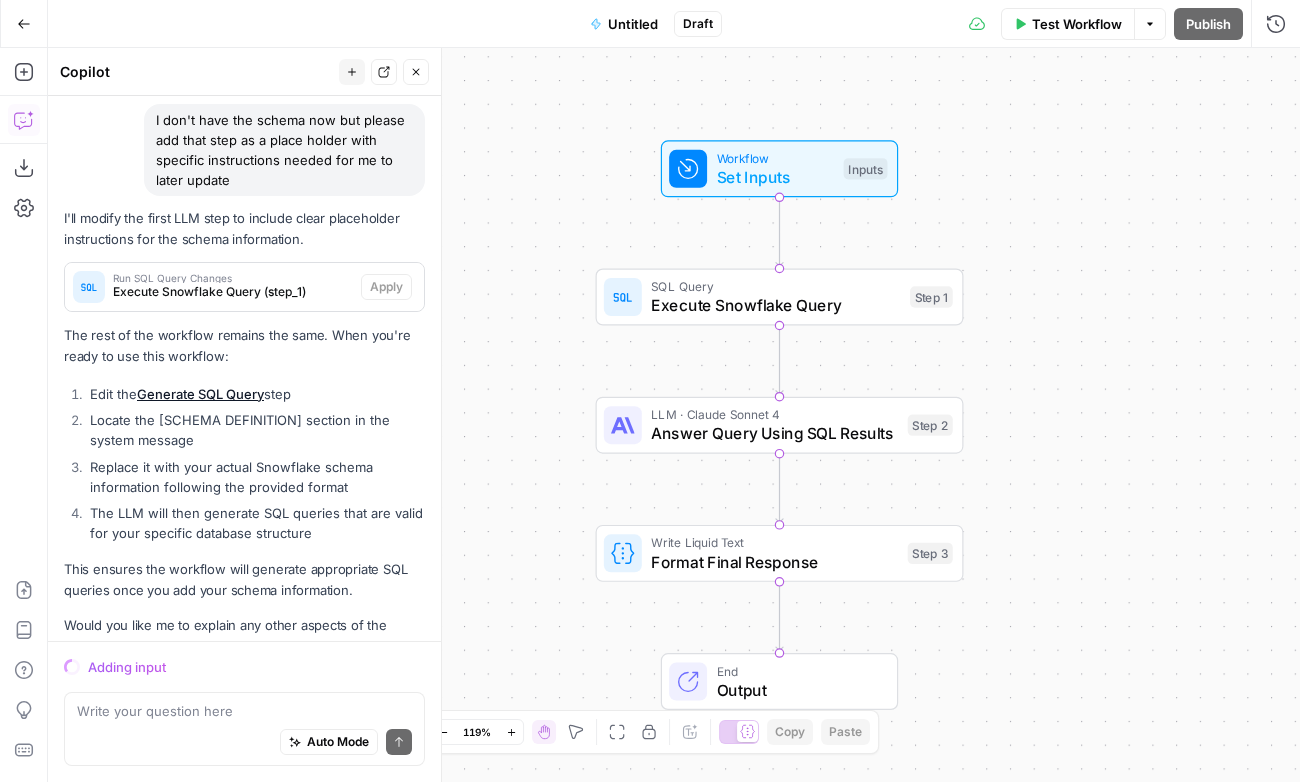 click on "Execute Snowflake Query" at bounding box center [775, 305] 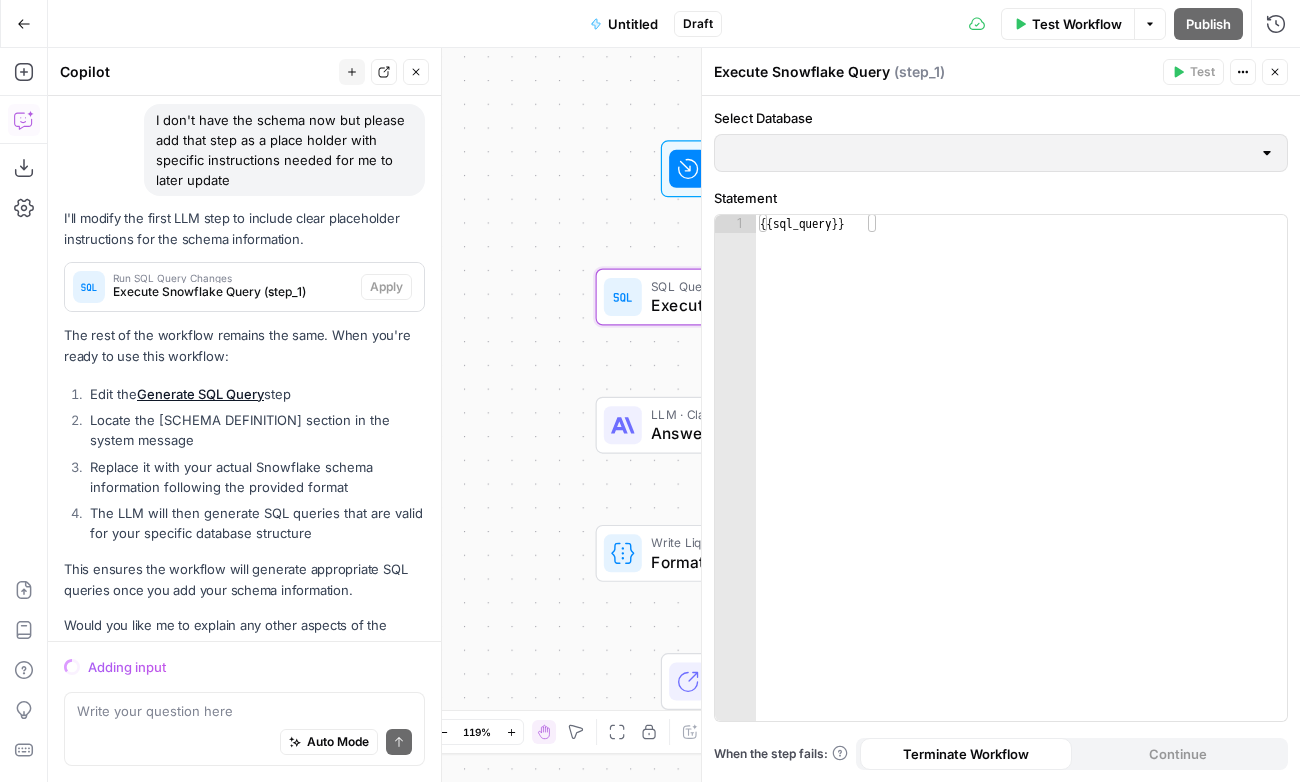 click at bounding box center [1267, 153] 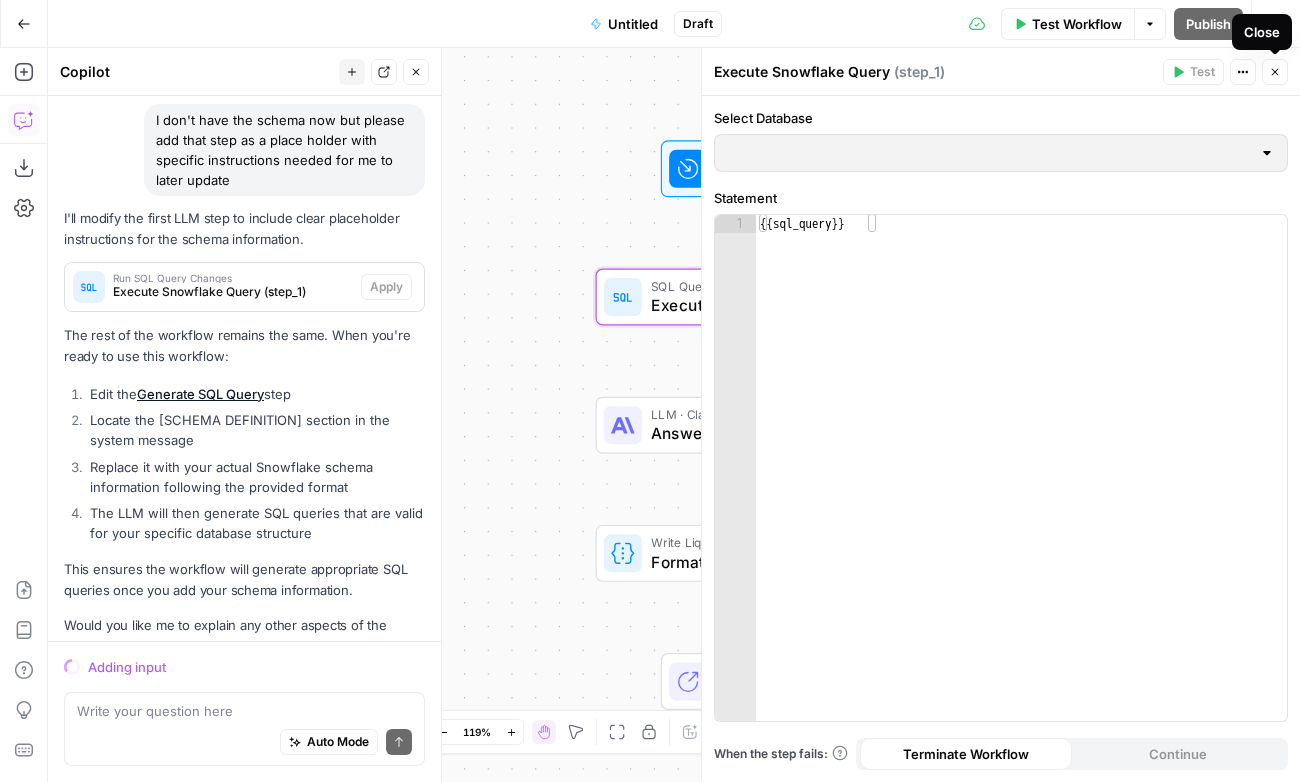 click 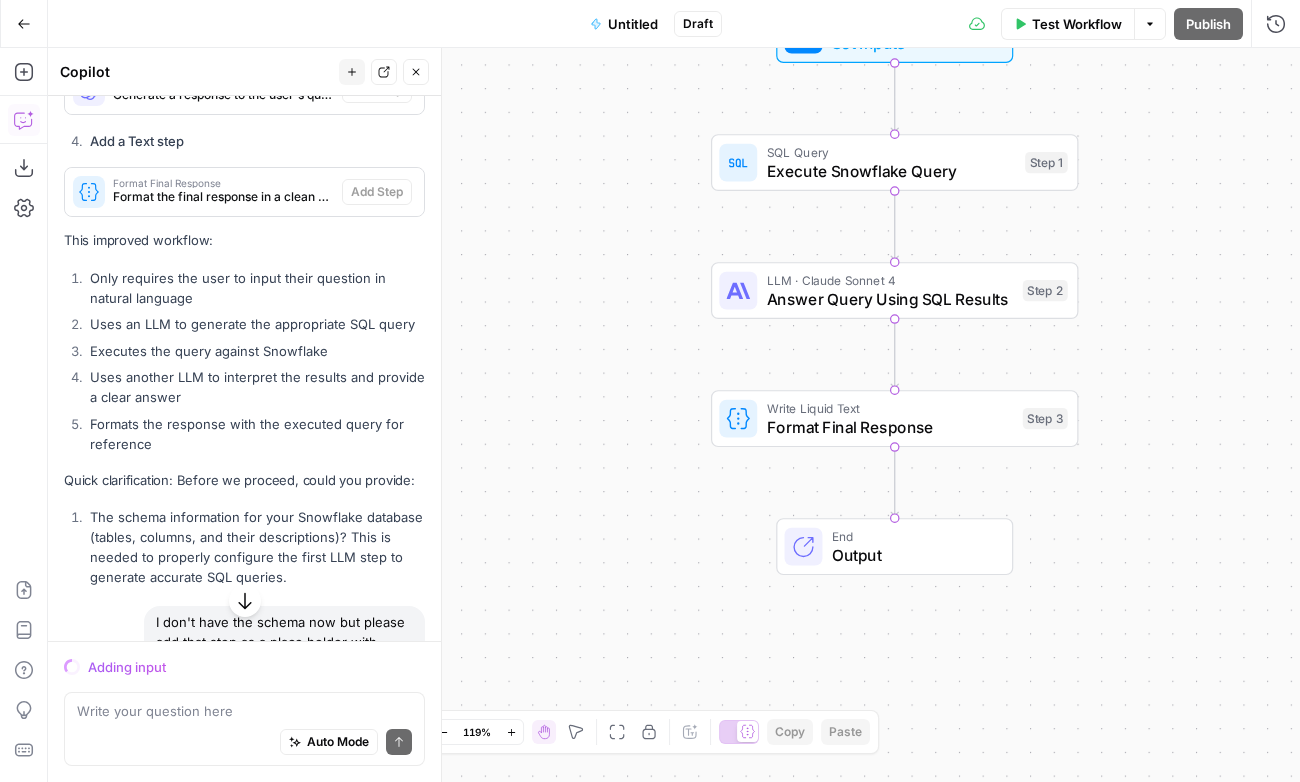scroll, scrollTop: 4408, scrollLeft: 0, axis: vertical 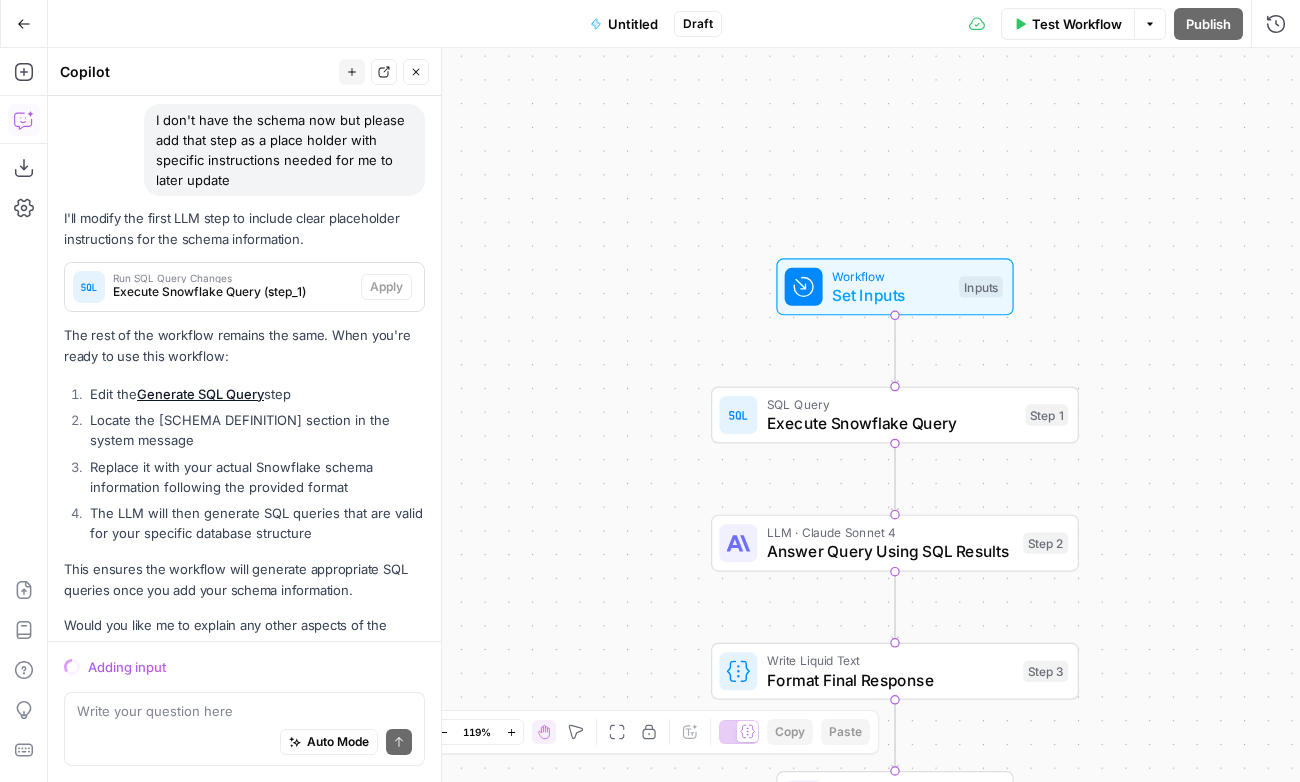 click on "This ensures the workflow will generate appropriate SQL queries once you add your schema information." at bounding box center (244, 580) 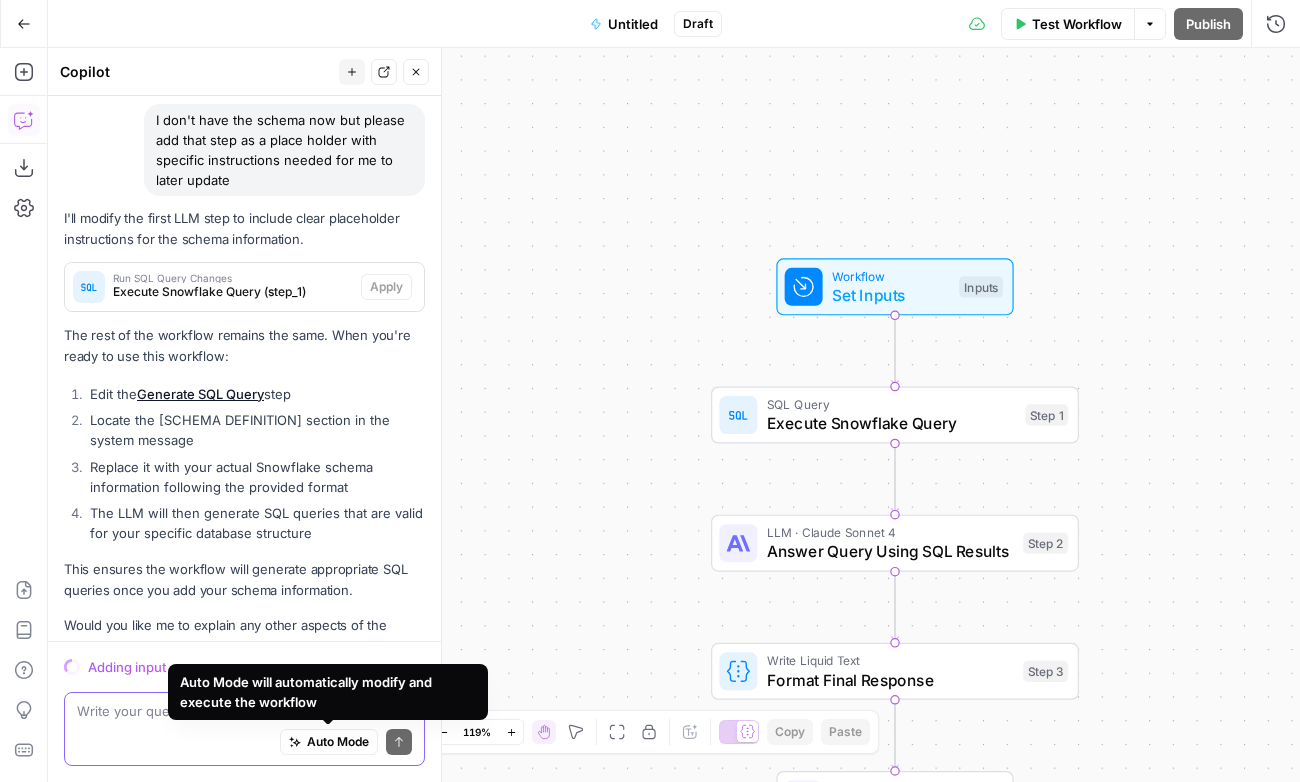 click on "Auto Mode" at bounding box center [338, 742] 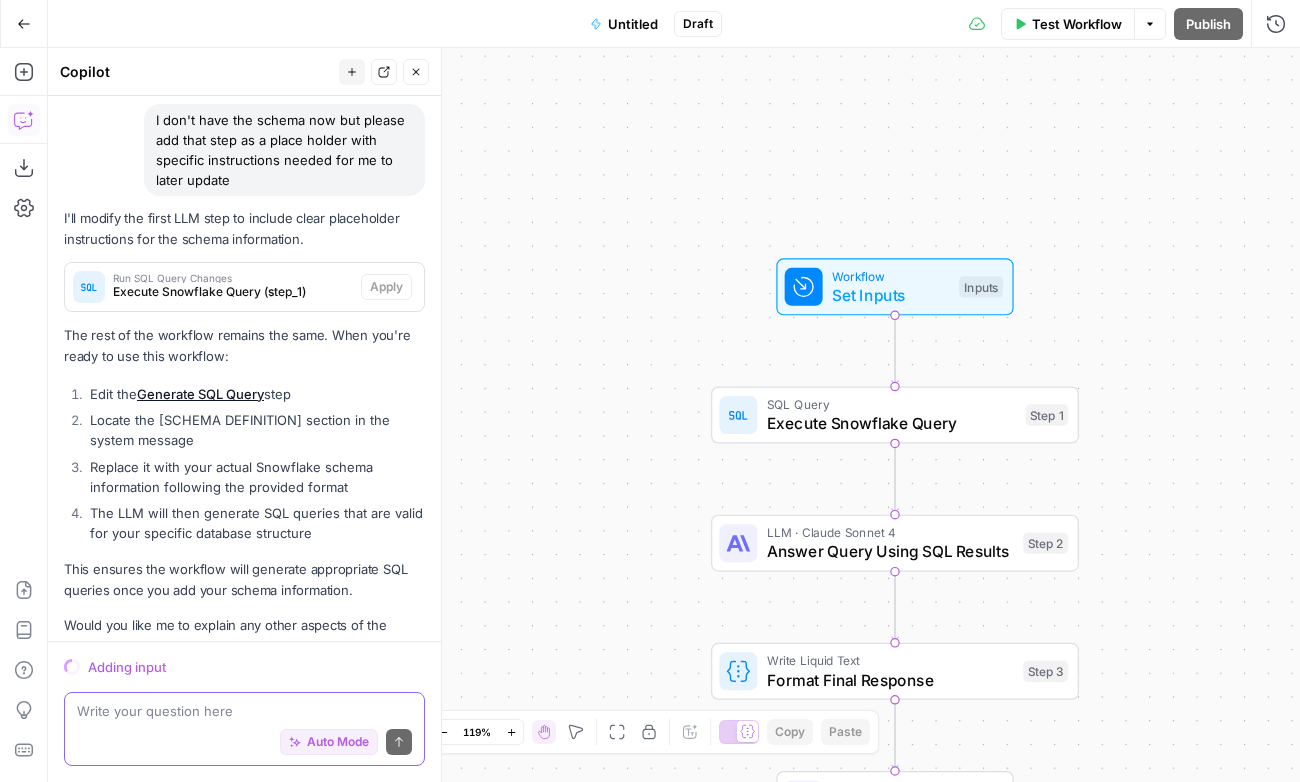 click on "Auto Mode" at bounding box center (338, 742) 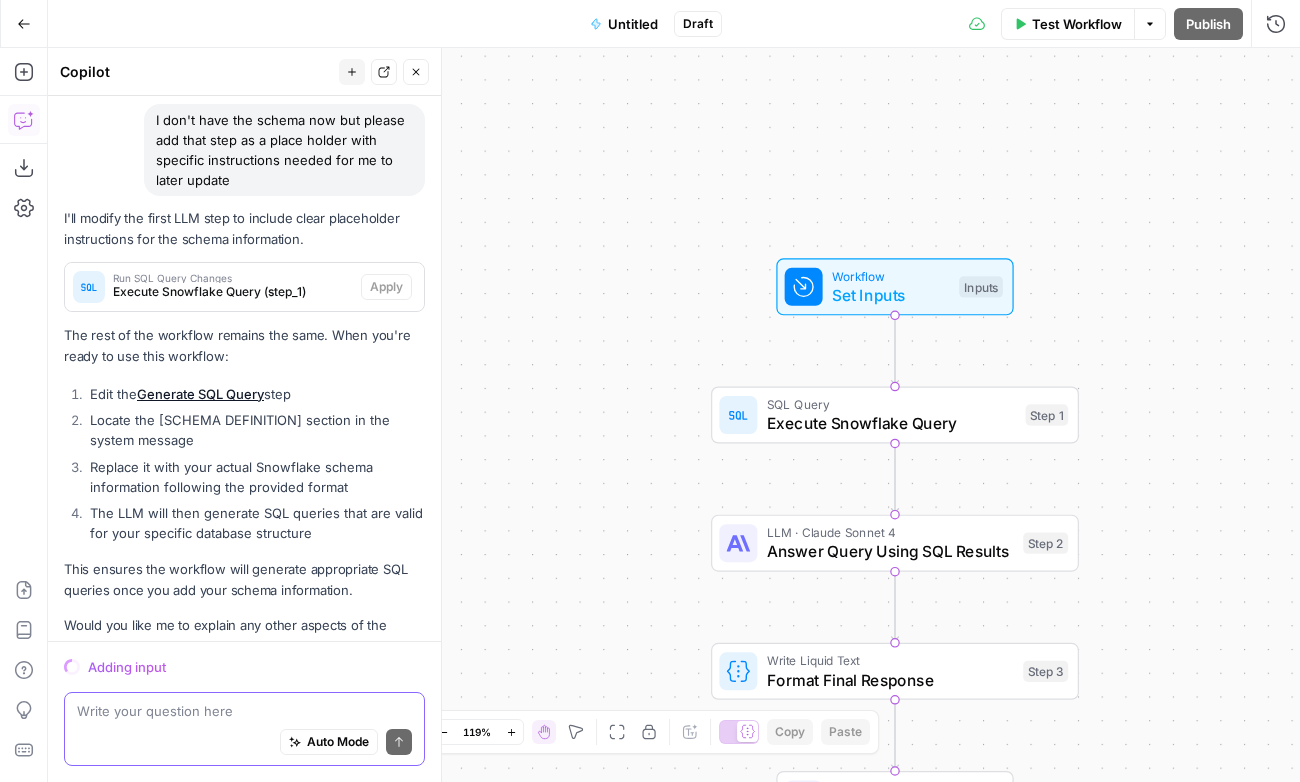 click at bounding box center [244, 711] 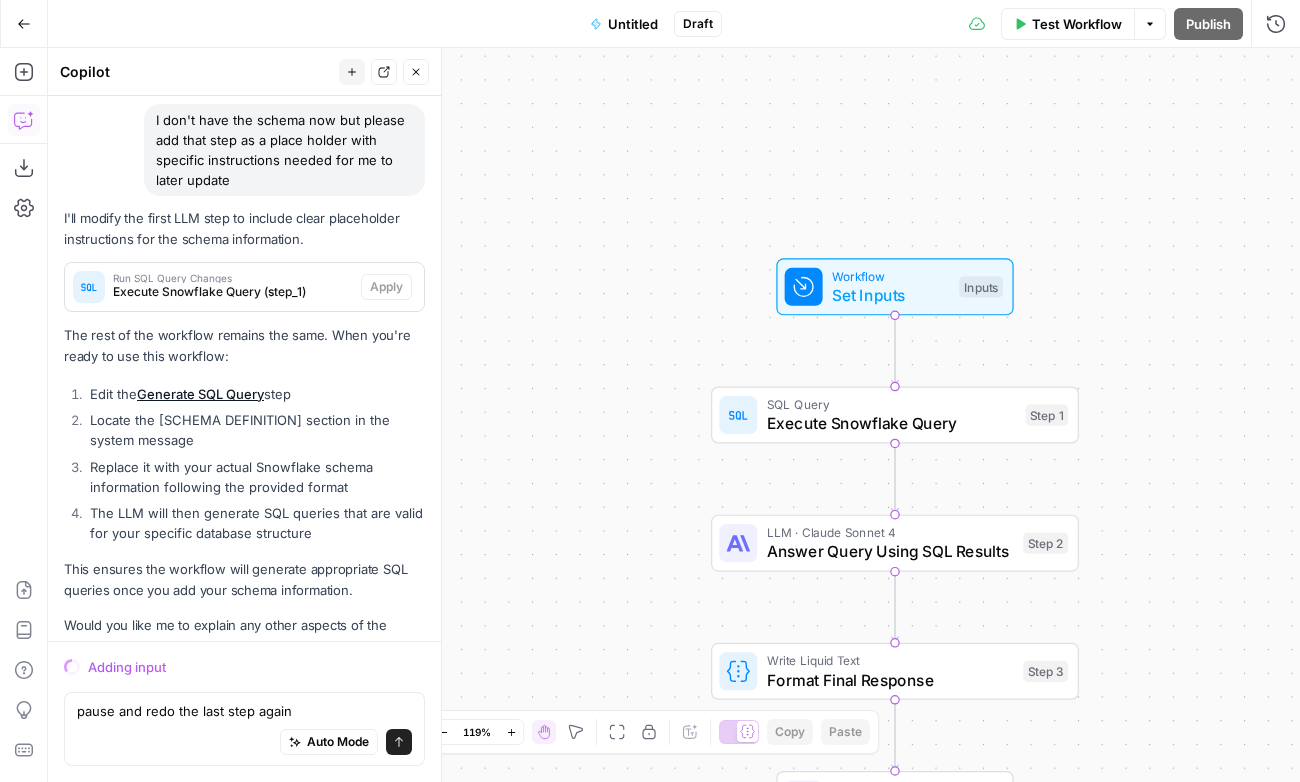drag, startPoint x: 353, startPoint y: 586, endPoint x: 170, endPoint y: 456, distance: 224.47495 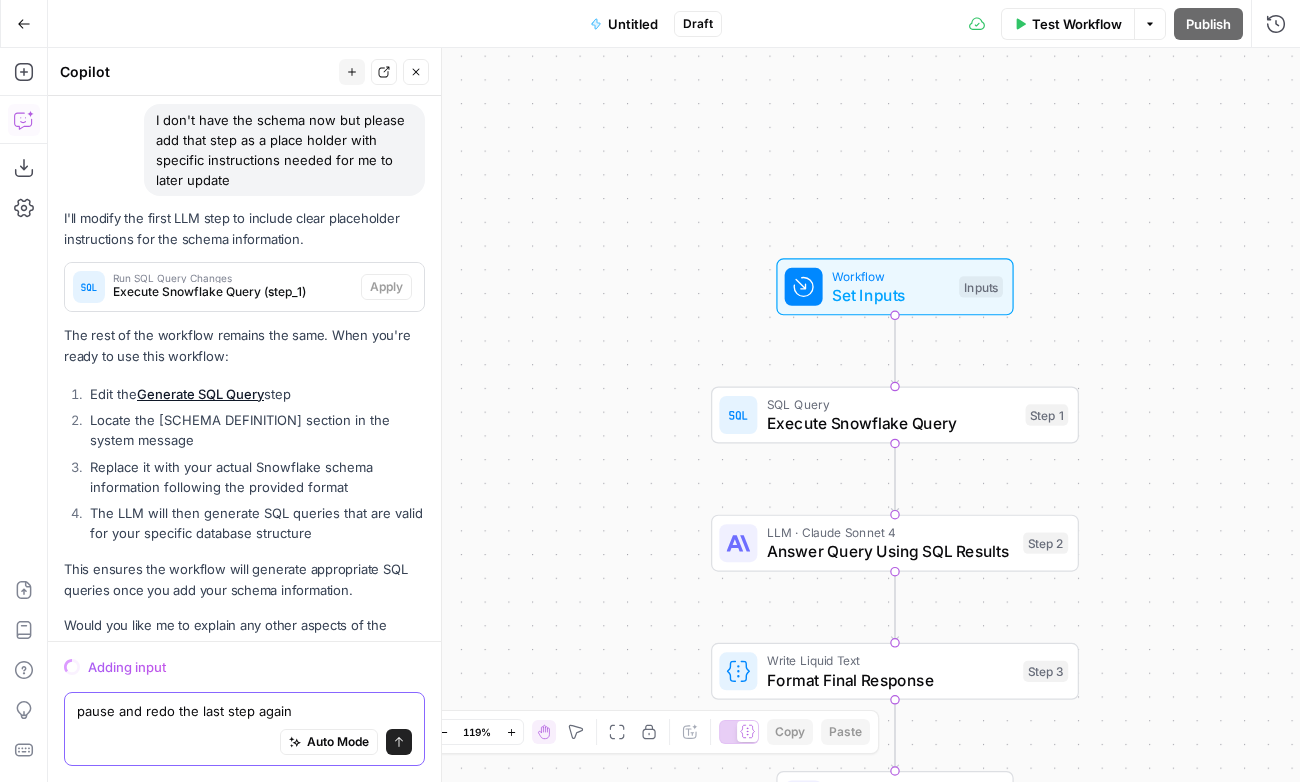 drag, startPoint x: 303, startPoint y: 714, endPoint x: 1, endPoint y: 710, distance: 302.0265 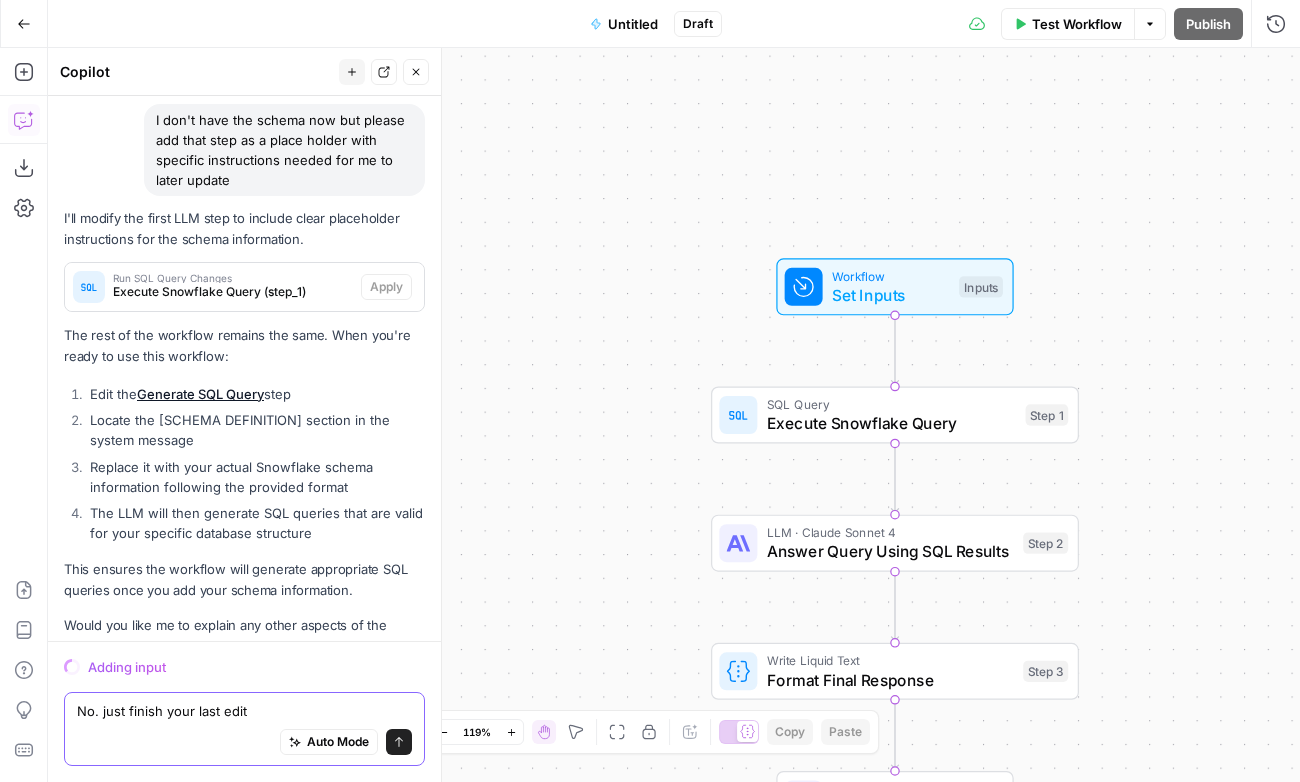 type on "No. just finish your last edits" 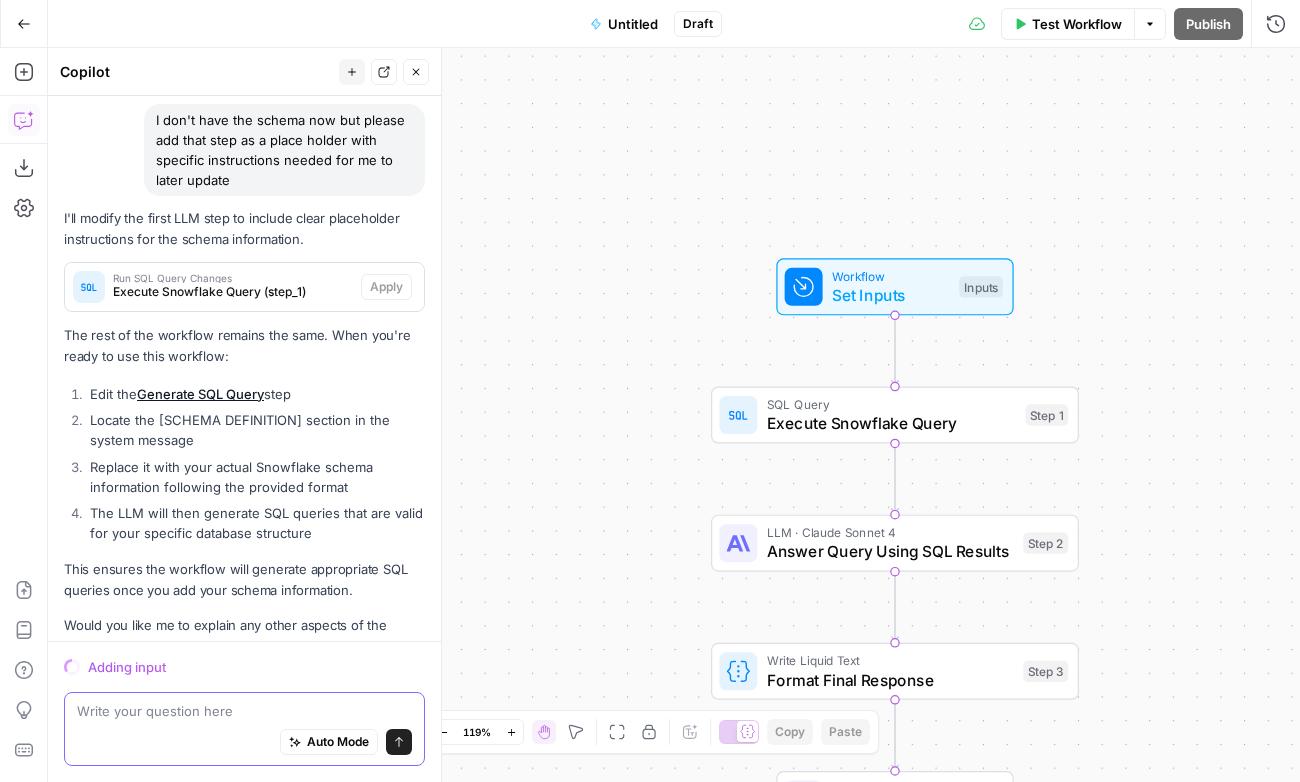 scroll, scrollTop: 4423, scrollLeft: 0, axis: vertical 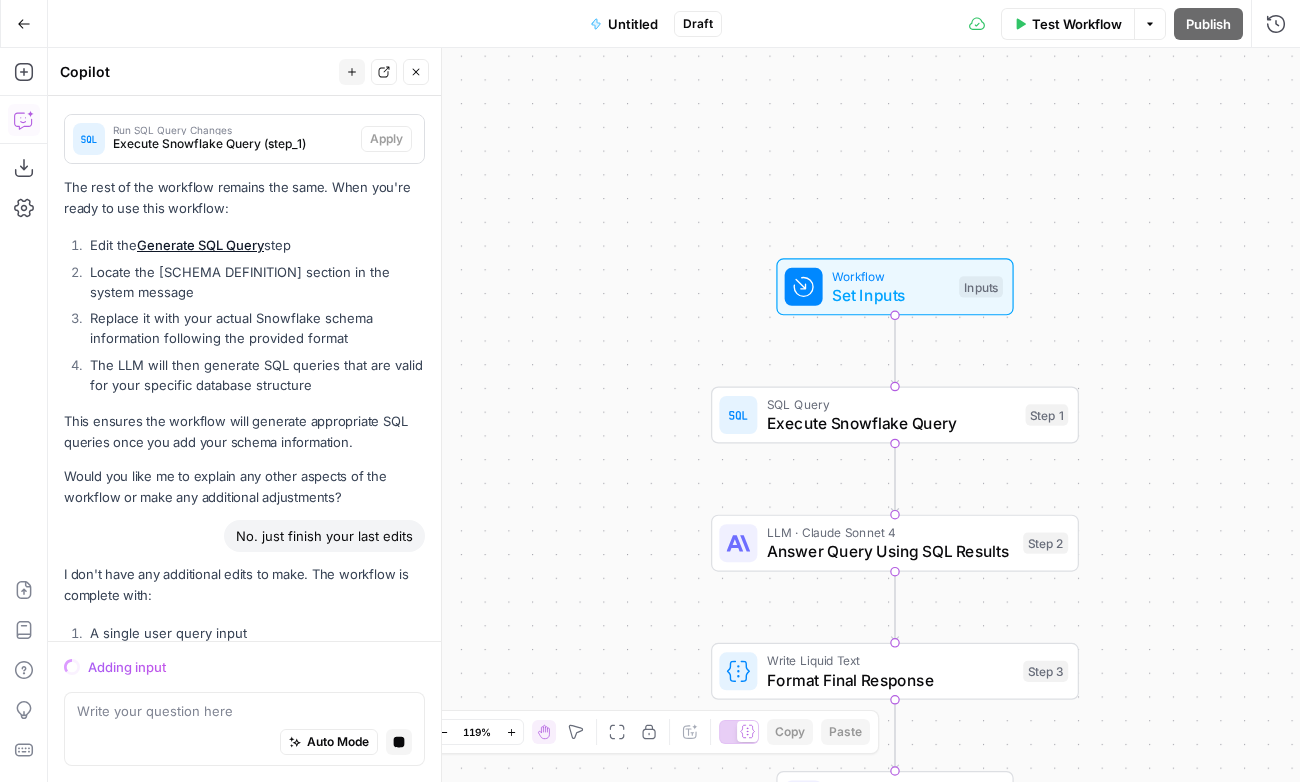 drag, startPoint x: 347, startPoint y: 534, endPoint x: 108, endPoint y: 290, distance: 341.55087 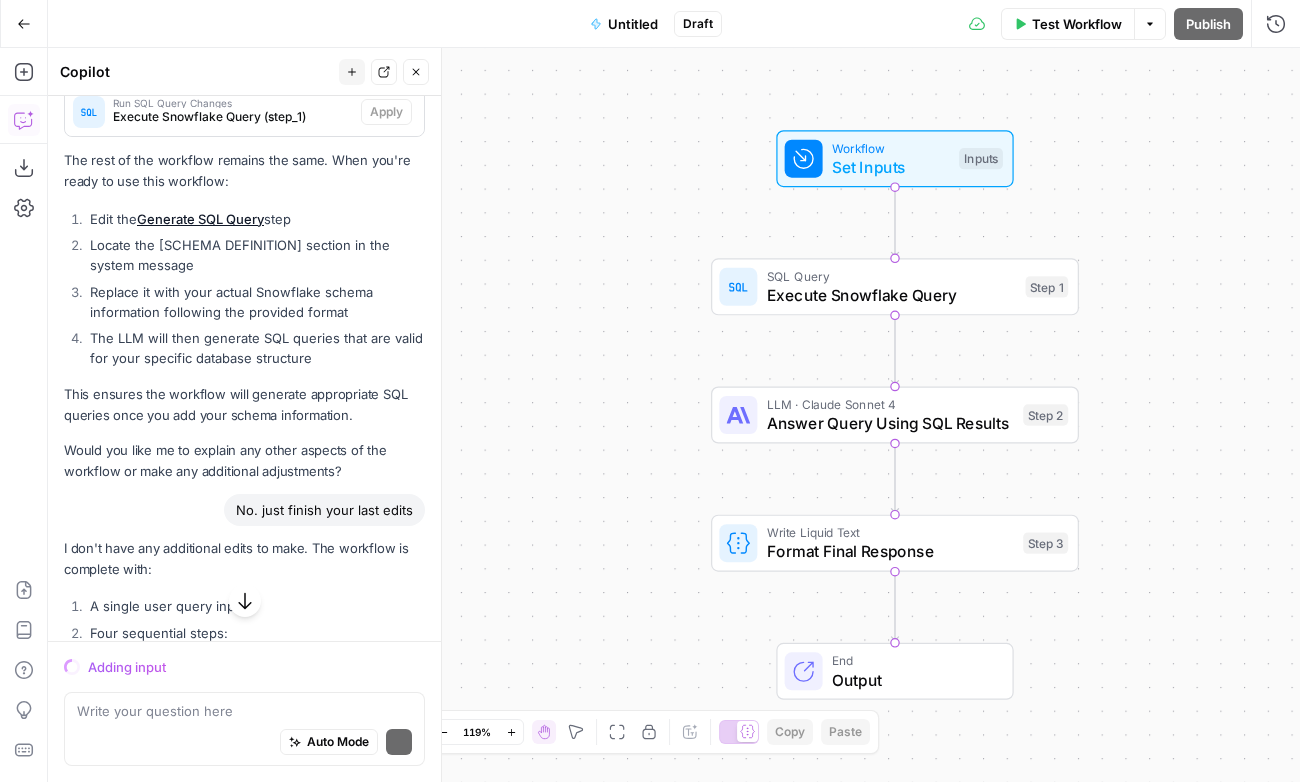 scroll, scrollTop: 4613, scrollLeft: 0, axis: vertical 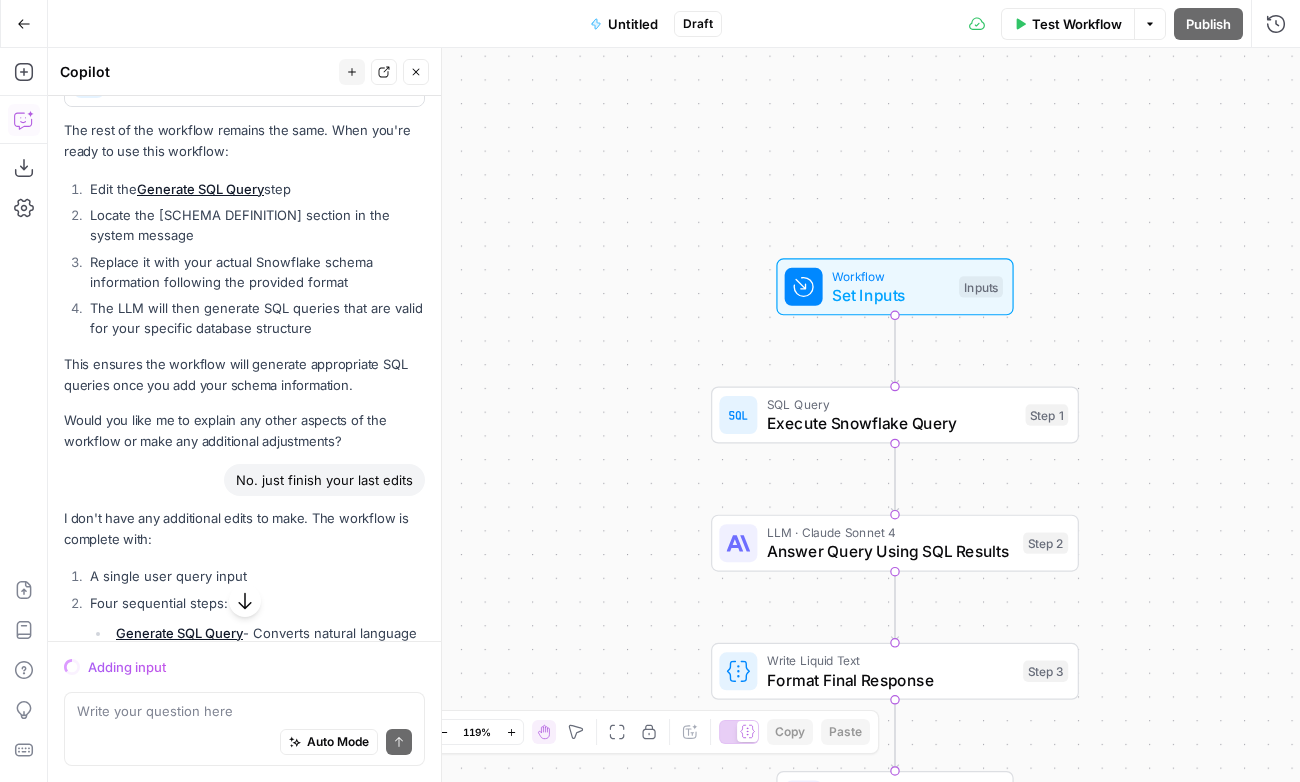 click on "Execute Snowflake Query" at bounding box center (891, 423) 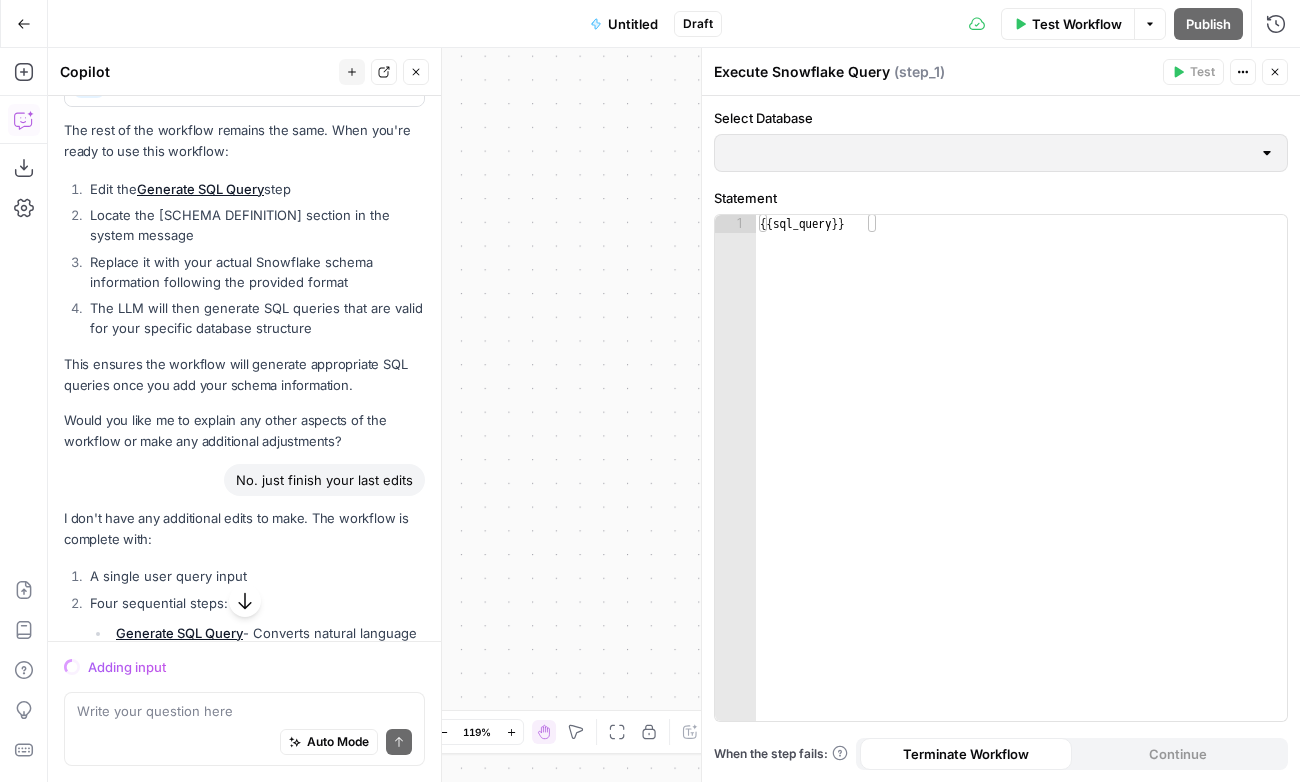 click at bounding box center [1267, 153] 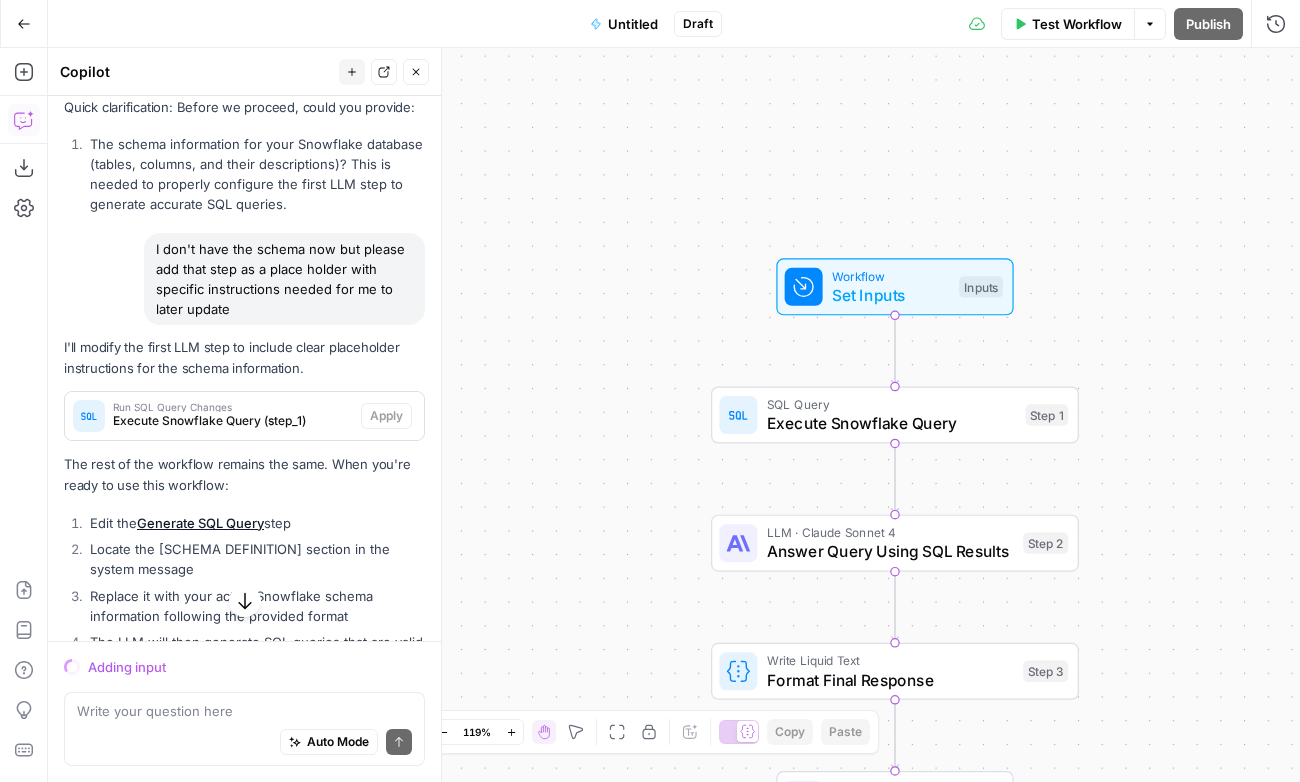 scroll, scrollTop: 4311, scrollLeft: 0, axis: vertical 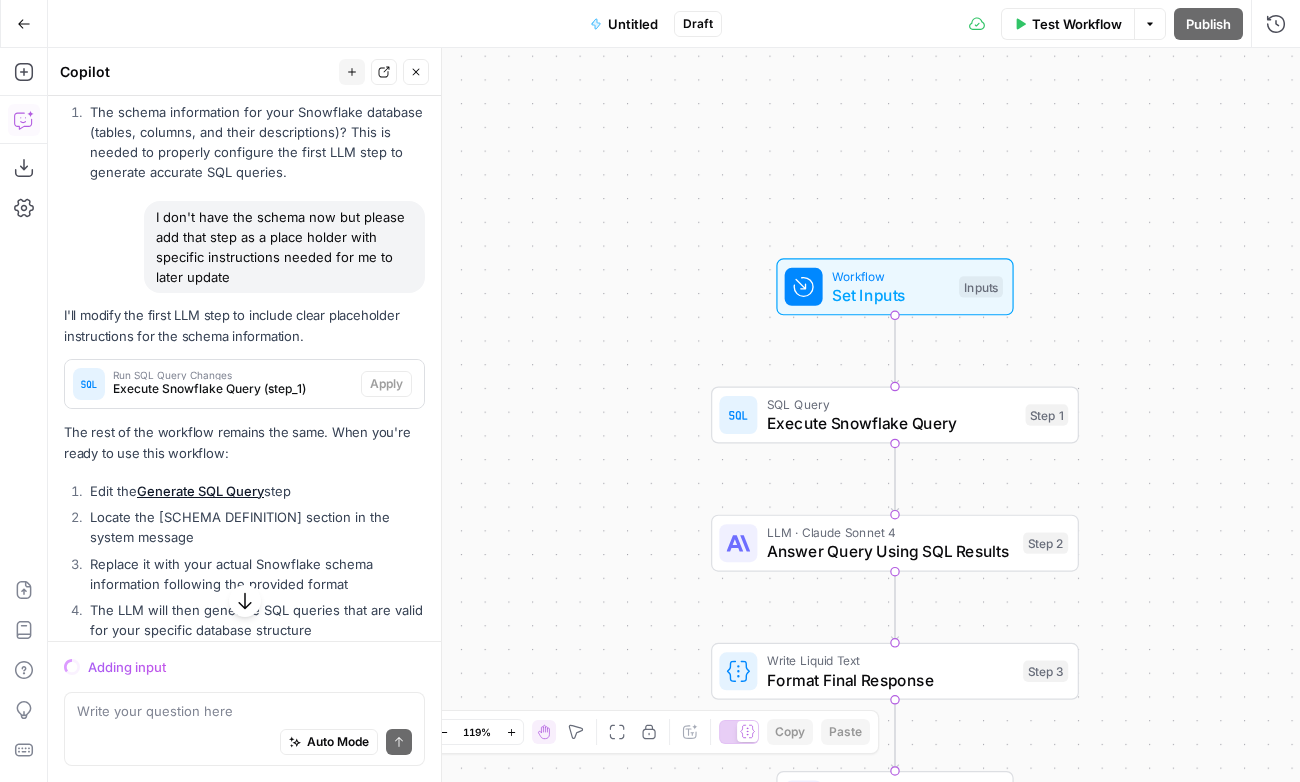 click on "SQL Query" at bounding box center [891, 404] 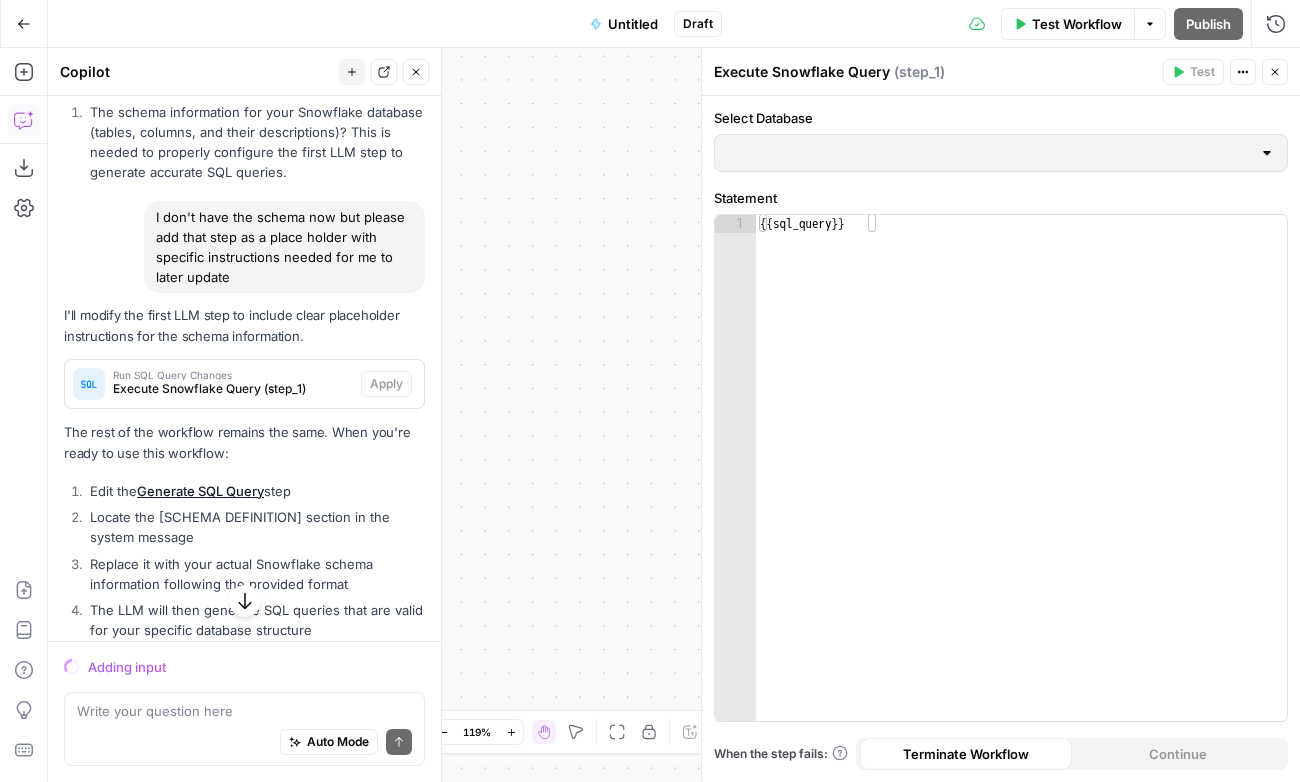 click on "1 {{  sql_query  }}     XXXXXXXXXXXXXXXXXXXXXXXXXXXXXXXXXXXXXXXXXXXXXXXXXXXXXXXXXXXXXXXXXXXXXXXXXXXXXXXXXXXXXXXXXXXXXXXXXXXXXXXXXXXXXXXXXXXXXXXXXXXXXXXXXXXXXXXXXXXXXXXXXXXXXXXXXXXXXXXXXXXXXXXXXXXXXXXXXXXXXXXXXXXXXXXXXXXXXXXXXXXXXXXXXXXXXXXXXXXXXXXXXXXXXXXXXXXXXXXXXXXXXXXXXXXXXXXXXXXXXXXXXXXXXXXXXXXXXXXXXXXXXXXXXXXXXXXXXXXXXXXXXXXXXXXXXXXXXXXXXXXXXXXXXXXXXXXXXXXXXXXXXXXXXXXXXXXXXXXXXXXXXXXXXXXXXXXXXXXXXXXXXXXXXXXXXXXXXXXXXXXXXXXXXXXXXXXXXXXXXXXXXXXXXXXXXXXXXXXXXXXXXXXXXXXXXXXXXXXXXXXXXXXXXXXXXXXXXXXXXXXXXXXXXXXXXXXXXXXXXXXXXXXXXXXX" at bounding box center (1001, 468) 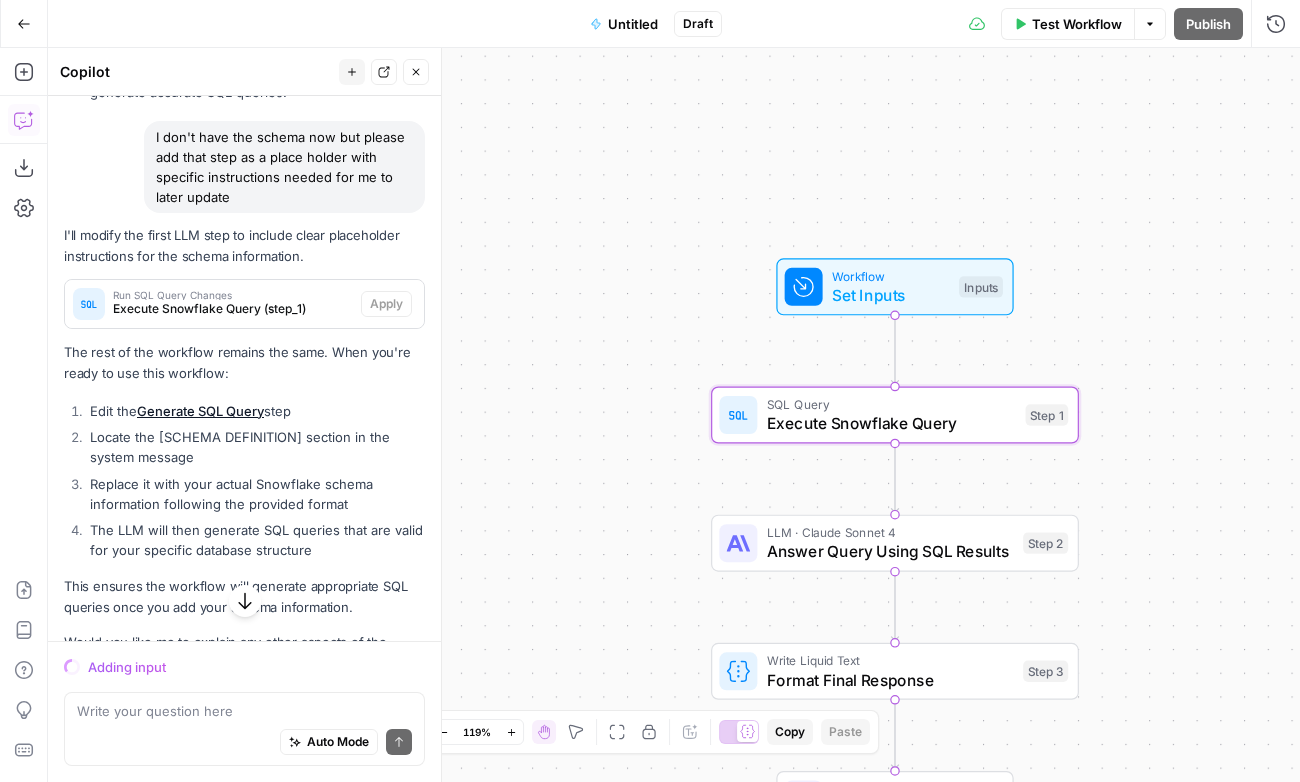 scroll, scrollTop: 4456, scrollLeft: 0, axis: vertical 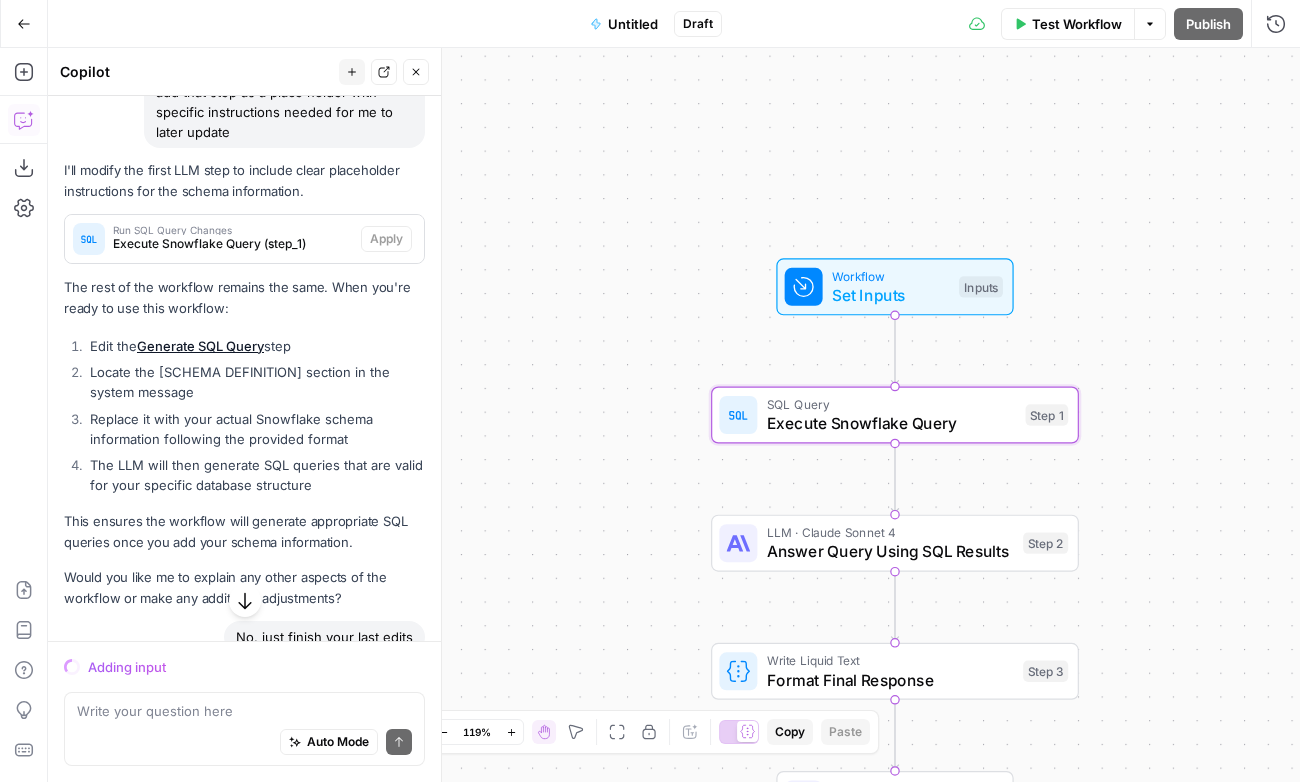 drag, startPoint x: 340, startPoint y: 534, endPoint x: 60, endPoint y: 221, distance: 419.9631 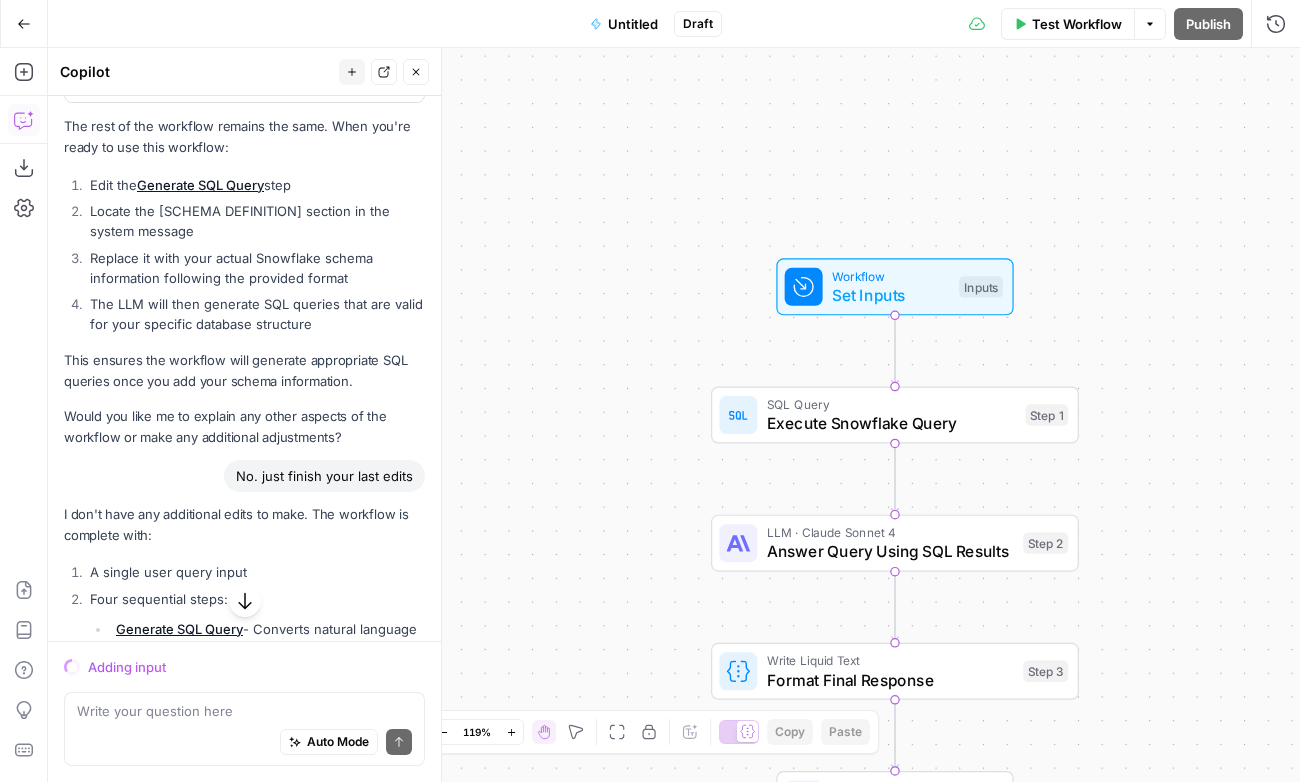scroll, scrollTop: 4817, scrollLeft: 0, axis: vertical 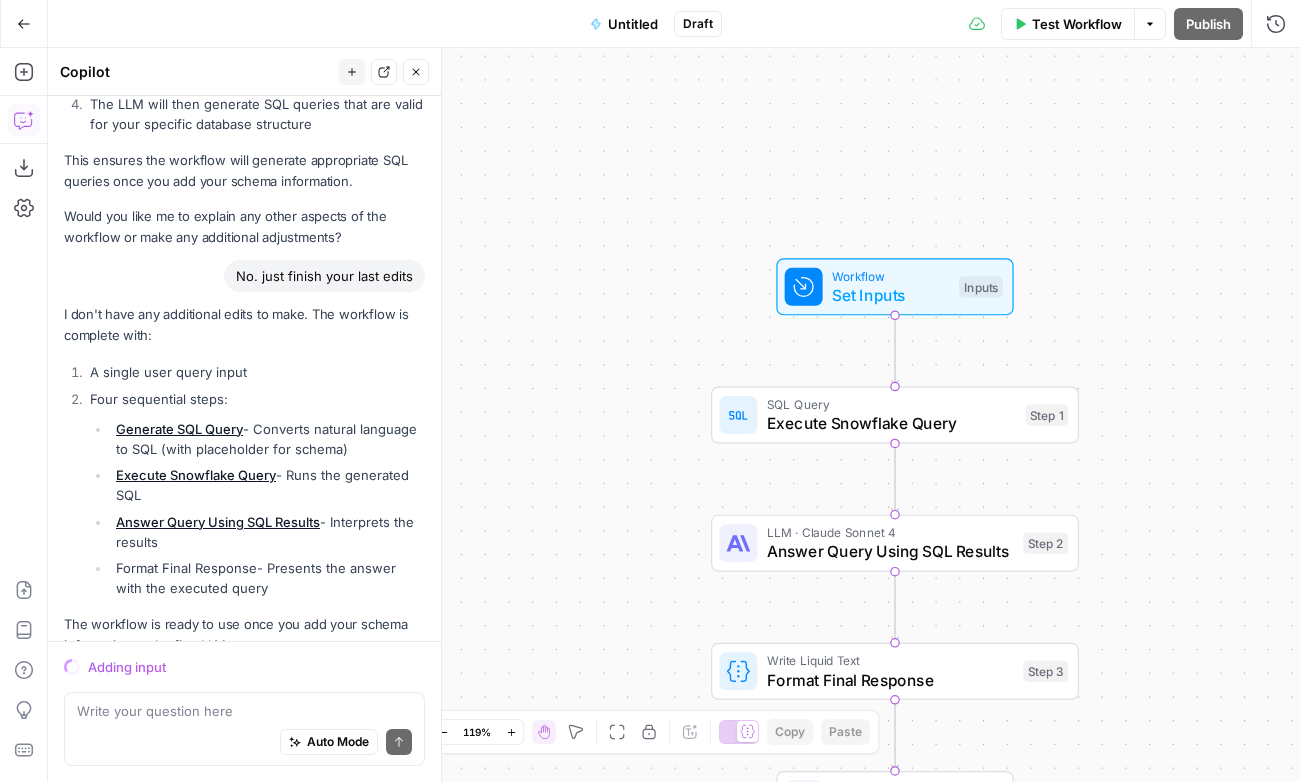 click on "Auto Mode Send" at bounding box center (244, 743) 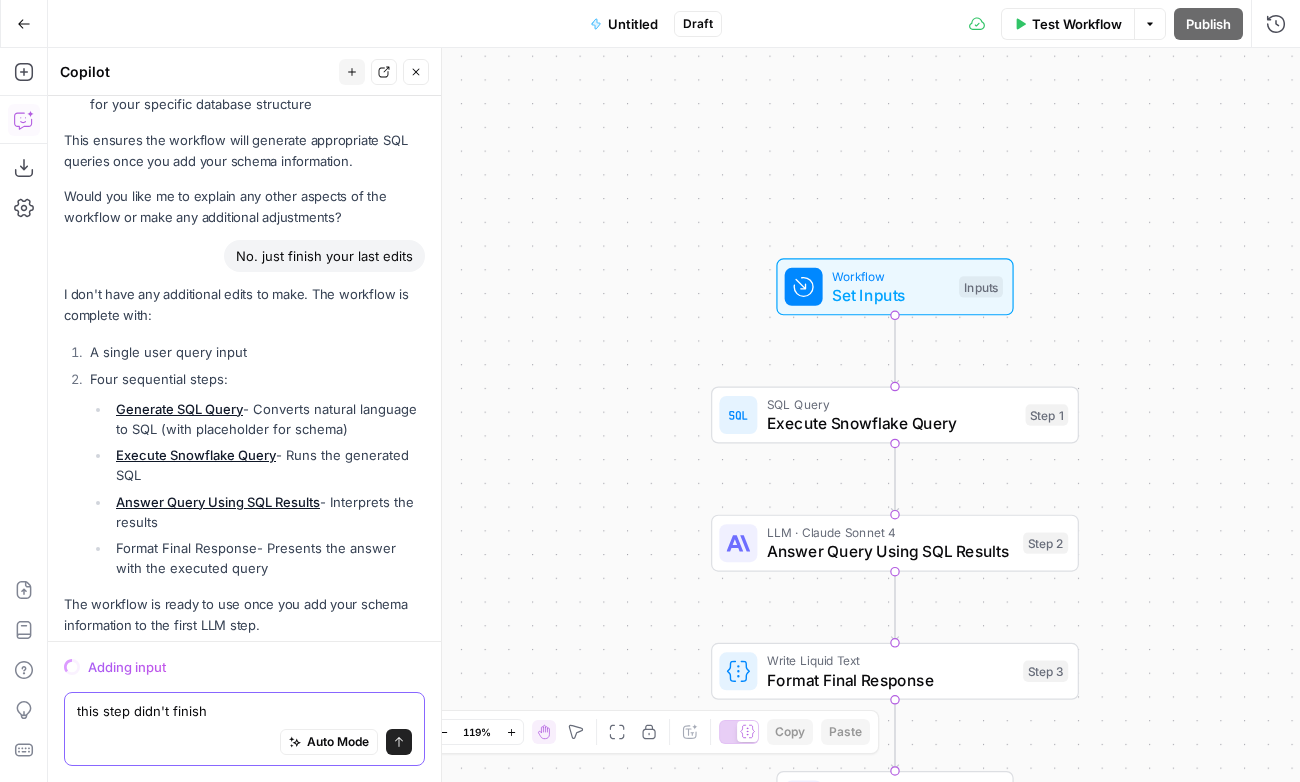 paste on "The rest of the workflow remains the same. When you're ready to use this workflow:
Edit the Generate SQL Query step
Locate the [SCHEMA DEFINITION] section in the system message
Replace it with your actual Snowflake schema information following the provided format
The LLM will then generate SQL queries that are valid for your specific database structure
This ensures the workflow will generate appropriate SQL queries once you add your schema information.
Would you like me to explain any other aspects of the workflow or make any additional adjustments?" 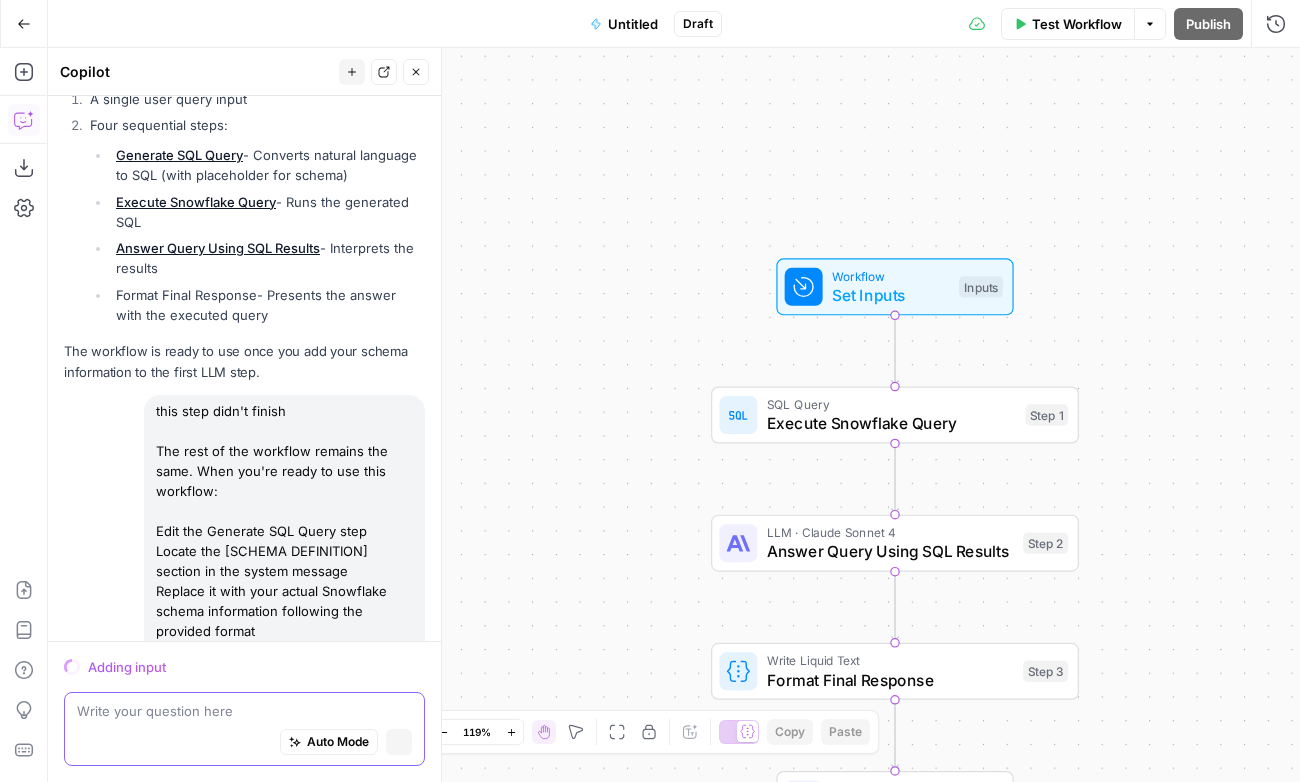 scroll, scrollTop: 5367, scrollLeft: 0, axis: vertical 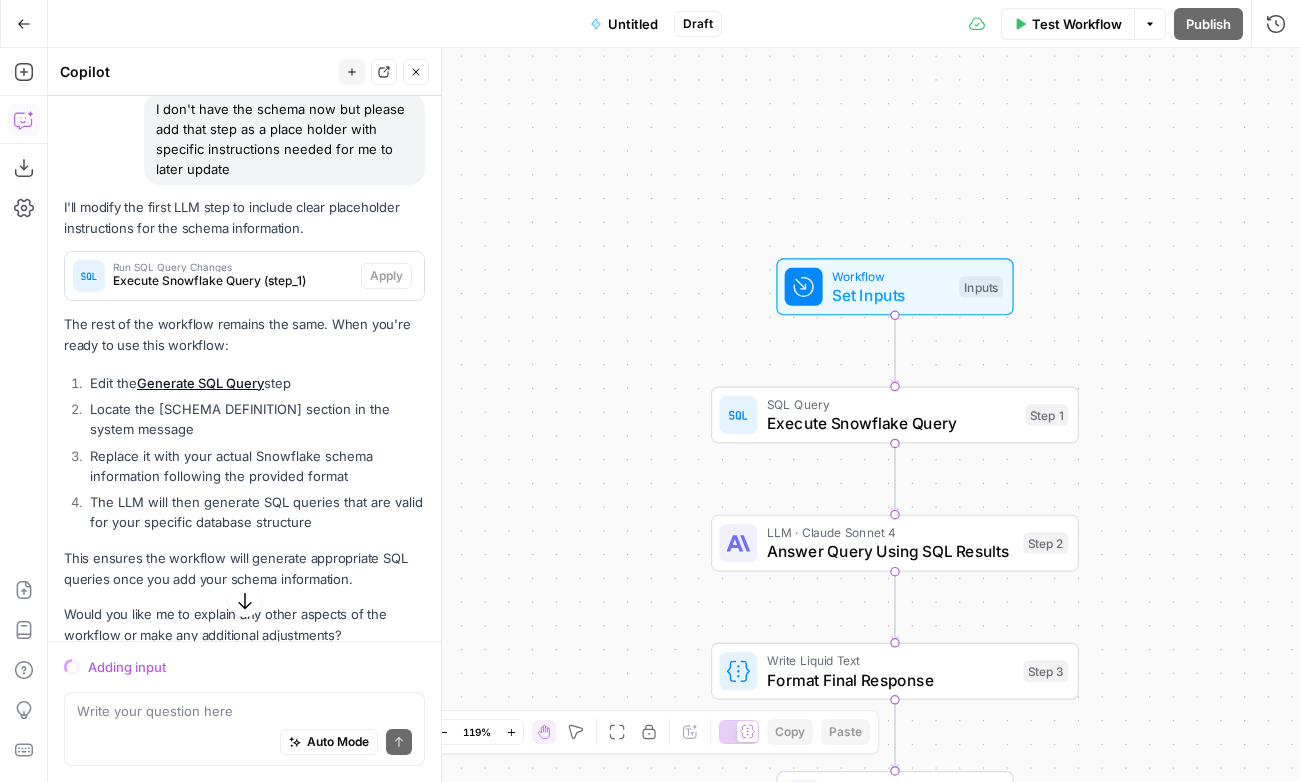 click on "Locate the [SCHEMA DEFINITION] section in the system message" at bounding box center [255, 419] 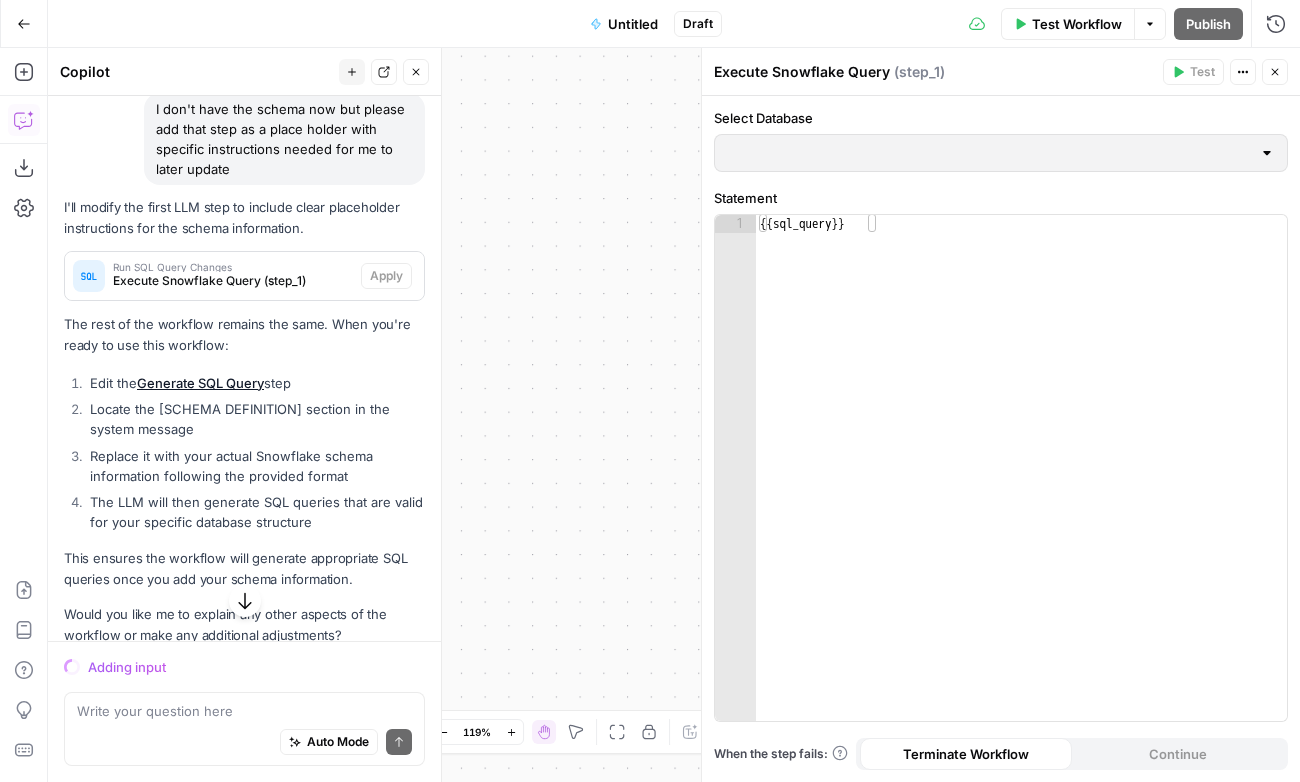 drag, startPoint x: 890, startPoint y: 232, endPoint x: 733, endPoint y: 225, distance: 157.15598 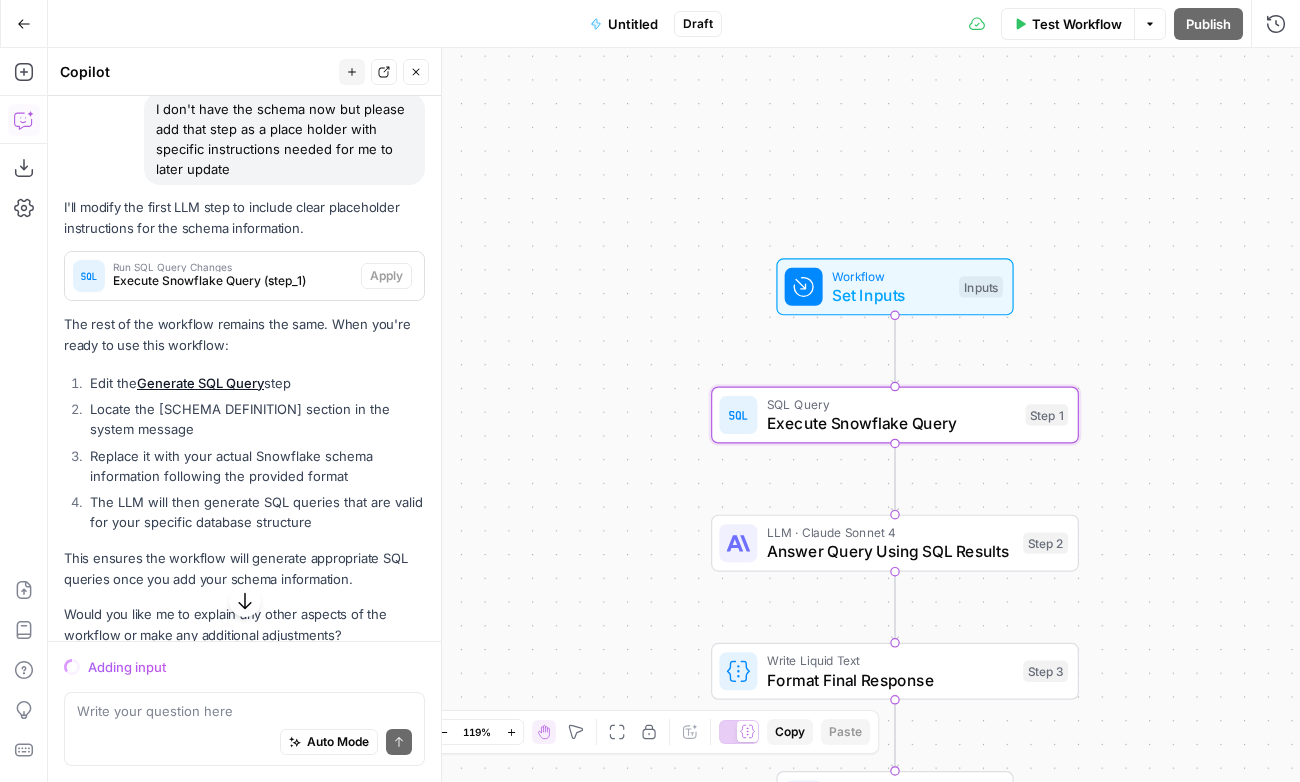 click on "Locate the [SCHEMA DEFINITION] section in the system message" at bounding box center [255, 419] 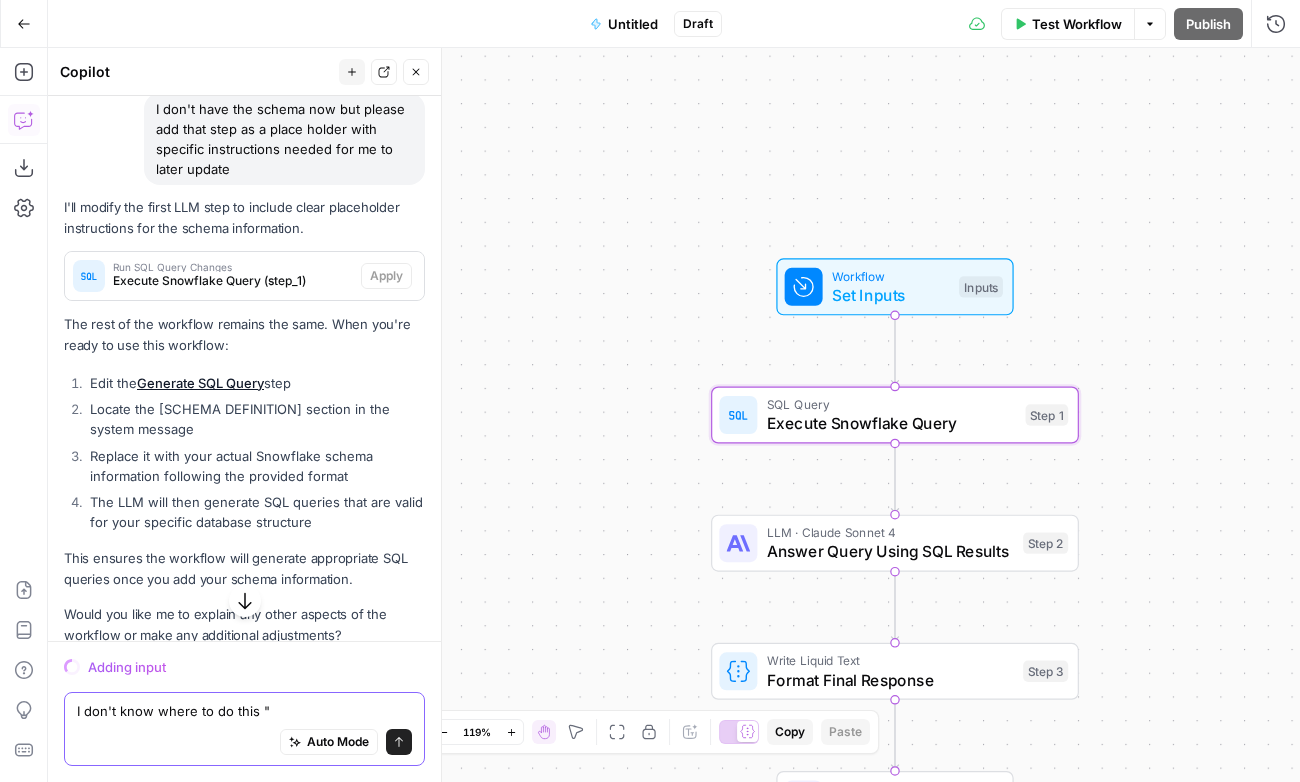 paste on "Locate the [SCHEMA DEFINITION] section in the system message" 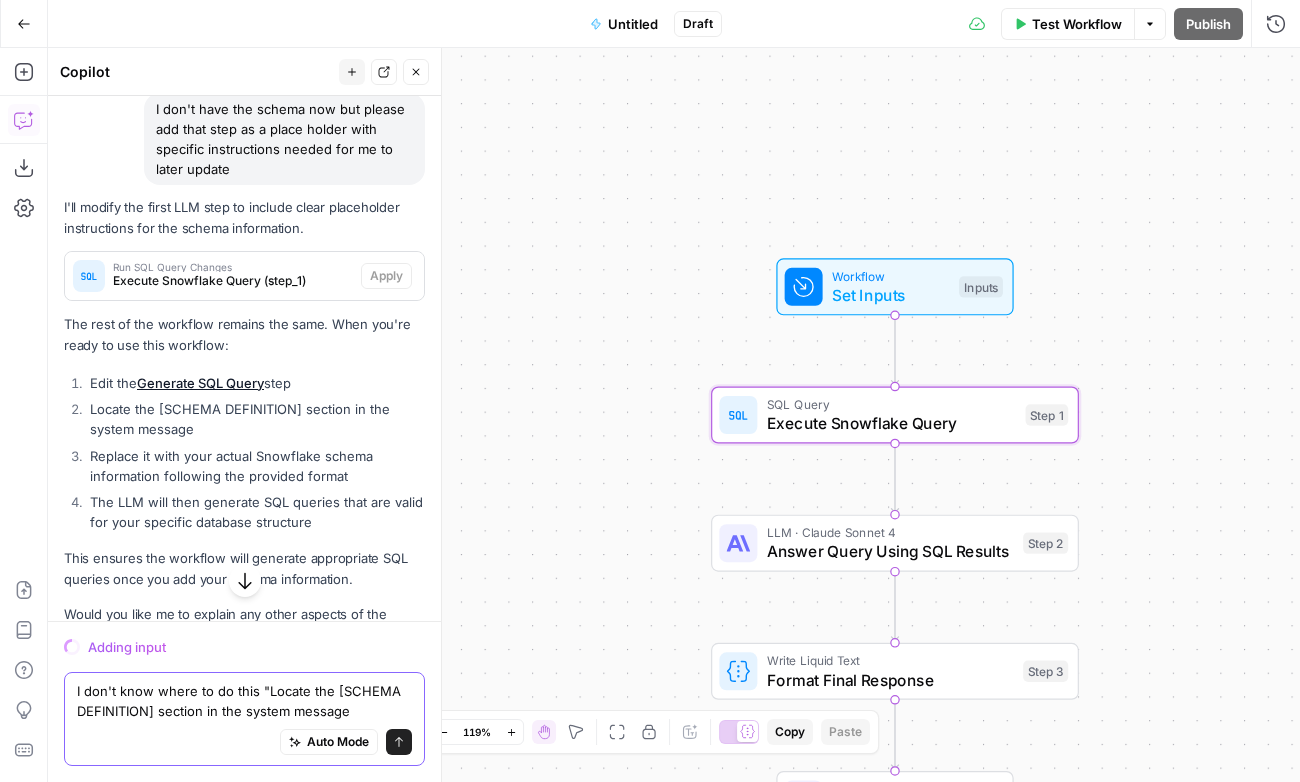 type on "I don't know where to do this "Locate the [SCHEMA DEFINITION] section in the system message"" 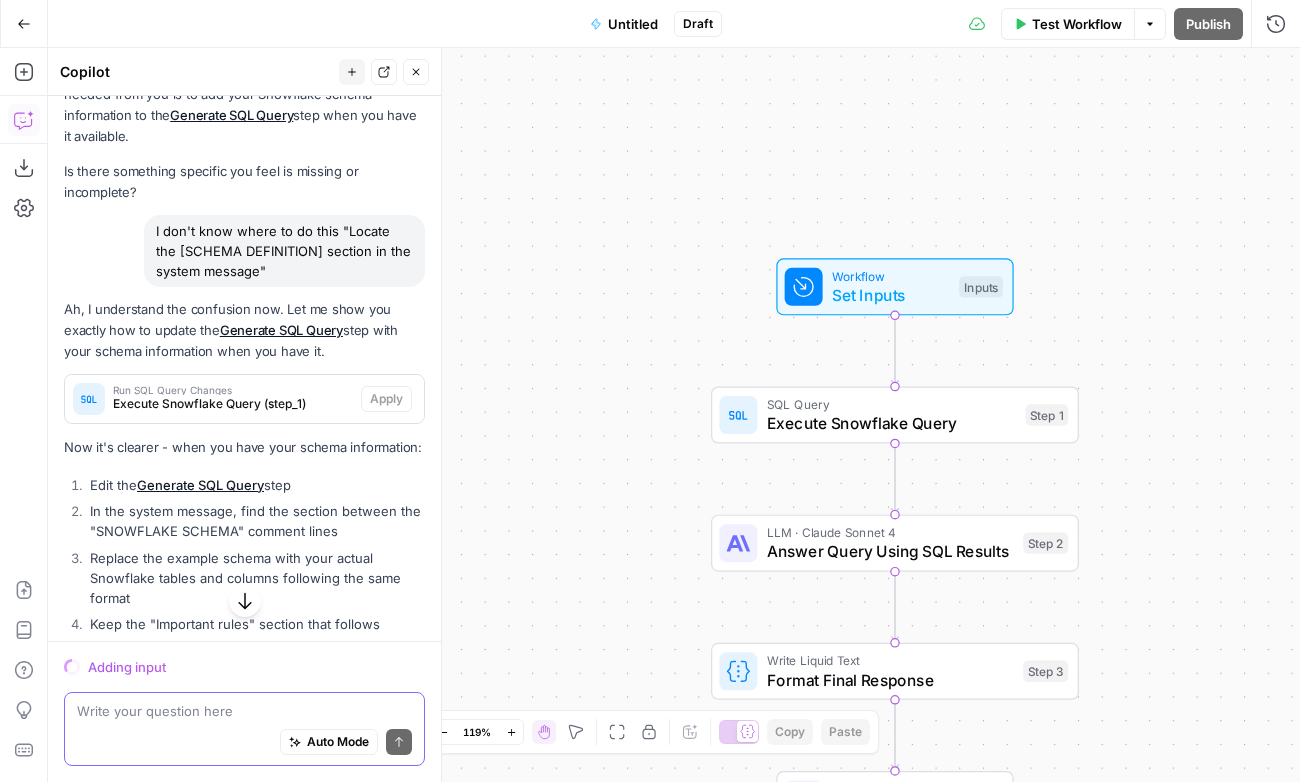 scroll, scrollTop: 6328, scrollLeft: 0, axis: vertical 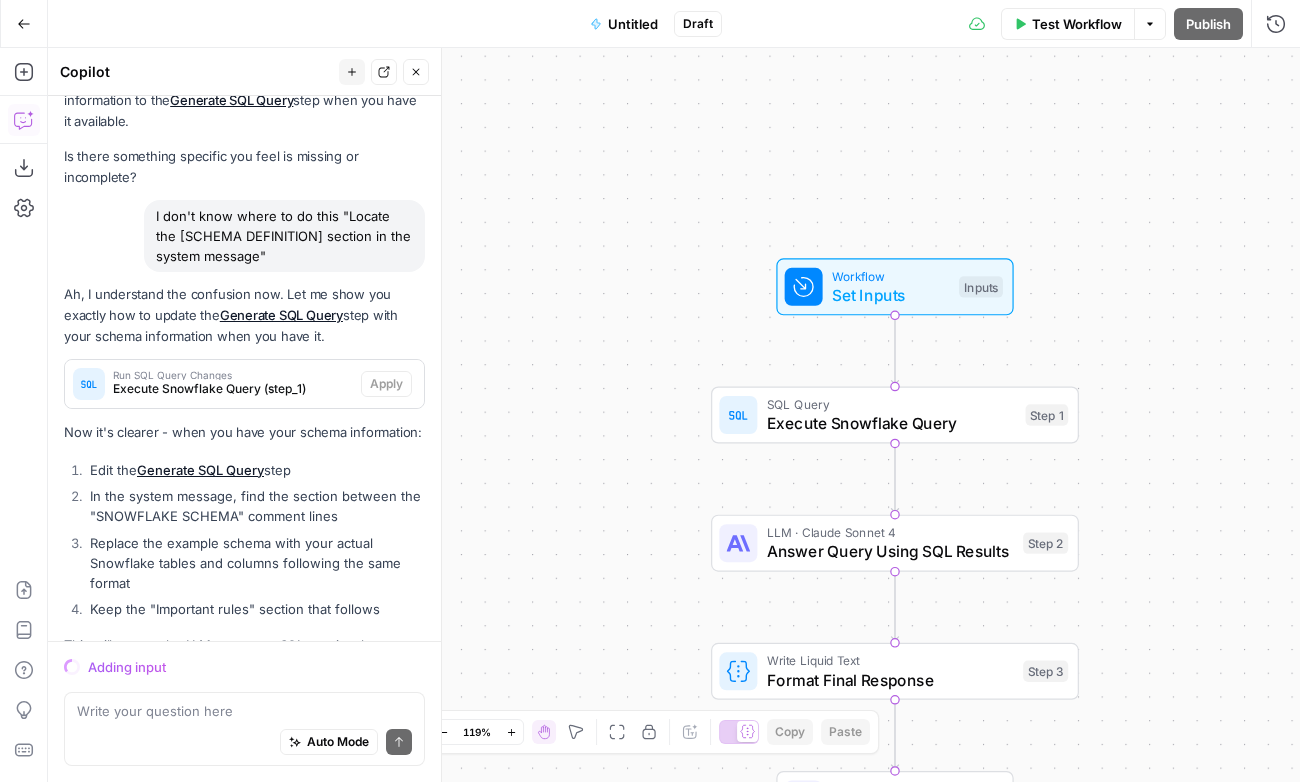 click on "Execute Snowflake Query" at bounding box center (891, 423) 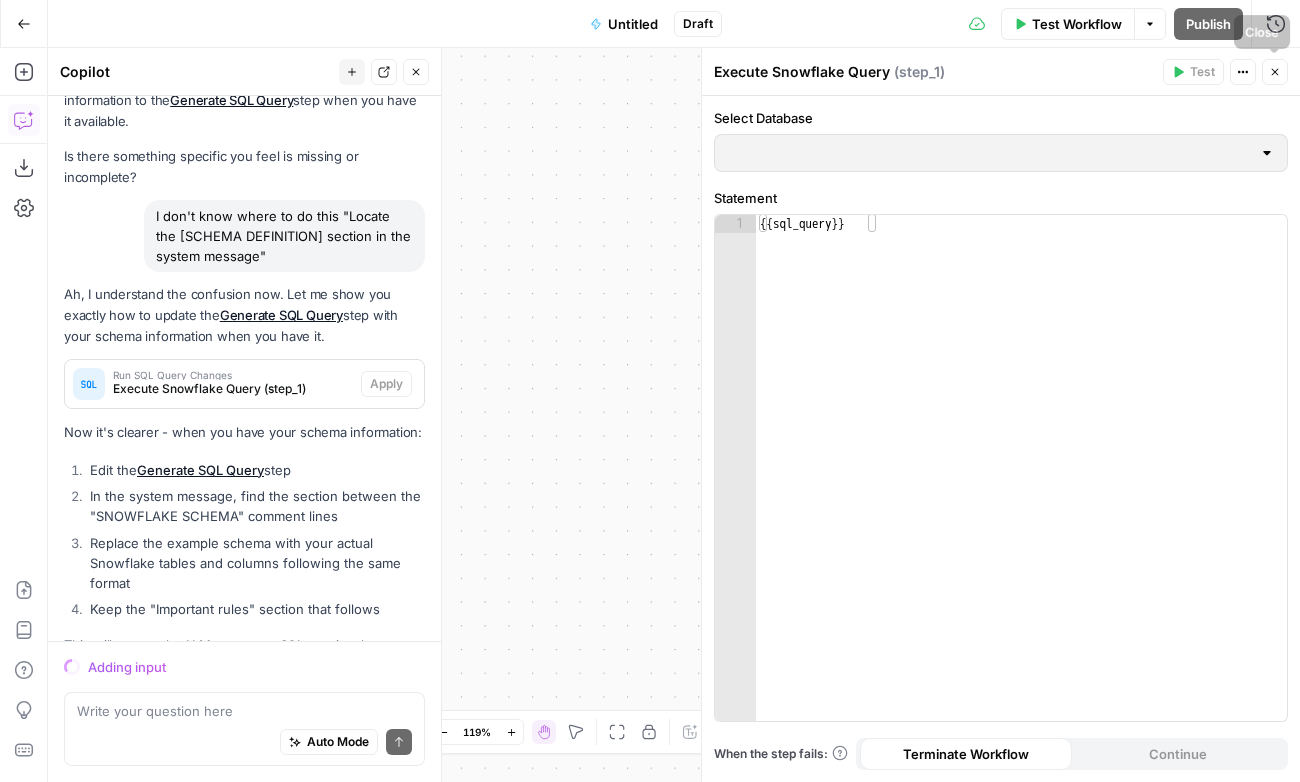 click 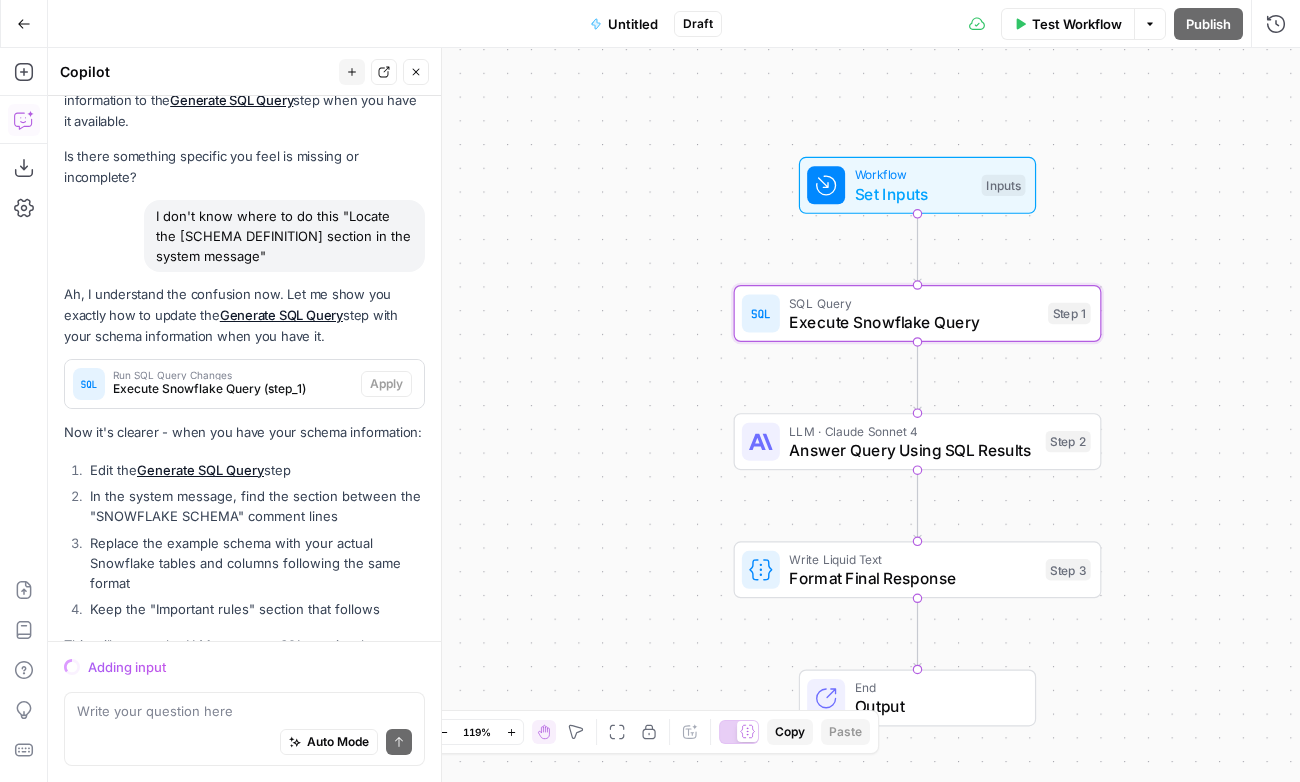 click on "Set Inputs" at bounding box center [913, 194] 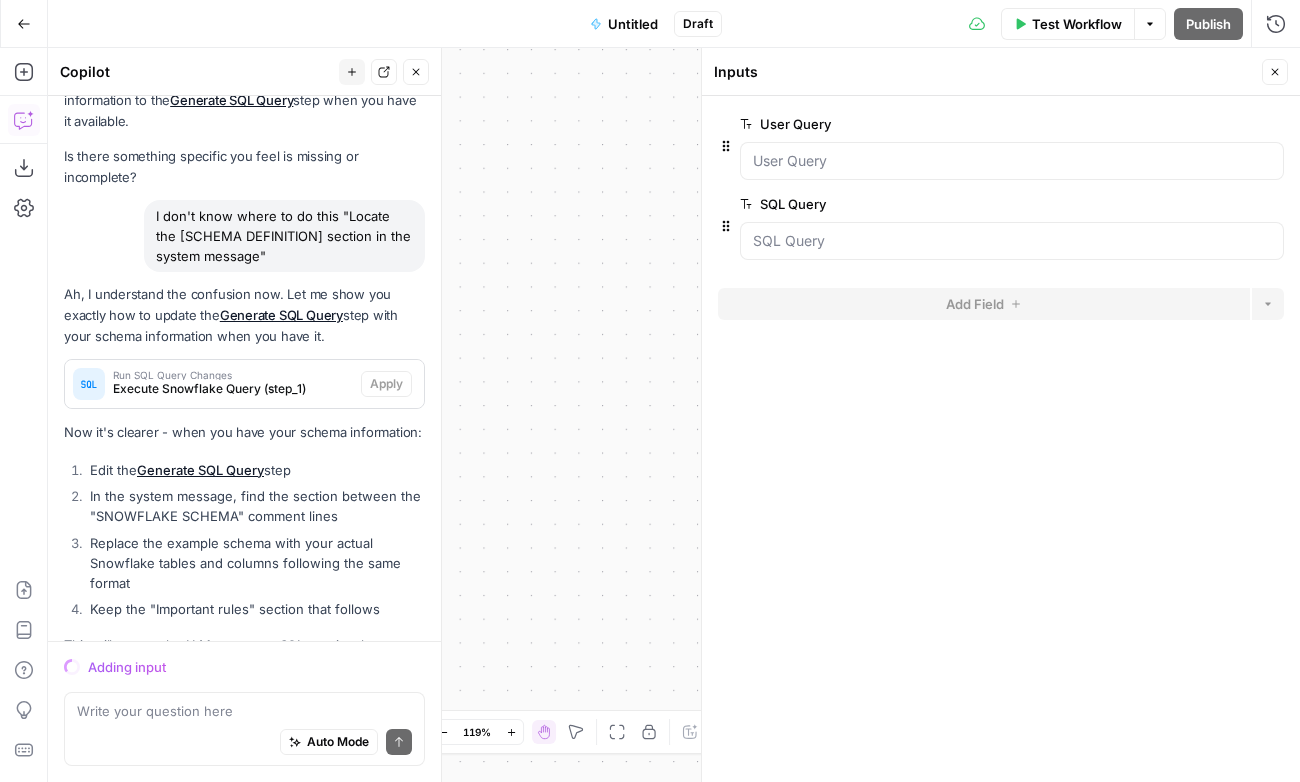 click 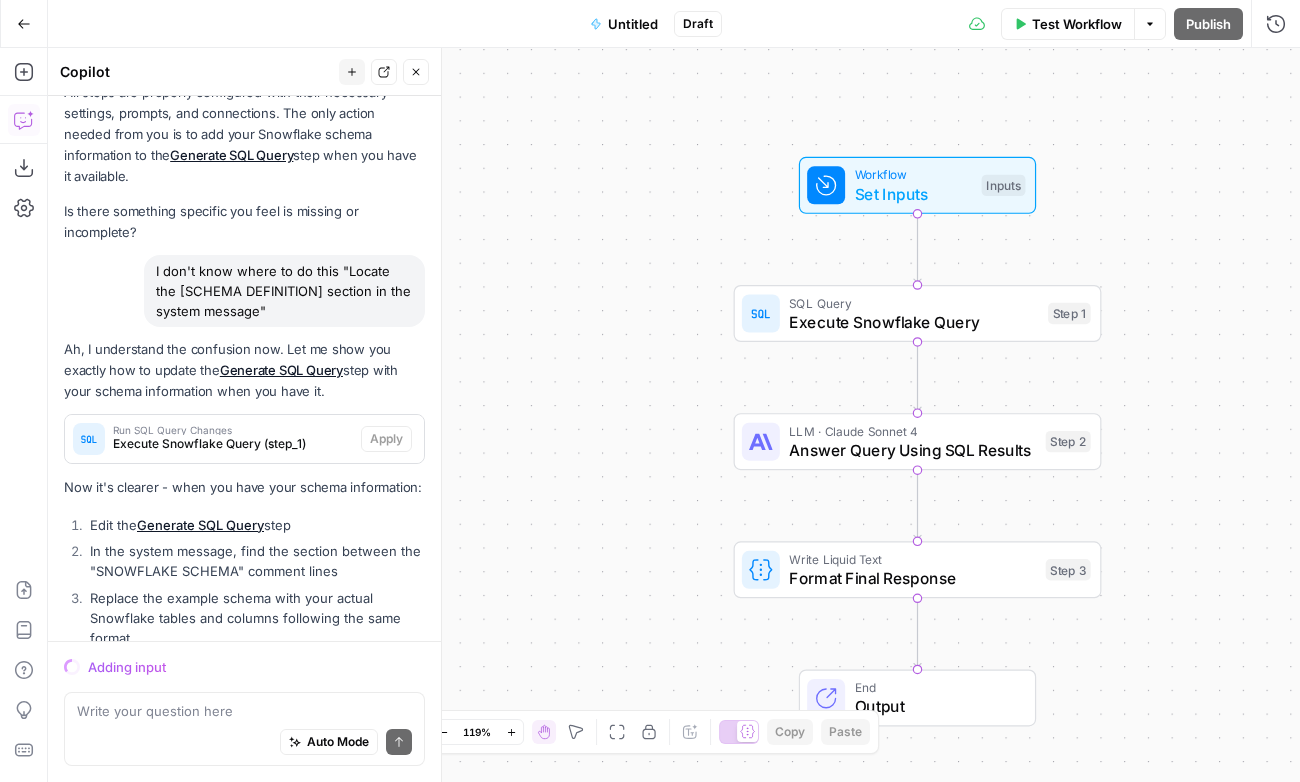 scroll, scrollTop: 6245, scrollLeft: 0, axis: vertical 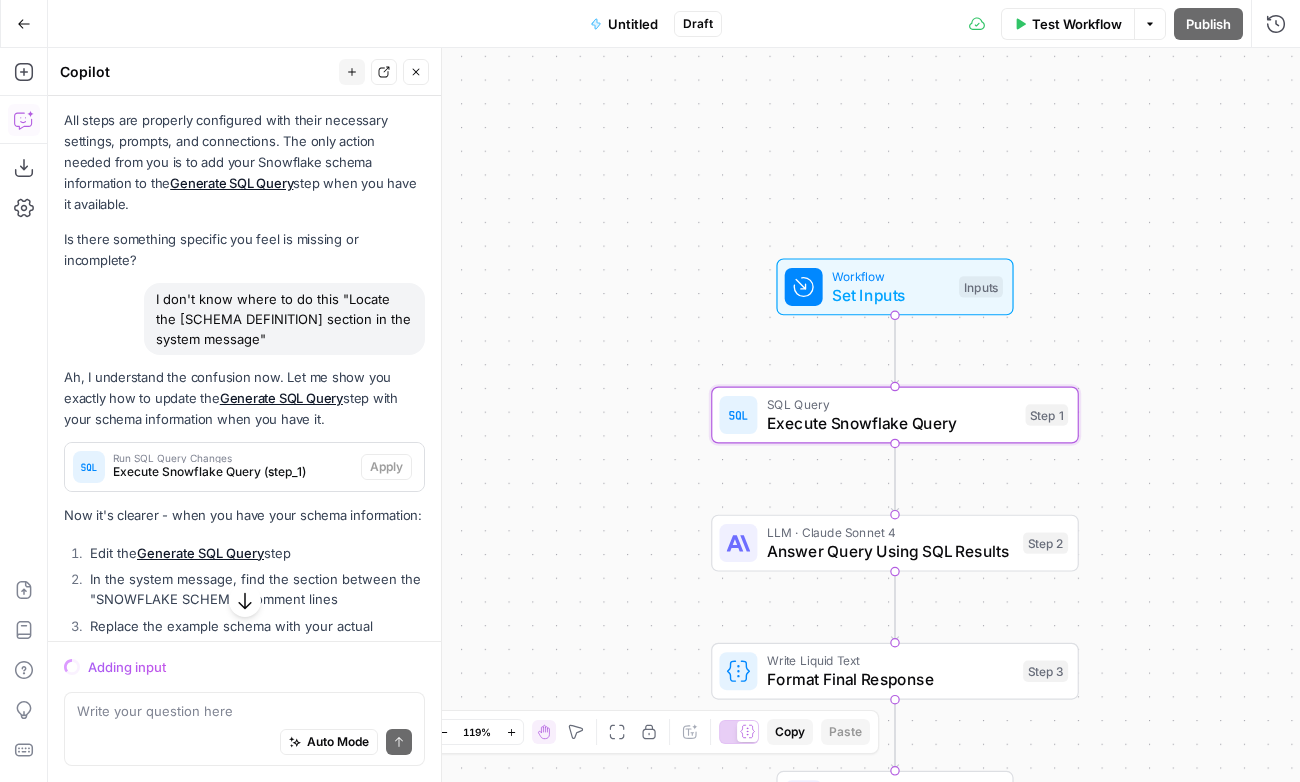click on "Execute Snowflake Query (step_1)" at bounding box center (233, 472) 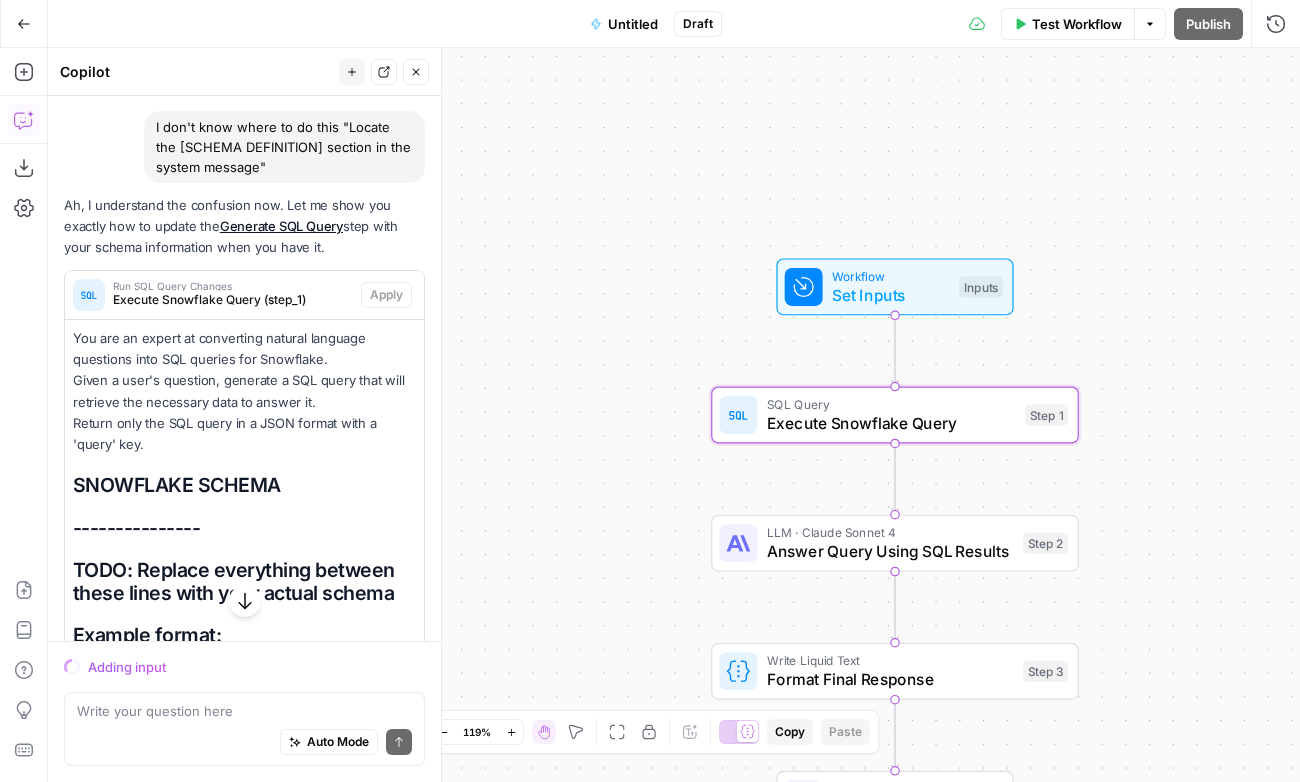scroll, scrollTop: 6403, scrollLeft: 0, axis: vertical 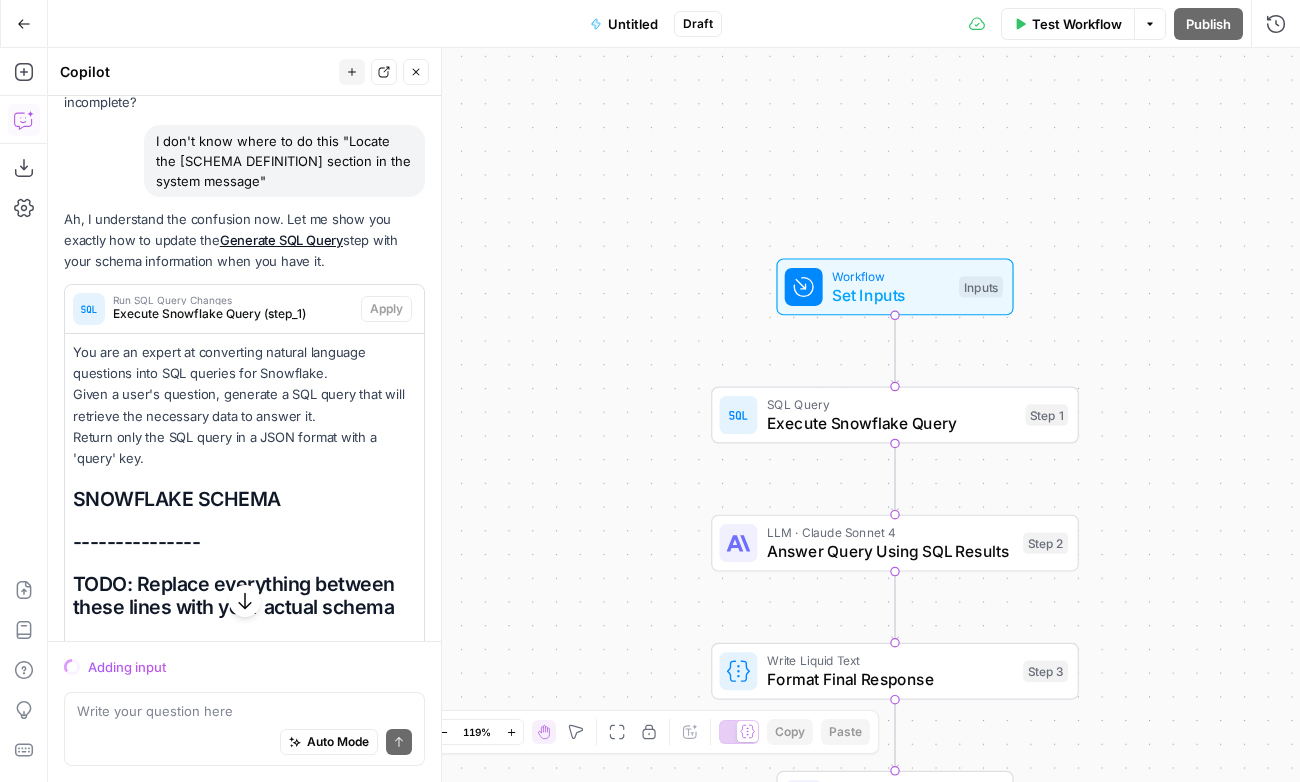 click on "Execute Snowflake Query" at bounding box center [891, 423] 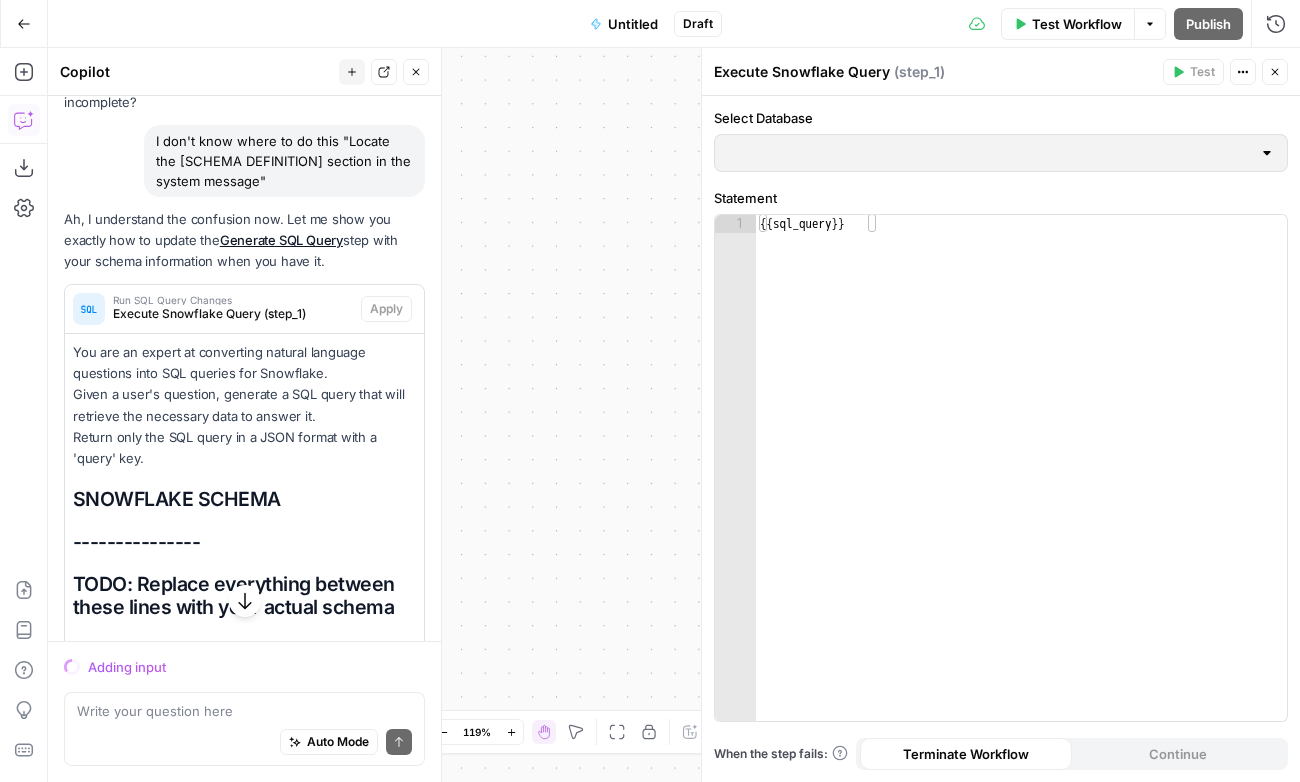 click on "Close" at bounding box center (1275, 72) 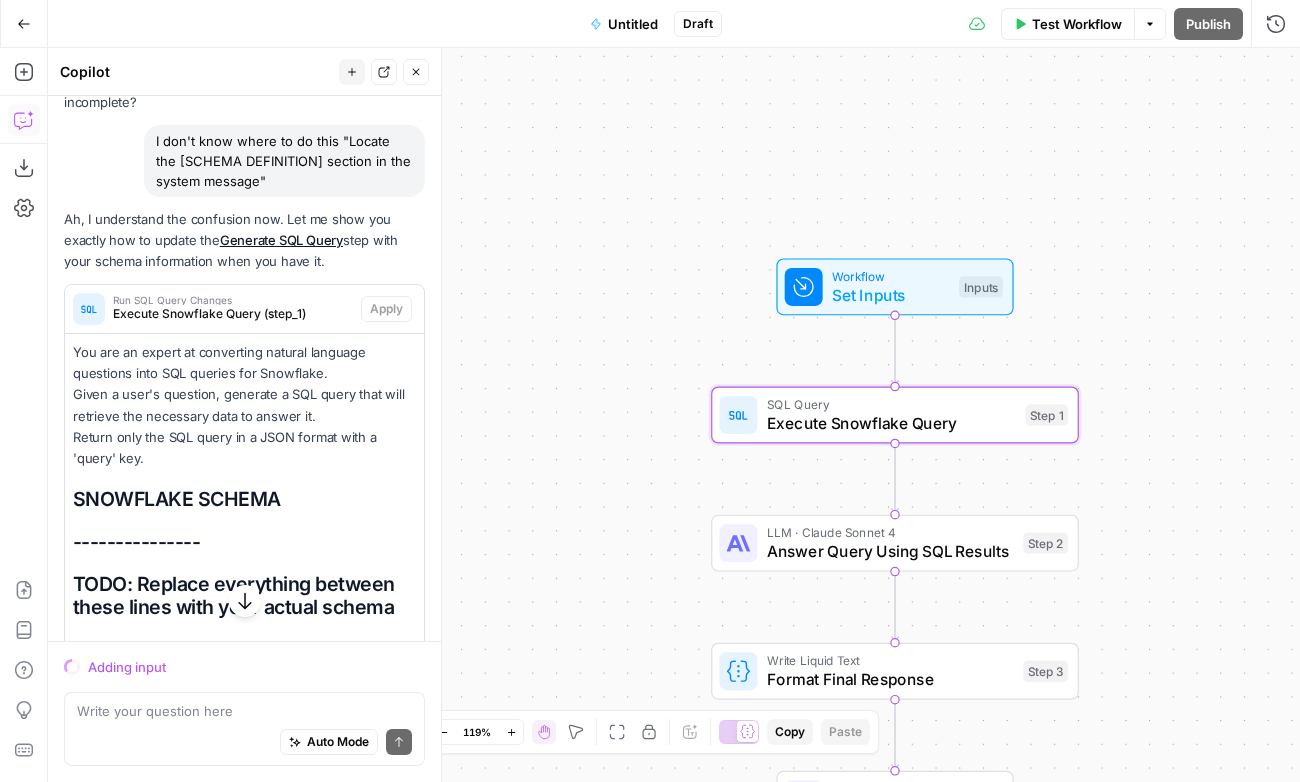click on "You are an expert at converting natural language questions into SQL queries for Snowflake.
Given a user's question, generate a SQL query that will retrieve the necessary data to answer it.
Return only the SQL query in a JSON format with a 'query' key." at bounding box center [244, 405] 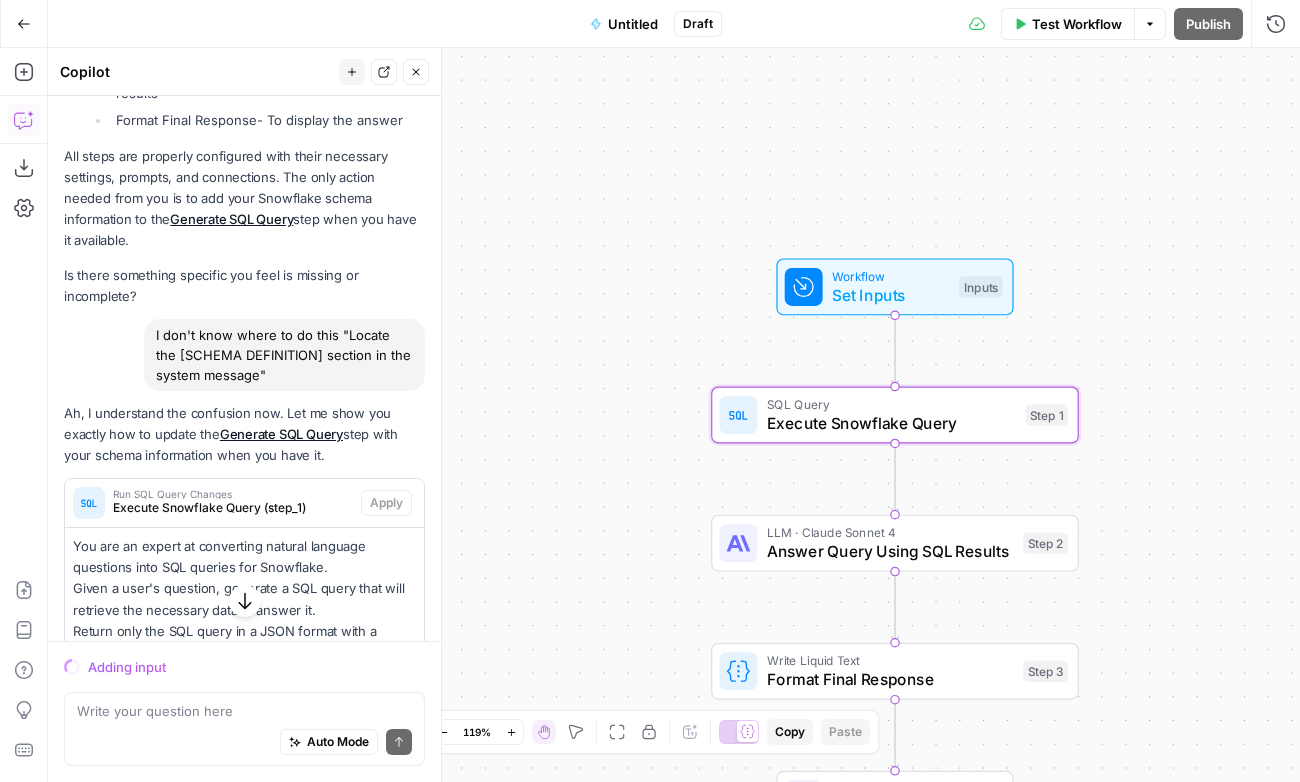 scroll, scrollTop: 6201, scrollLeft: 0, axis: vertical 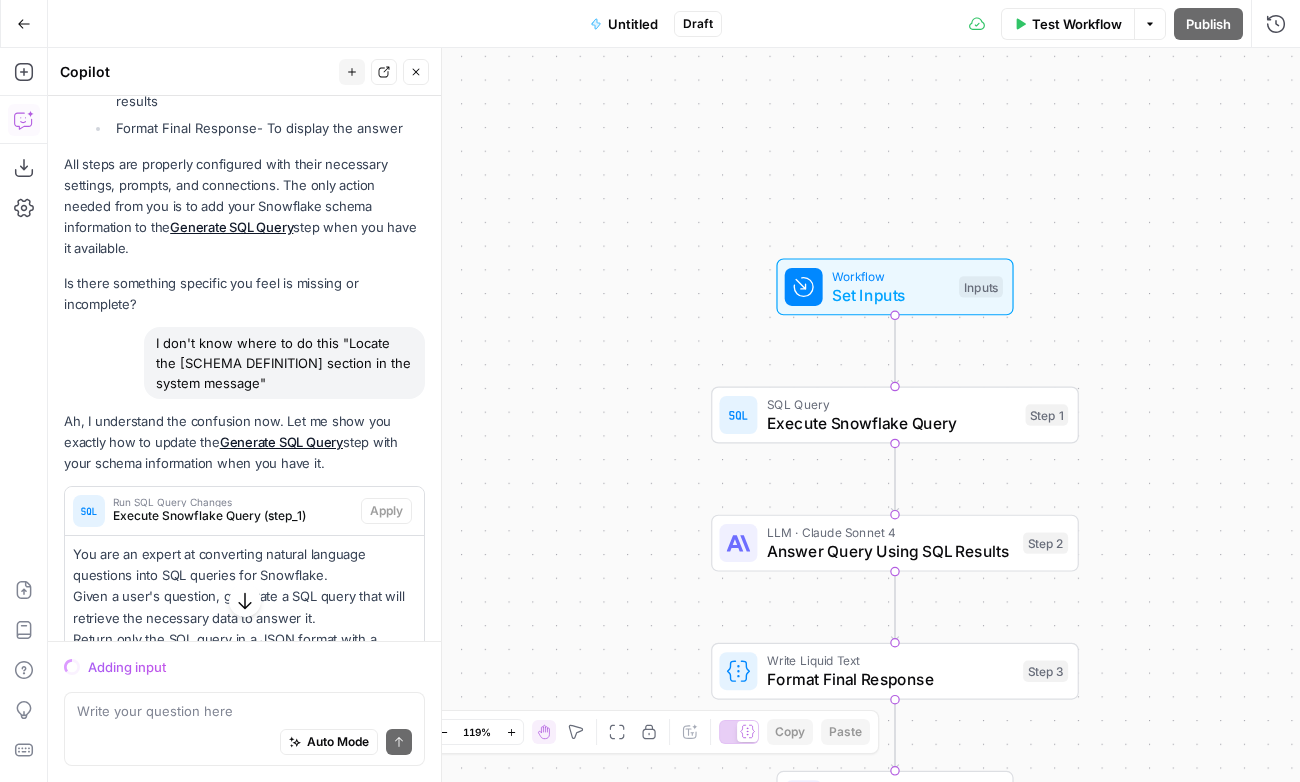 click on "SQL Query" at bounding box center (891, 404) 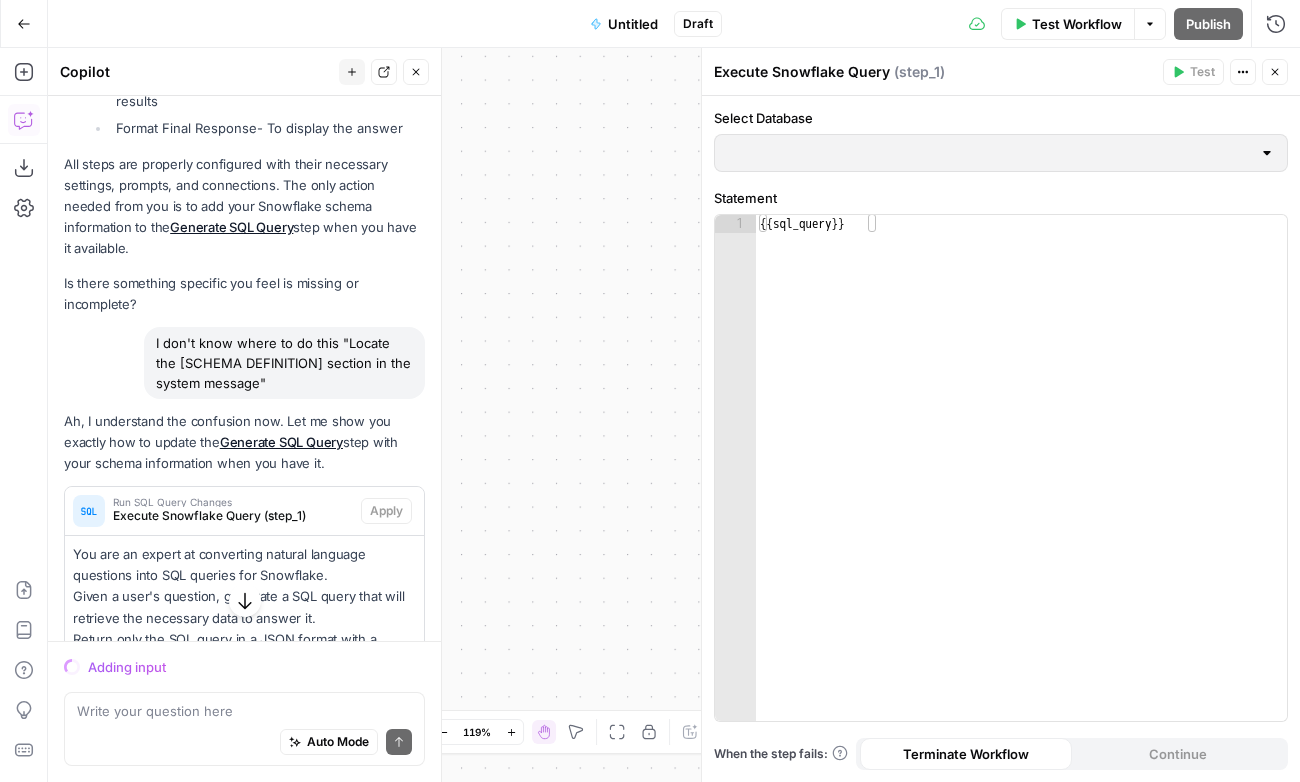 click 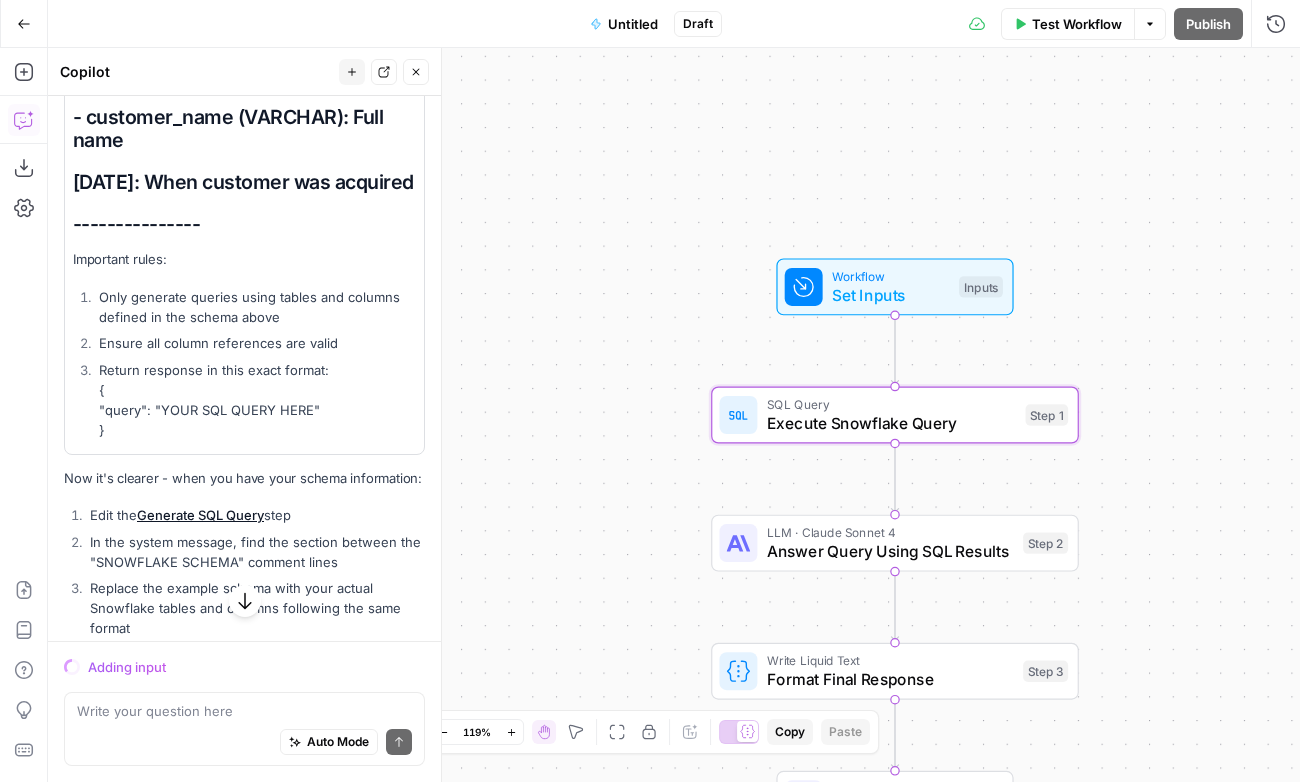 scroll, scrollTop: 7578, scrollLeft: 0, axis: vertical 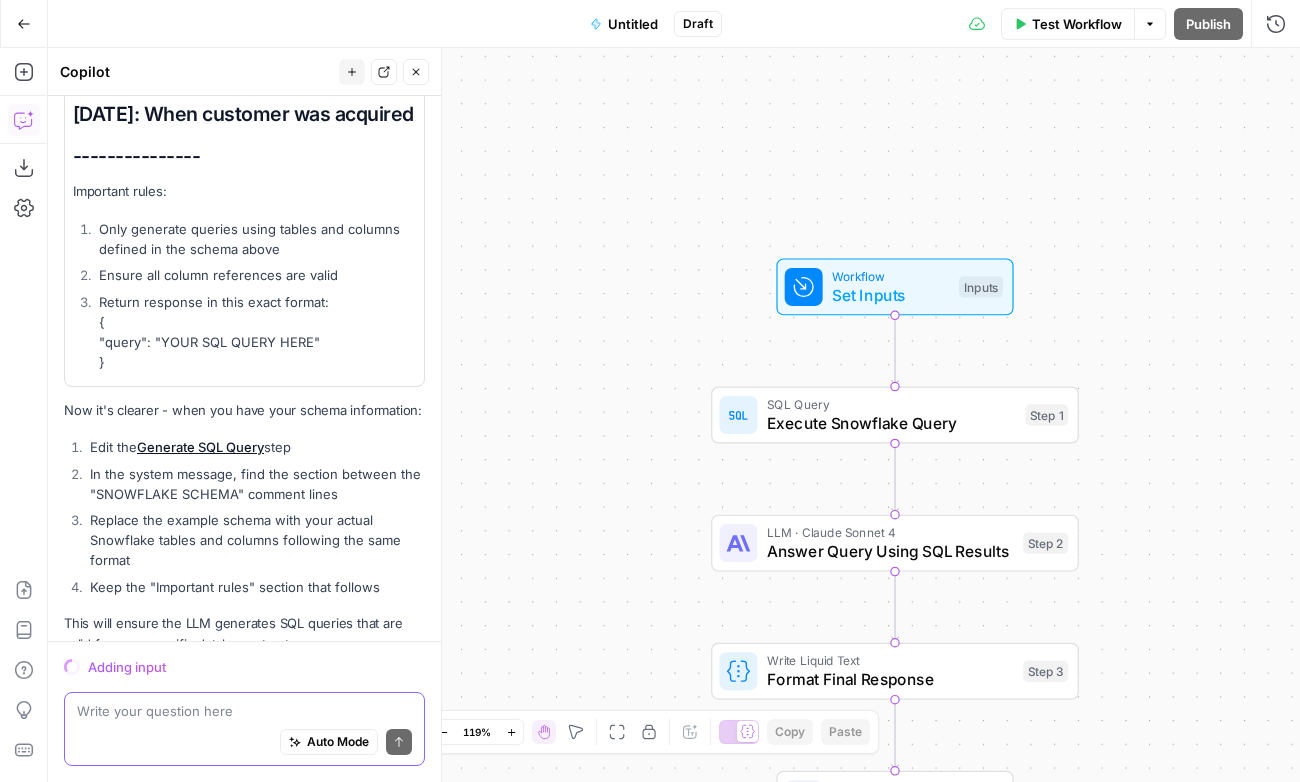 click at bounding box center (244, 711) 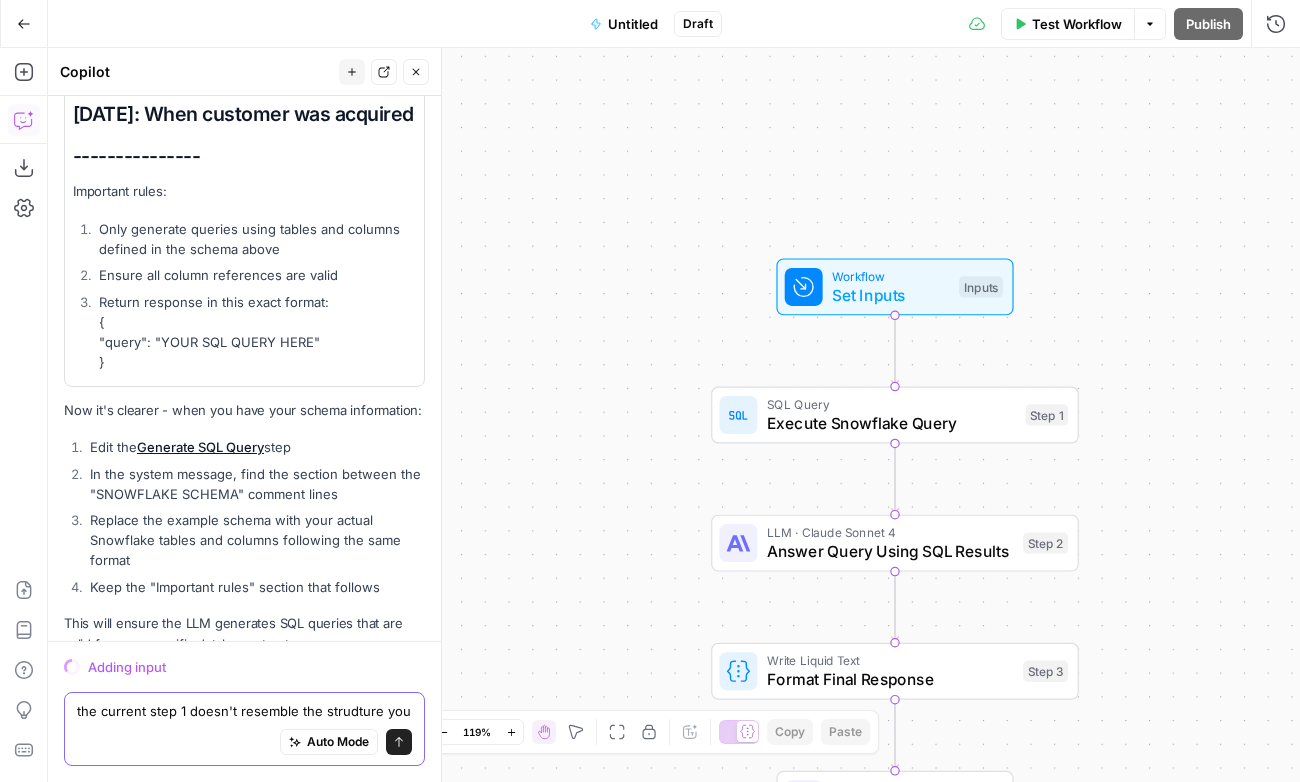 scroll, scrollTop: 7598, scrollLeft: 0, axis: vertical 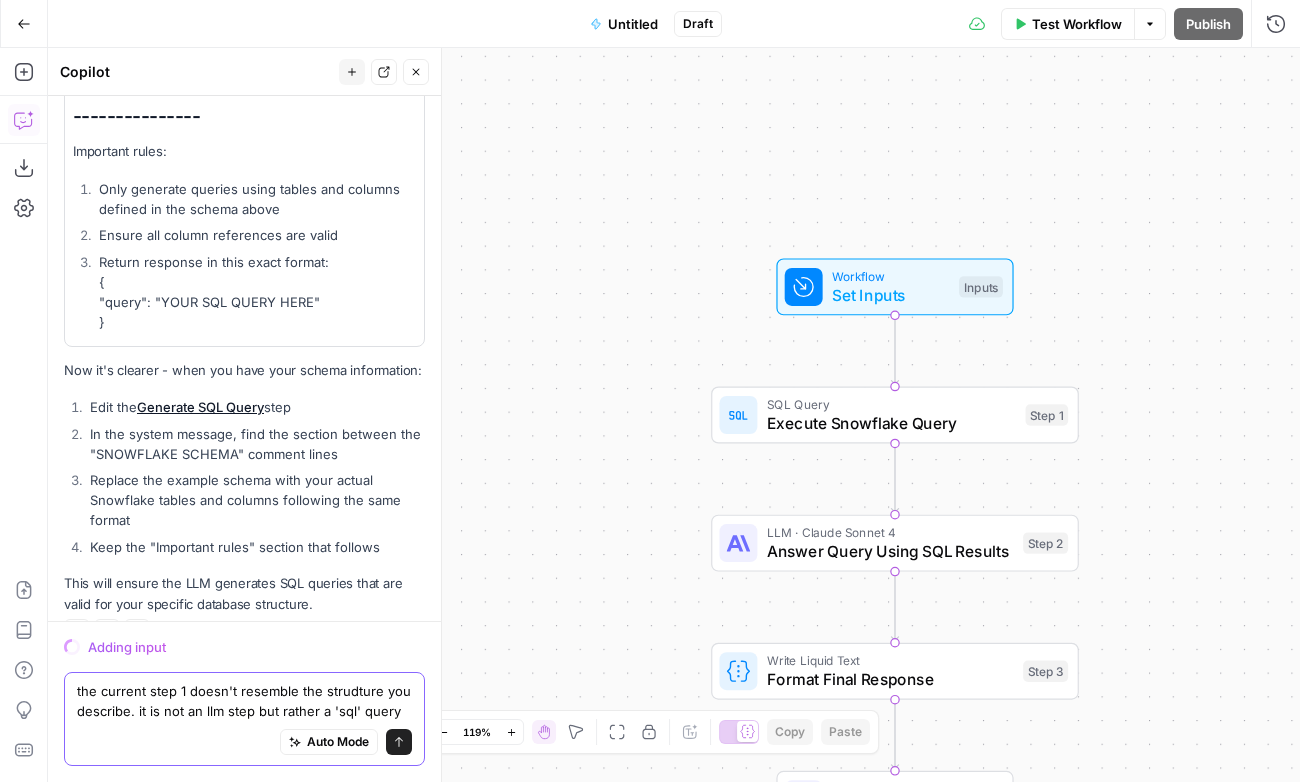 type on "the current step 1 doesn't resemble the strudture you describe. it is not an llm step but rather a 'sql' query step" 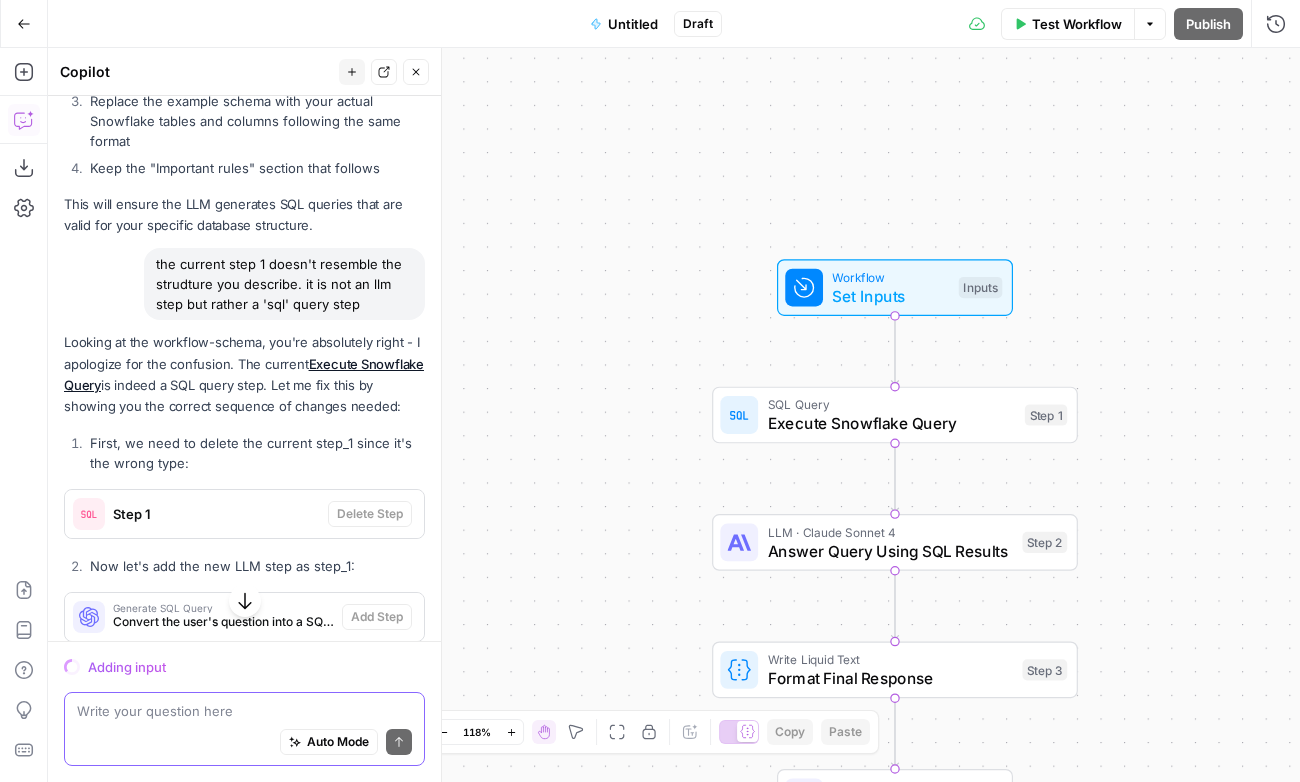 scroll, scrollTop: 8120, scrollLeft: 0, axis: vertical 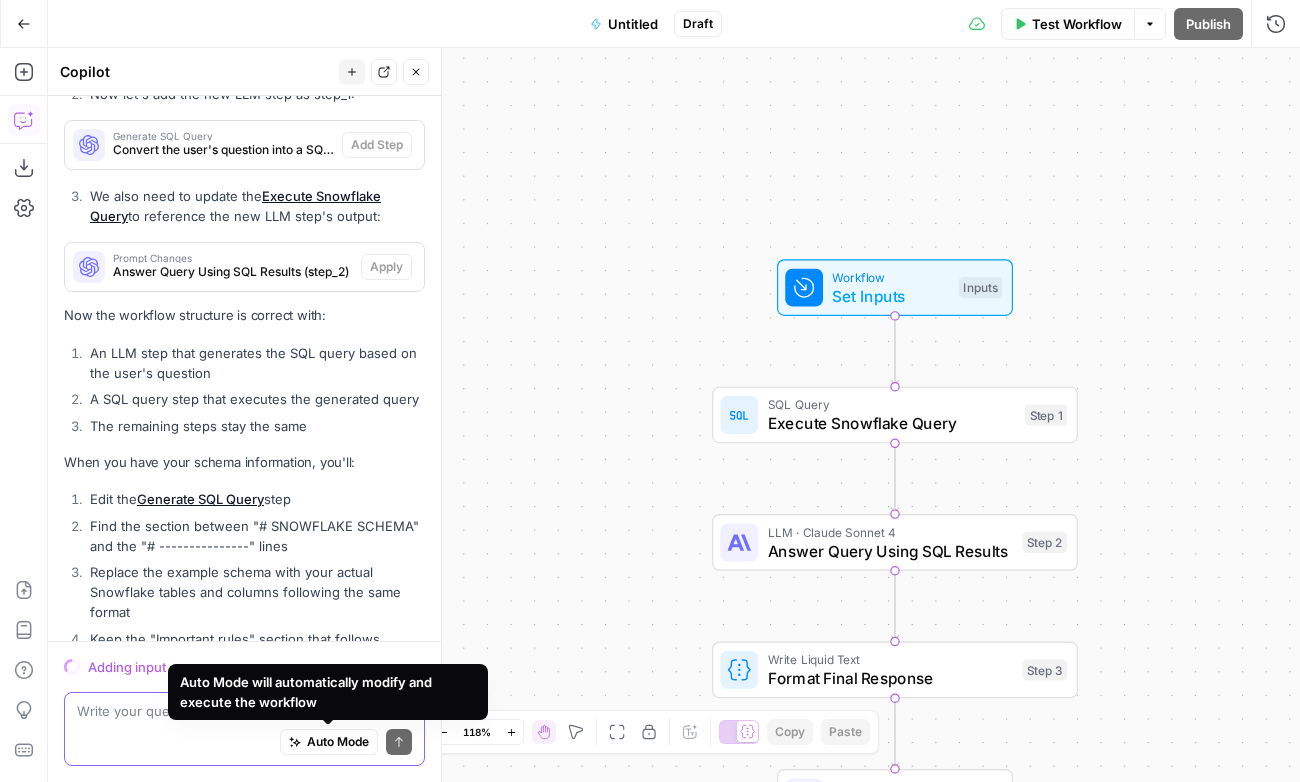 click on "Auto Mode" at bounding box center [338, 742] 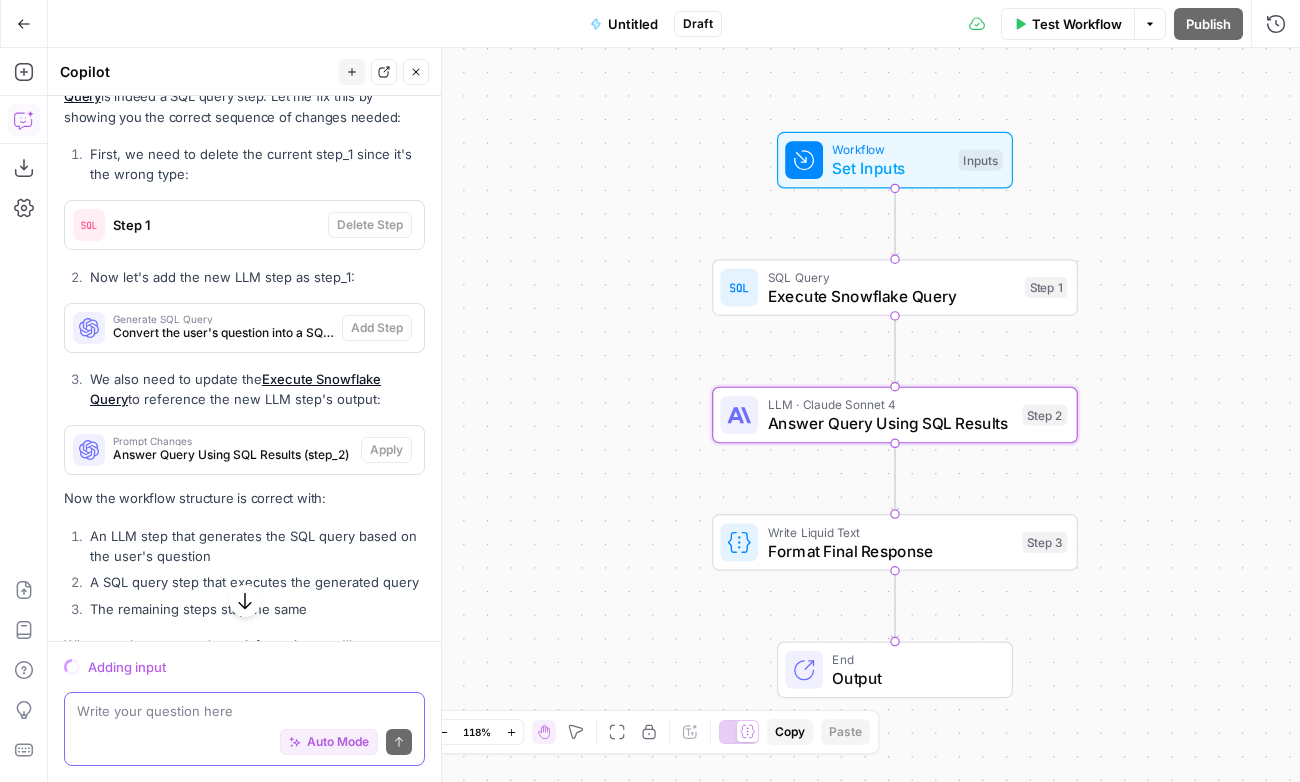 scroll, scrollTop: 8469, scrollLeft: 0, axis: vertical 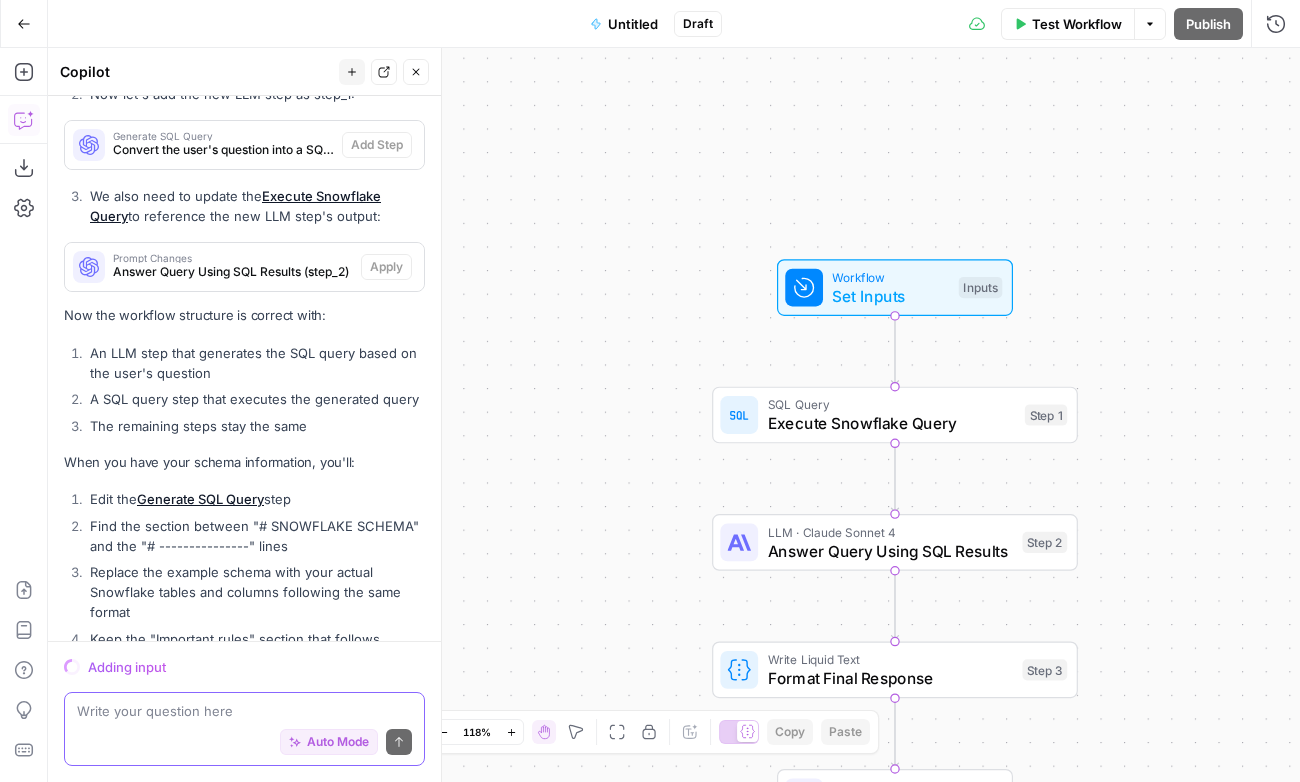 click at bounding box center (244, 711) 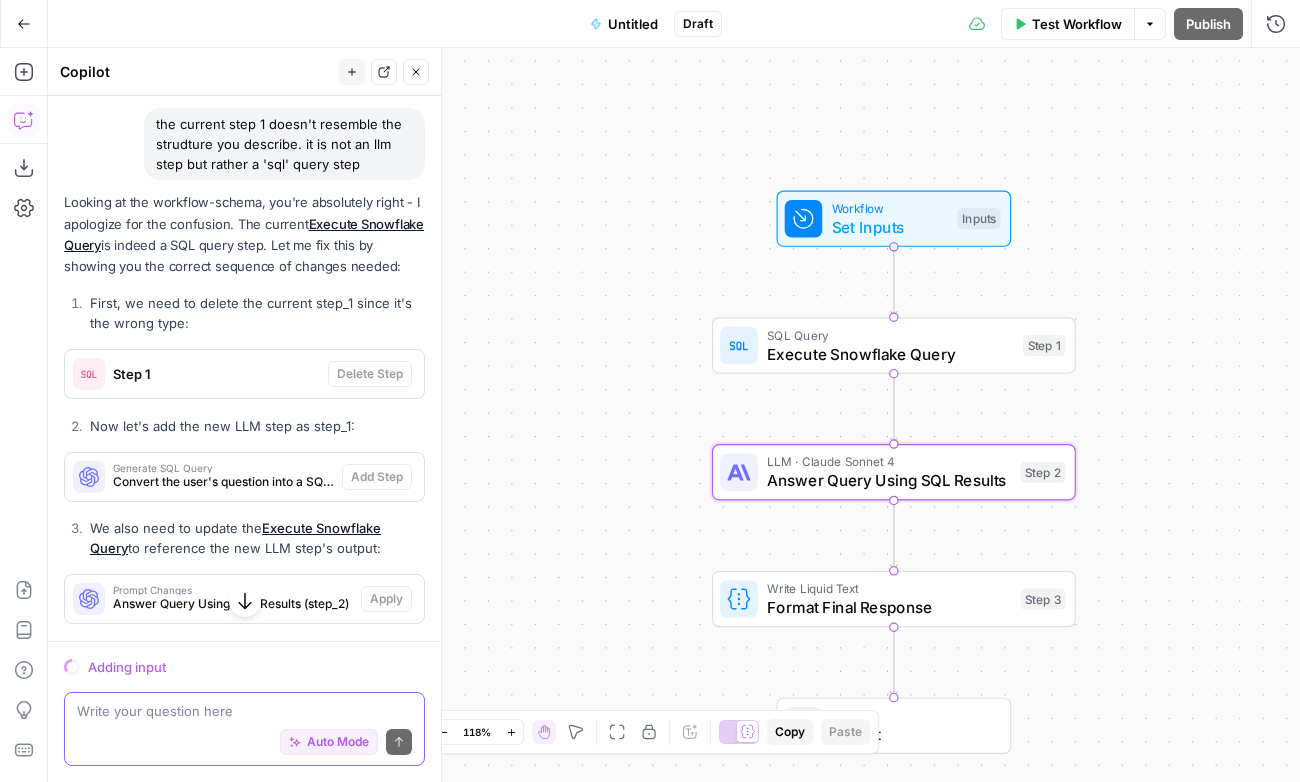scroll, scrollTop: 8469, scrollLeft: 0, axis: vertical 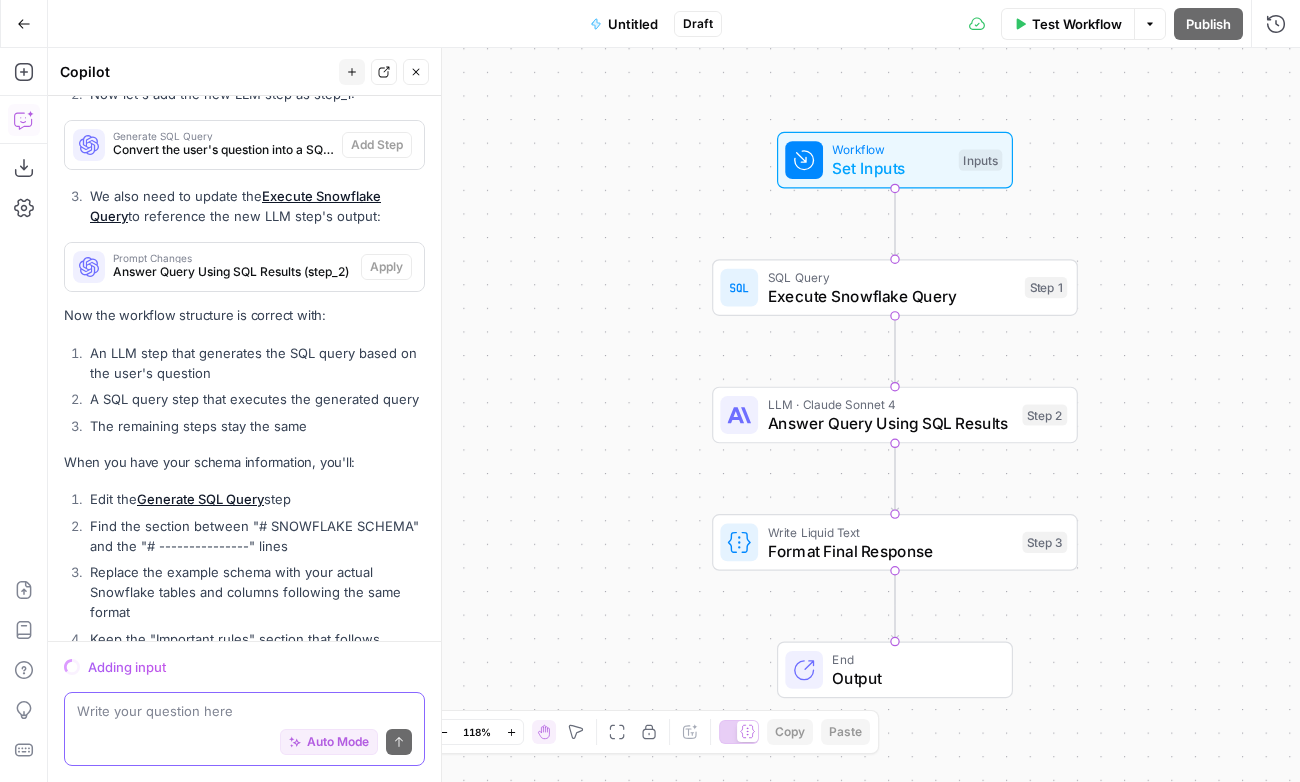click at bounding box center (244, 711) 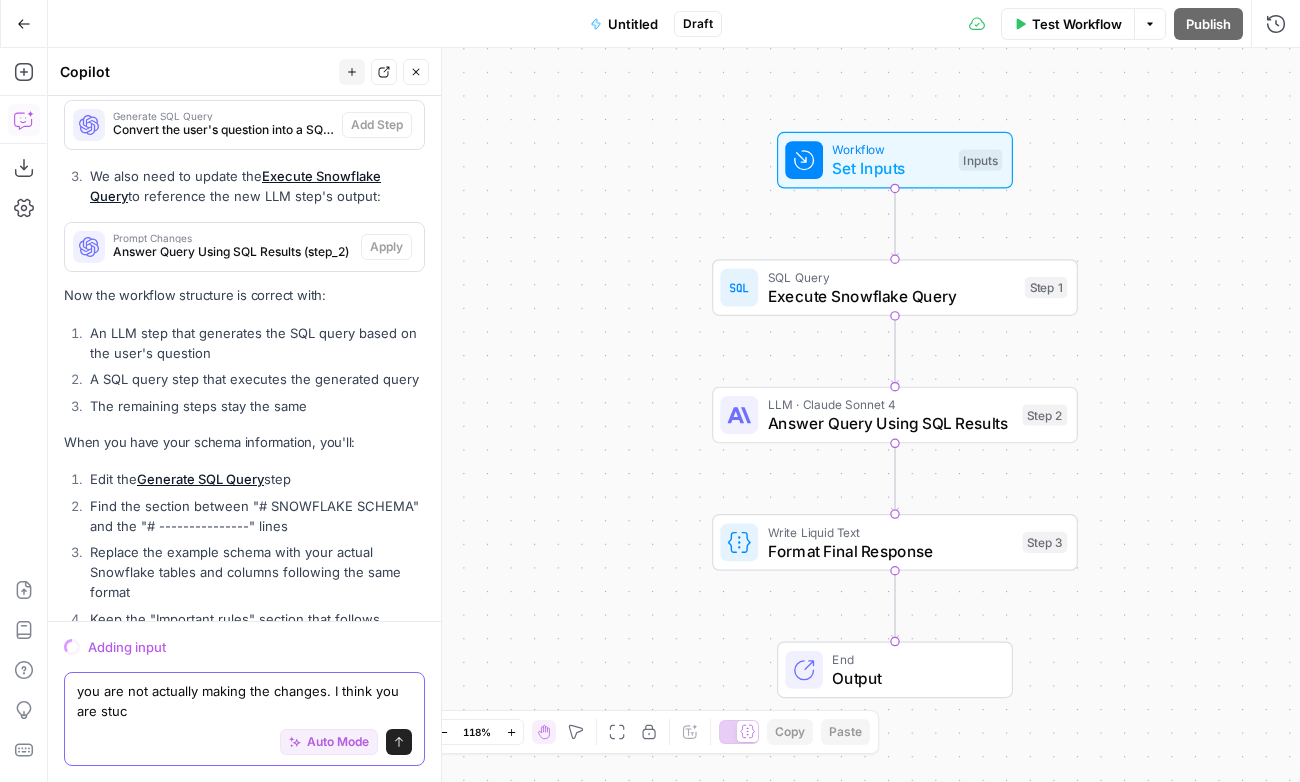 type on "you are not actually making the changes. I think you are stuck" 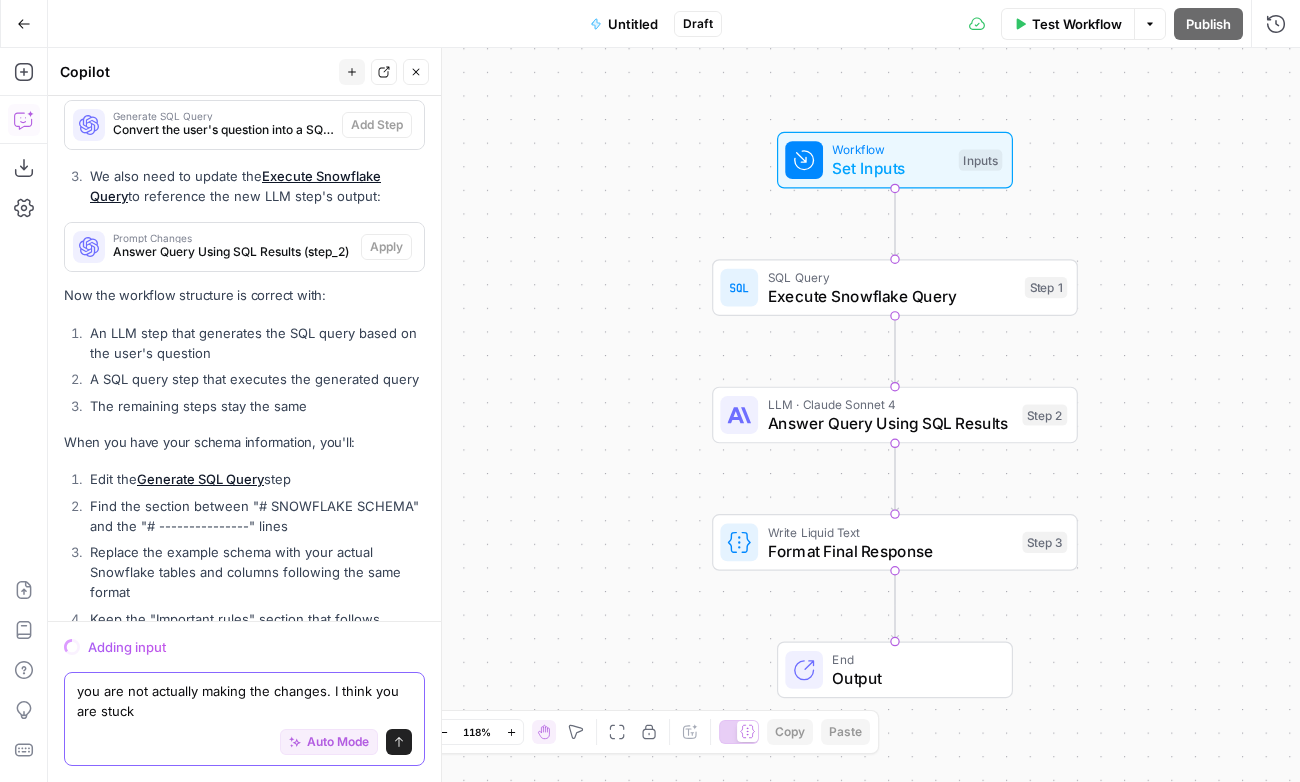 type 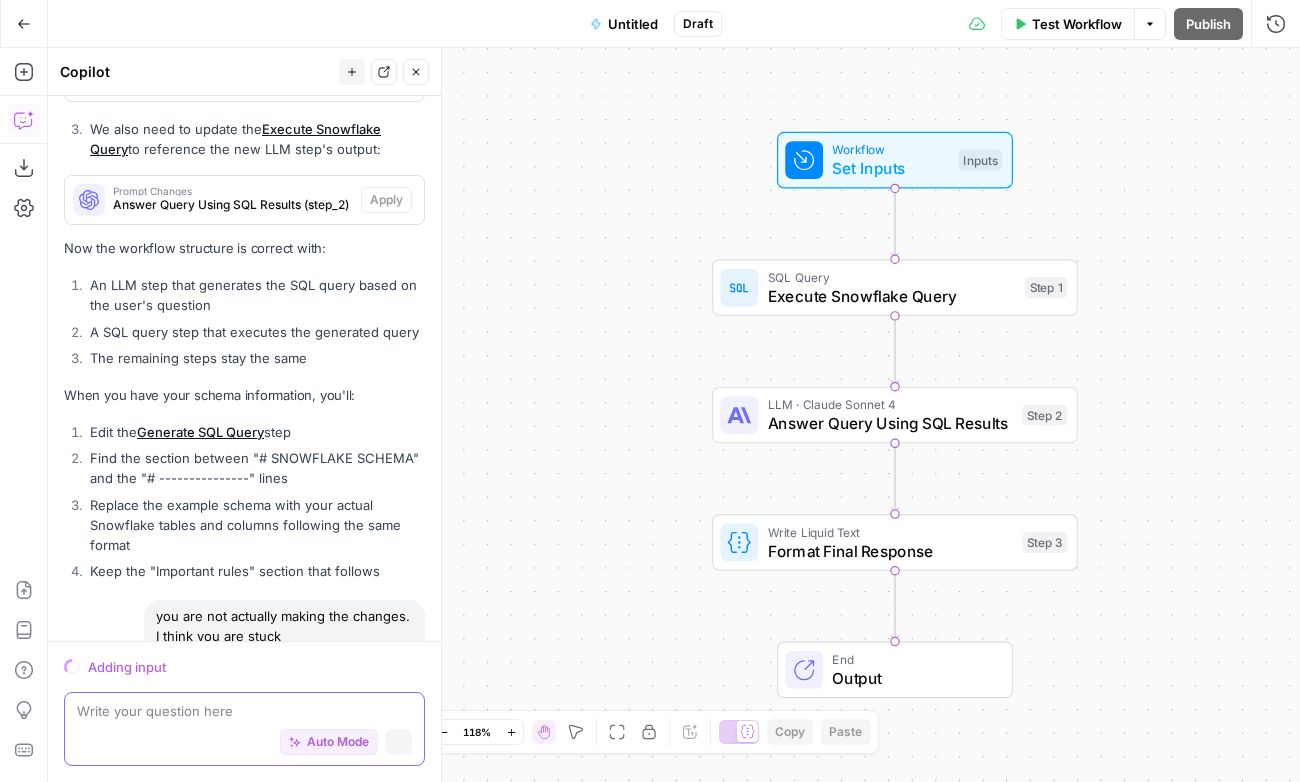 scroll, scrollTop: 8504, scrollLeft: 0, axis: vertical 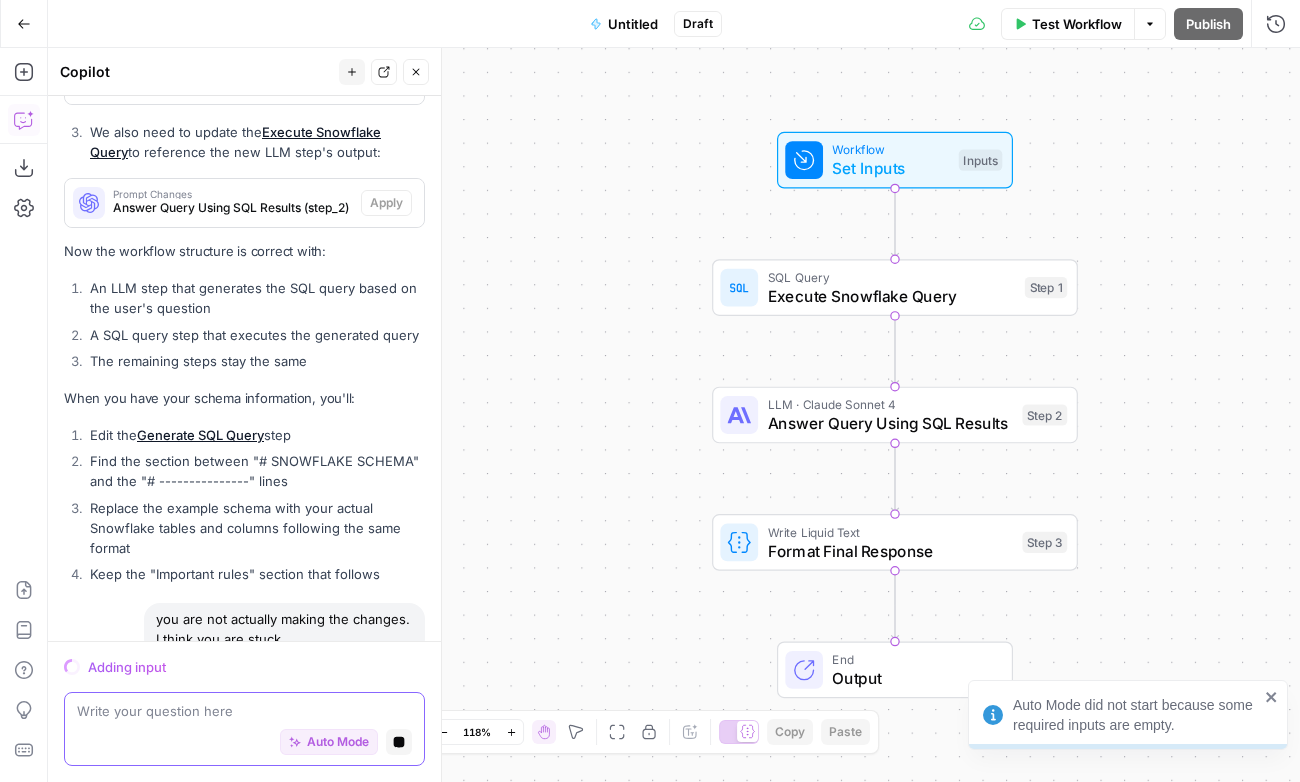 click on "Auto Mode" at bounding box center [338, 742] 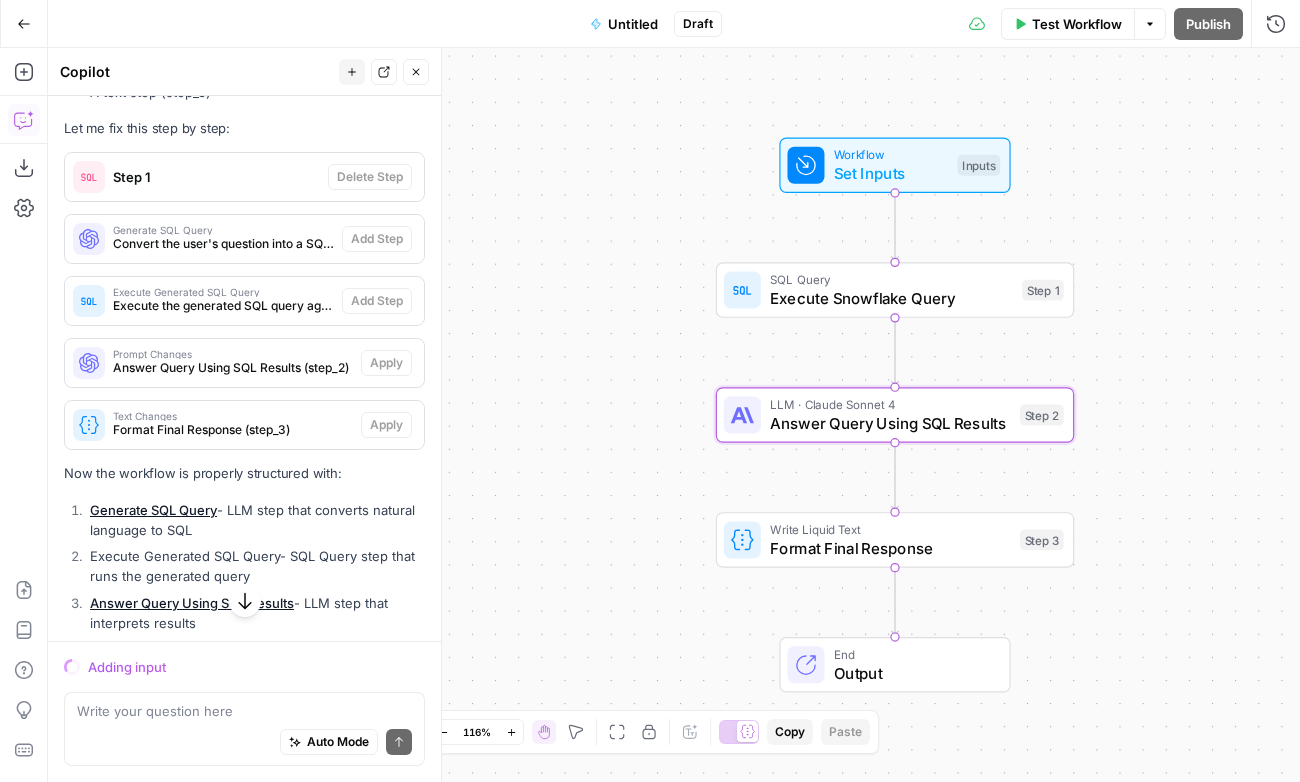 scroll, scrollTop: 9510, scrollLeft: 0, axis: vertical 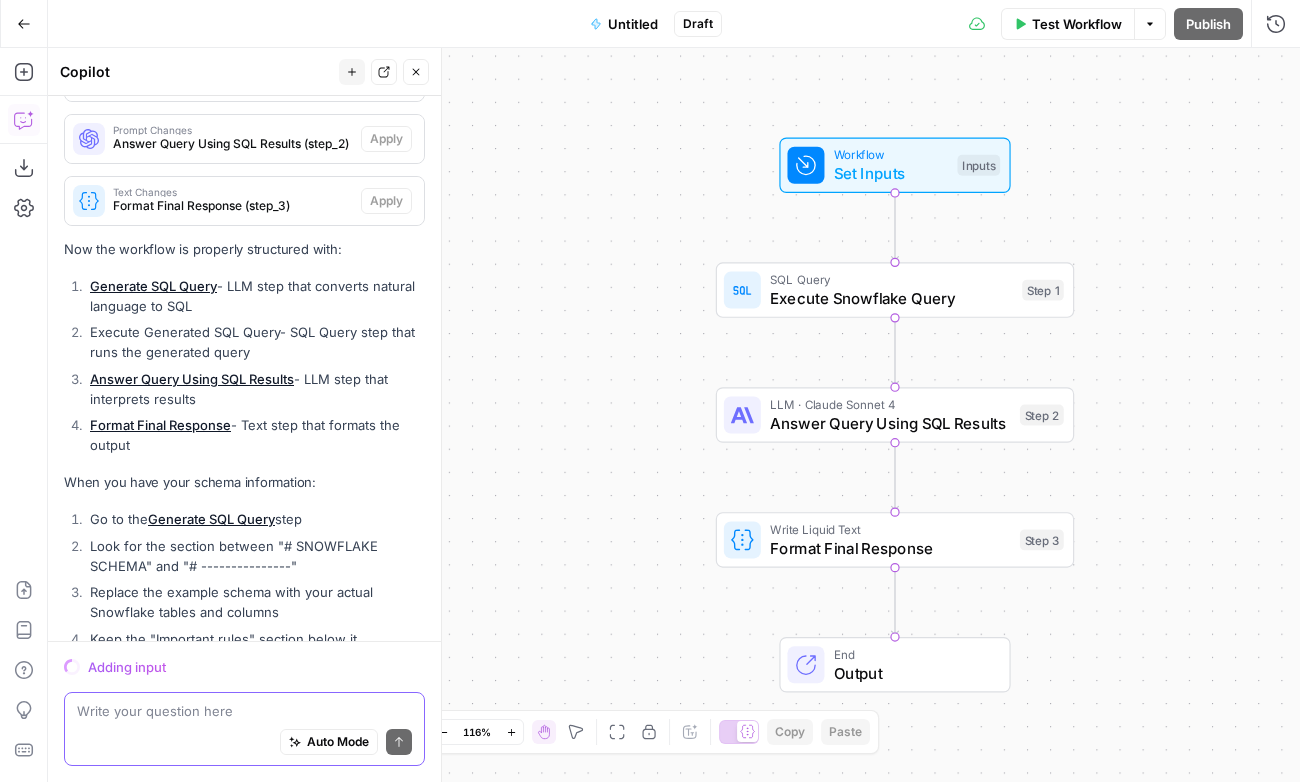 click at bounding box center (244, 711) 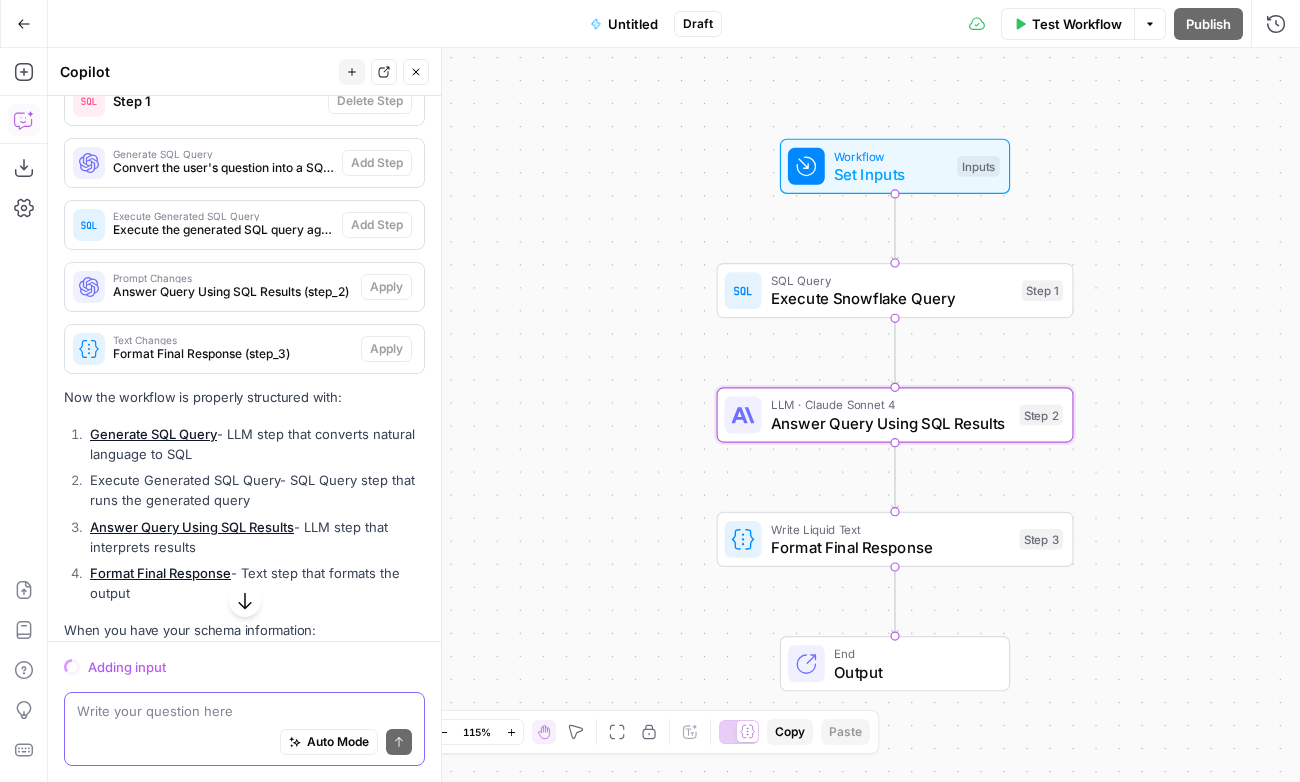 scroll, scrollTop: 9366, scrollLeft: 0, axis: vertical 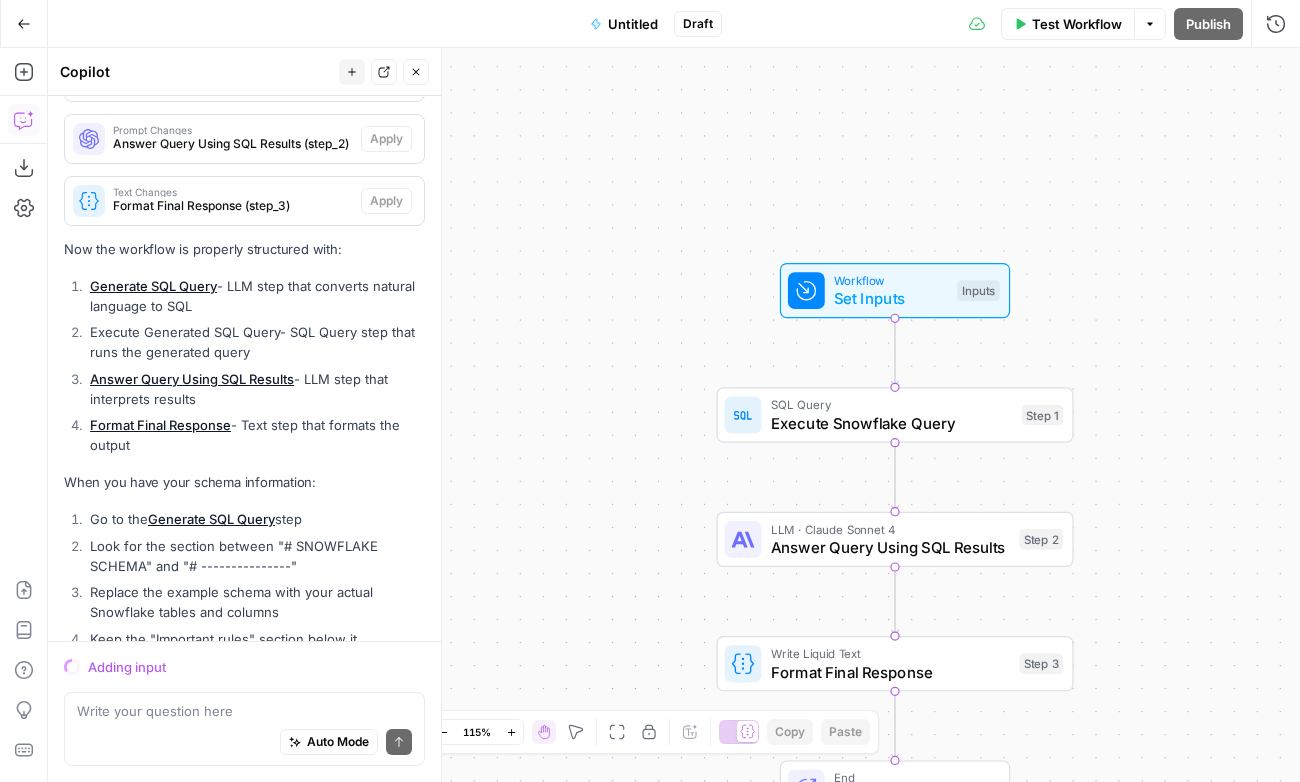 drag, startPoint x: 65, startPoint y: 328, endPoint x: 386, endPoint y: 589, distance: 413.7173 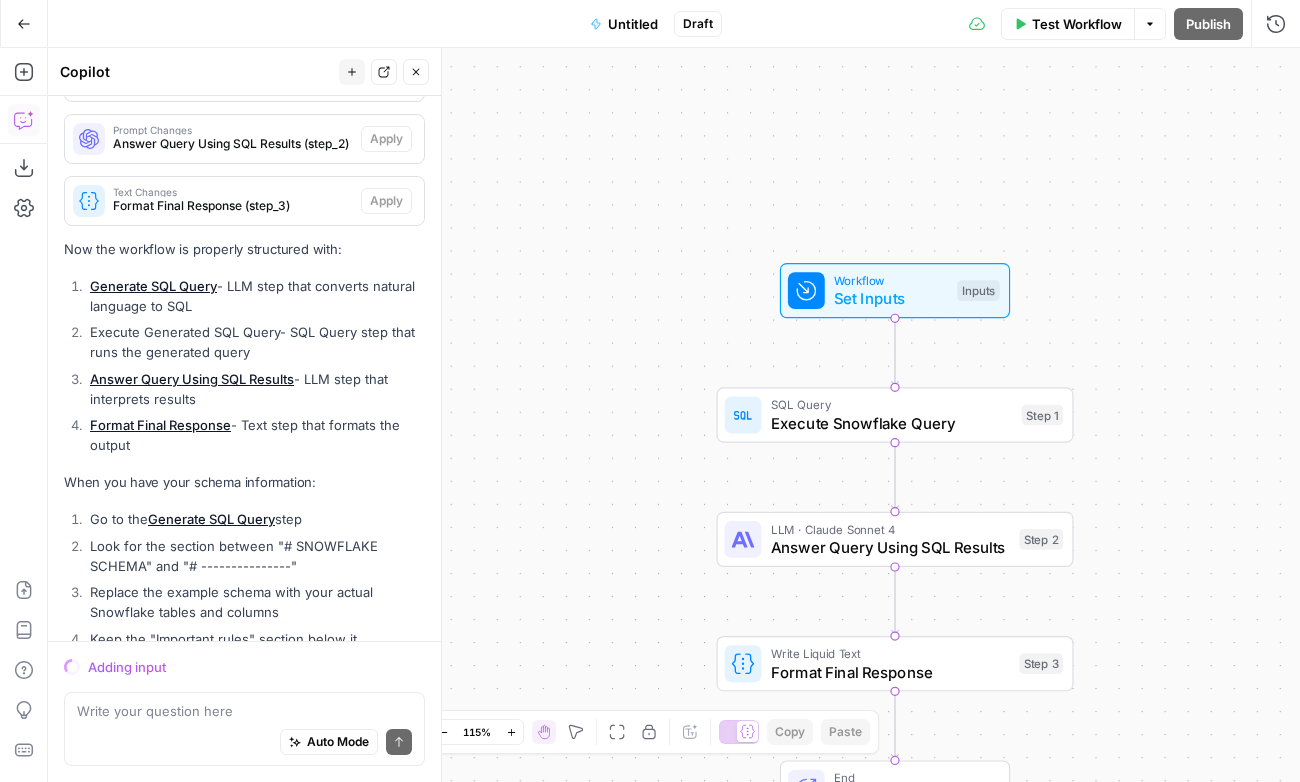 click on "You're right - I need to be more direct and actually implement the changes. Let me start fresh:
Looking at the current workflow-schema, I see we have:
A SQL query step (step_1)
An LLM step (step_2)
A text step (step_3)
Let me fix this step by step:
Step 1 Delete Step
Generate SQL Query Convert the user's question into a SQL query Add Step
Execute Generated SQL Query Execute the generated SQL query against Snowflake database Add Step
Prompt Changes Answer Query Using SQL Results (step_2) Apply
Text Changes Format Final Response (step_3) Apply
Now the workflow is properly structured with:
Generate SQL Query  - LLM step that converts natural language to SQL
Execute Generated SQL Query  - SQL Query step that runs the generated query
Answer Query Using SQL Results  - LLM step that interprets results
Format Final Response  - Text step that formats the output
When you have your schema information:
Go to the  Generate SQL Query  step" at bounding box center (244, 172) 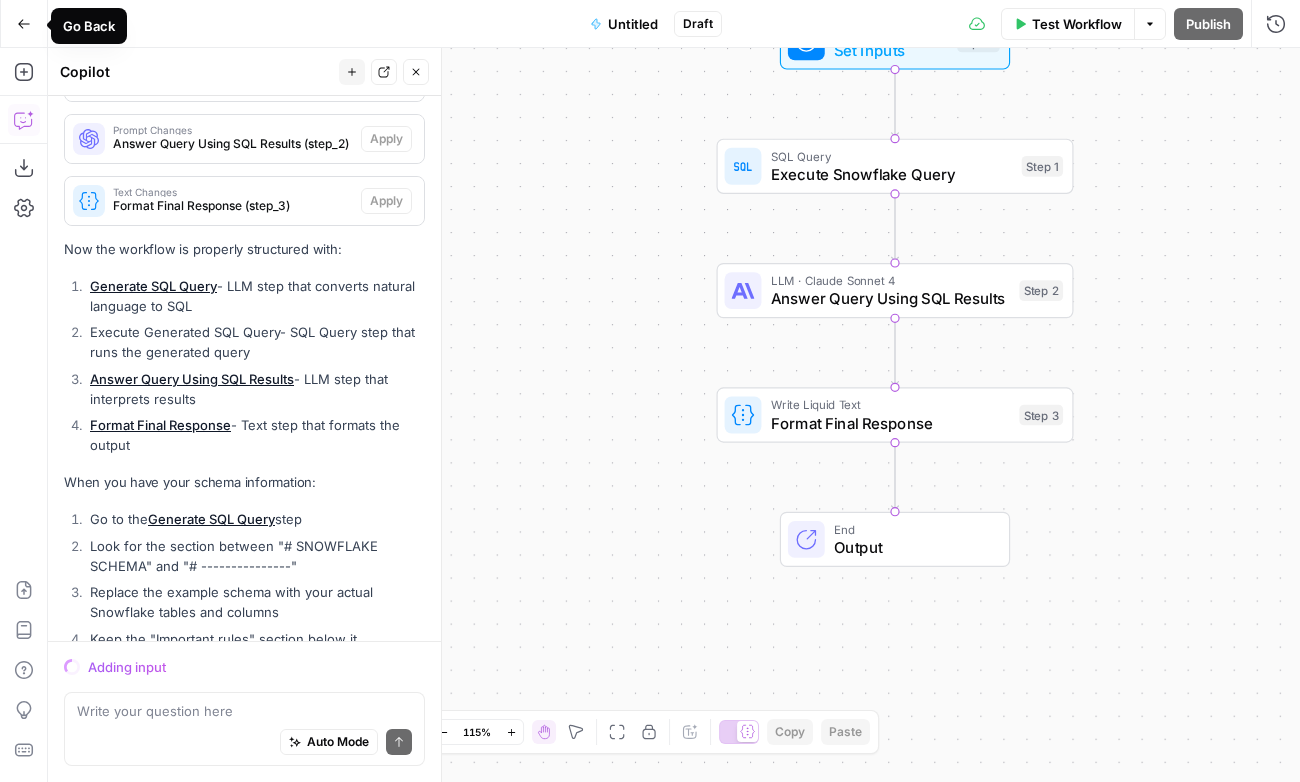 click 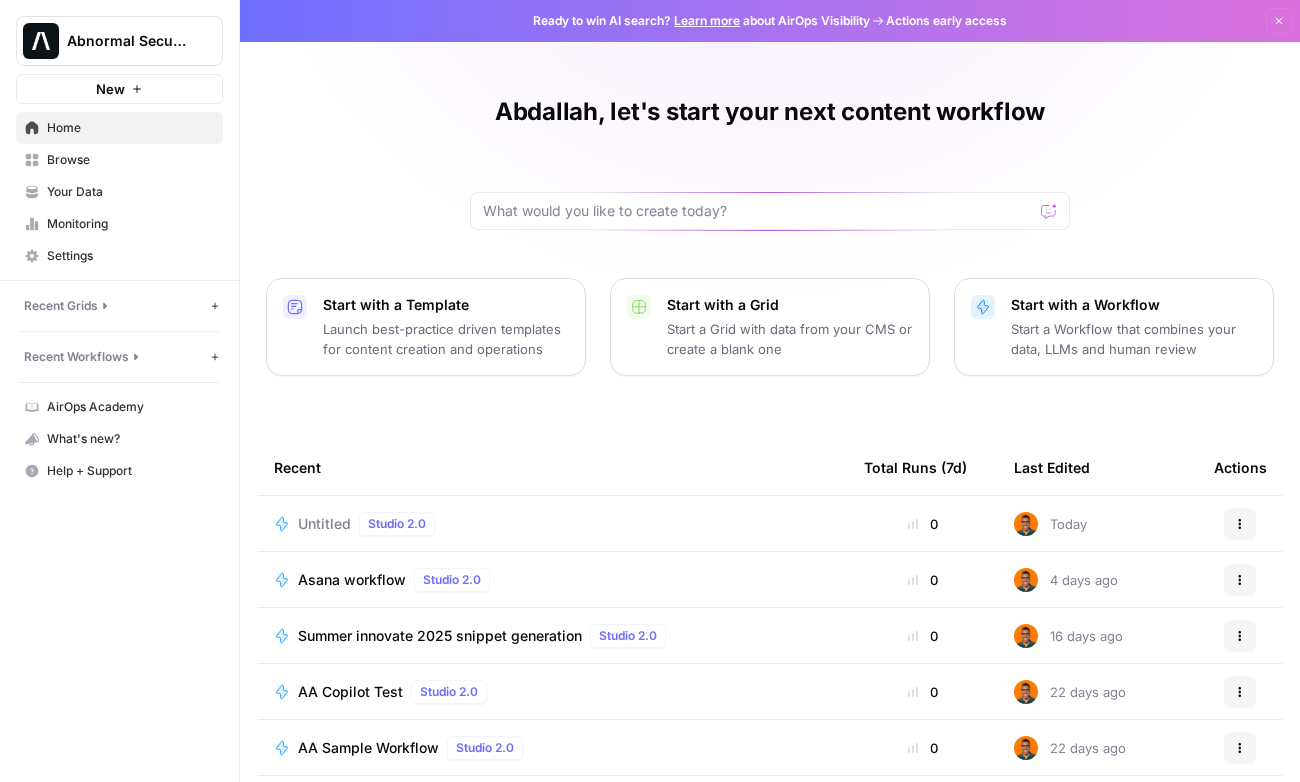 click on "Untitled" at bounding box center [324, 524] 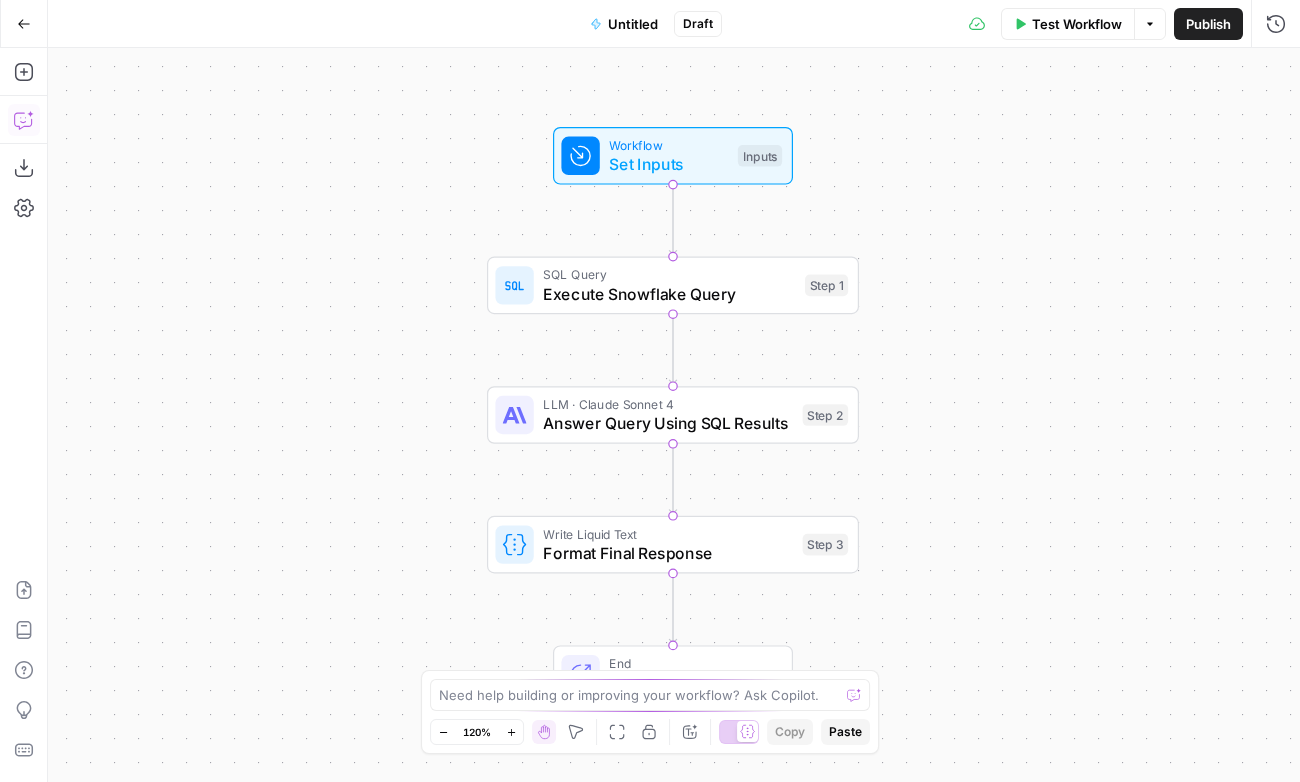 click 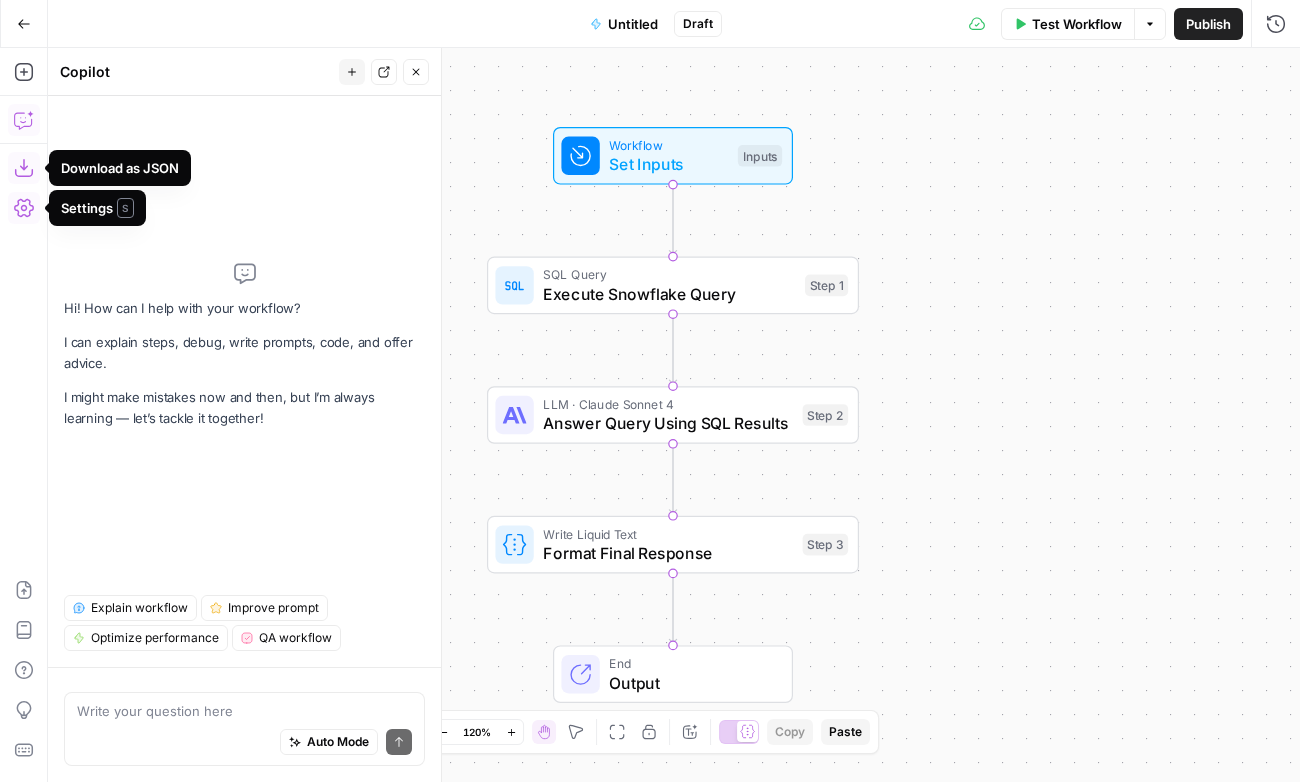 click on "Auto Mode Send" at bounding box center [244, 743] 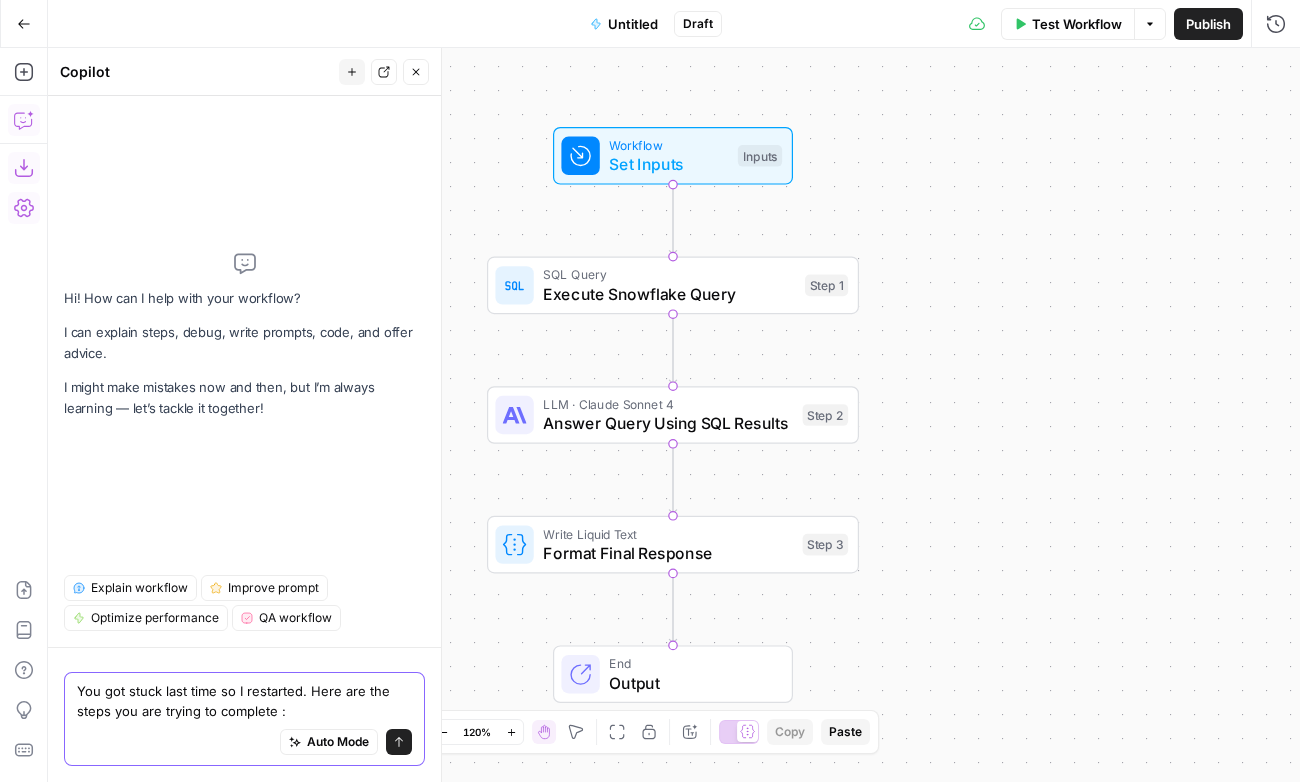paste on "Now the workflow is properly structured with:
Generate SQL Query - LLM step that converts natural language to SQL
Execute Generated SQL Query - SQL Query step that runs the generated query
Answer Query Using SQL Results - LLM step that interprets results
Format Final Response - Text step that formats the output
When you have your schema information:
Go to the Generate SQL Query step
Look for the section between "# SNOWFLAKE SCHEMA" and "# ---------------"
Replace the example schema with your actual Snowflake tables and columns
Keep the "Important rules" section below it" 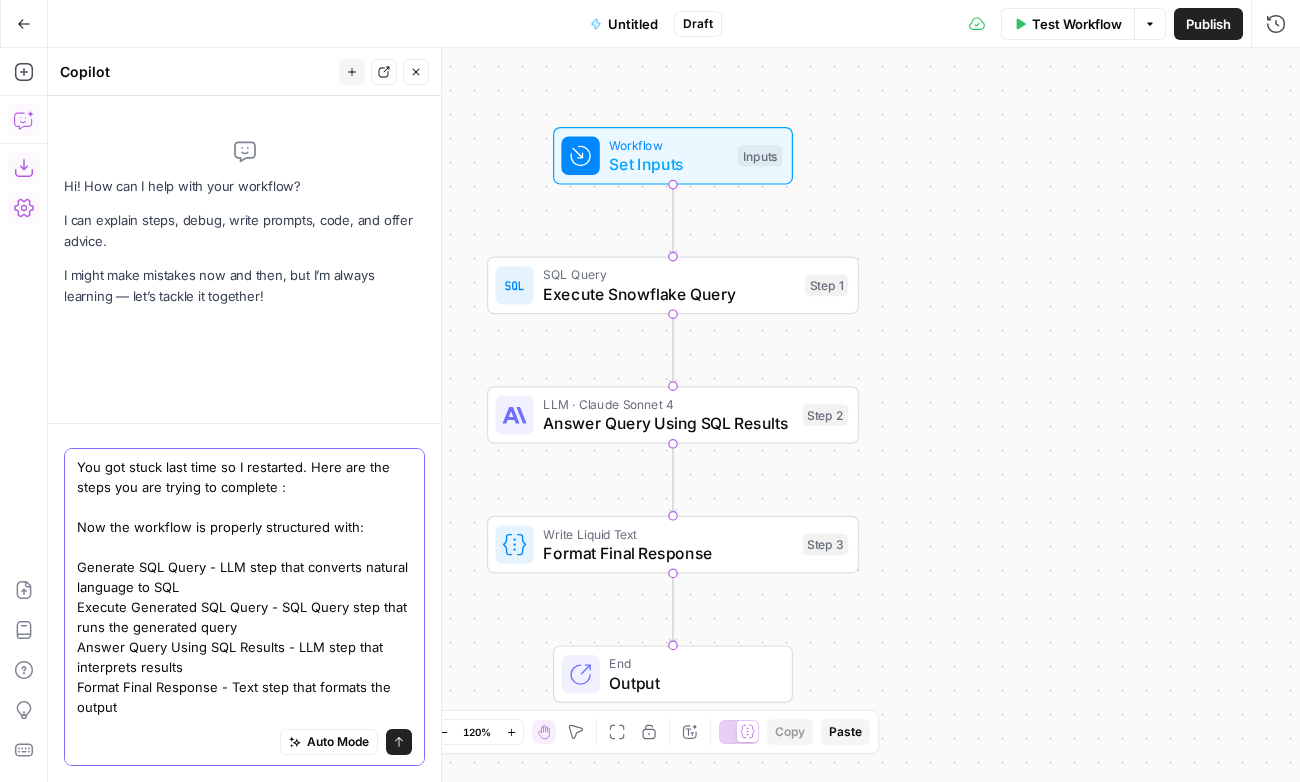 scroll, scrollTop: 110, scrollLeft: 0, axis: vertical 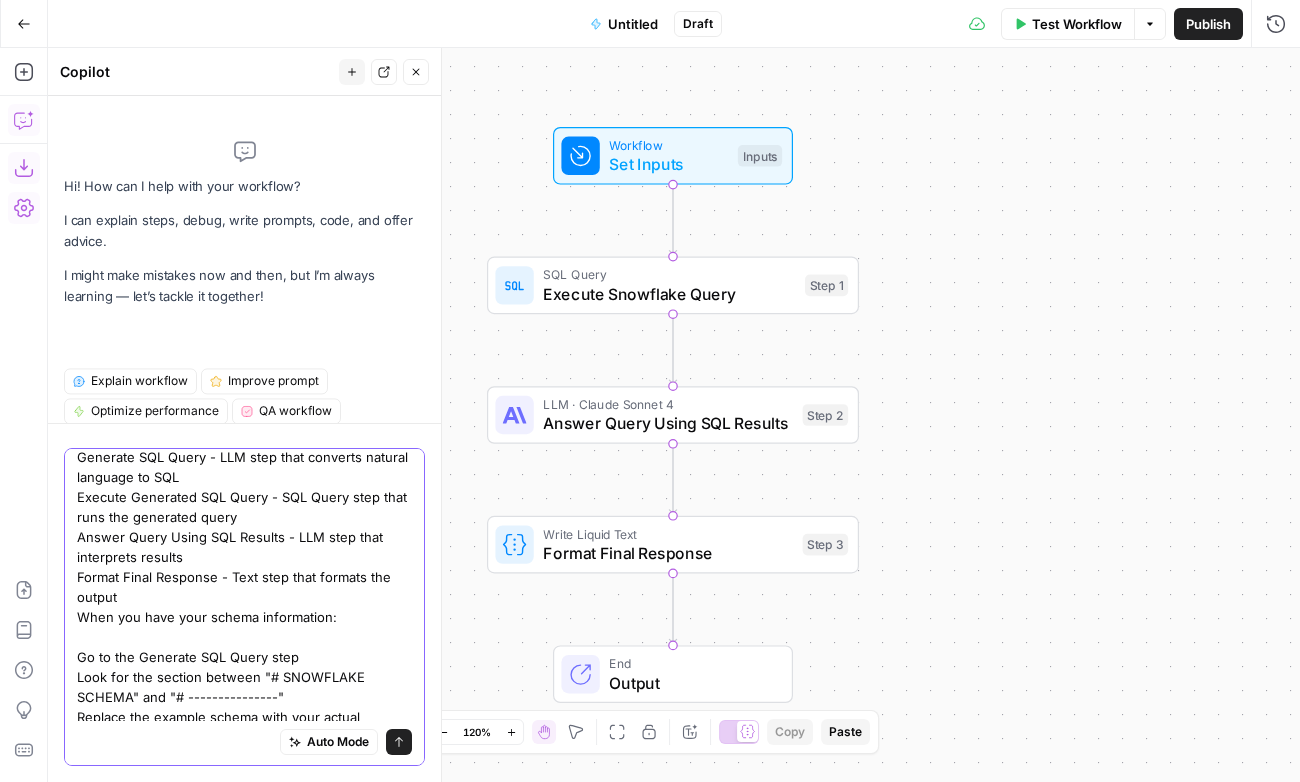 type 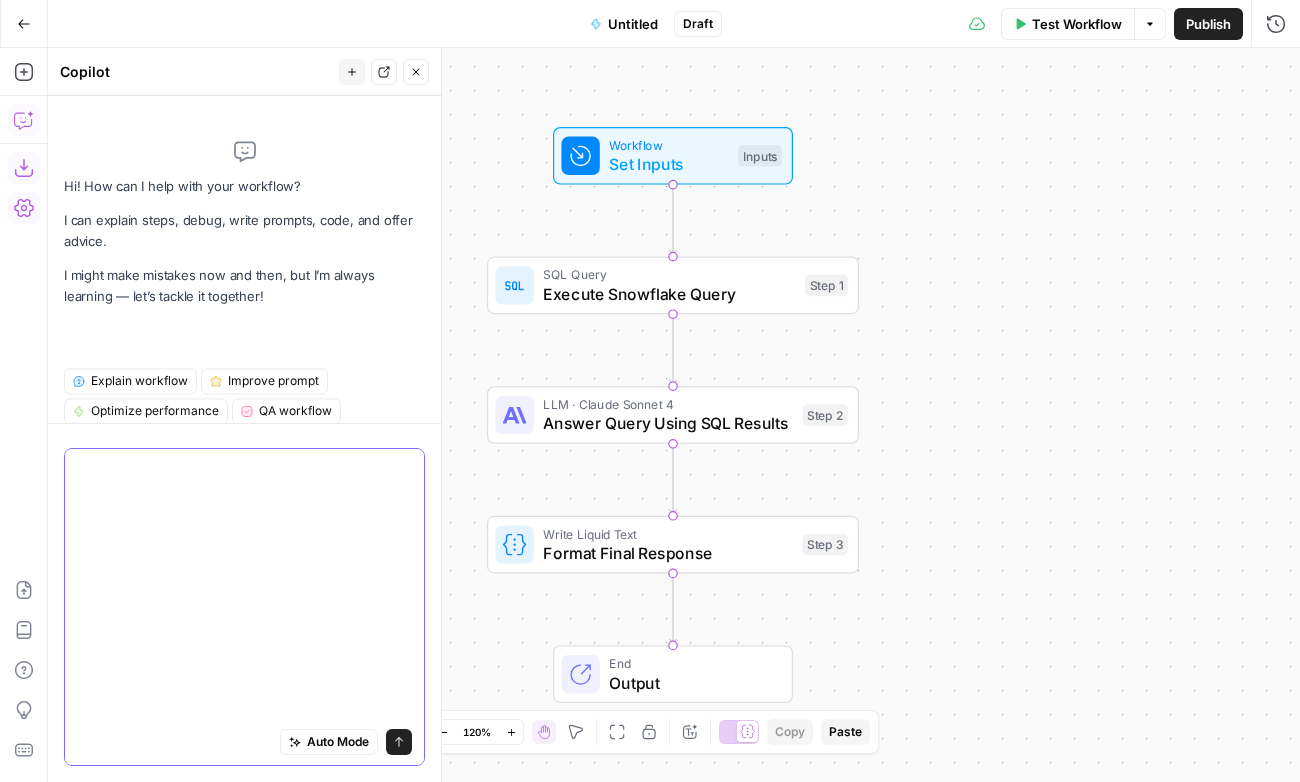 scroll, scrollTop: 240, scrollLeft: 0, axis: vertical 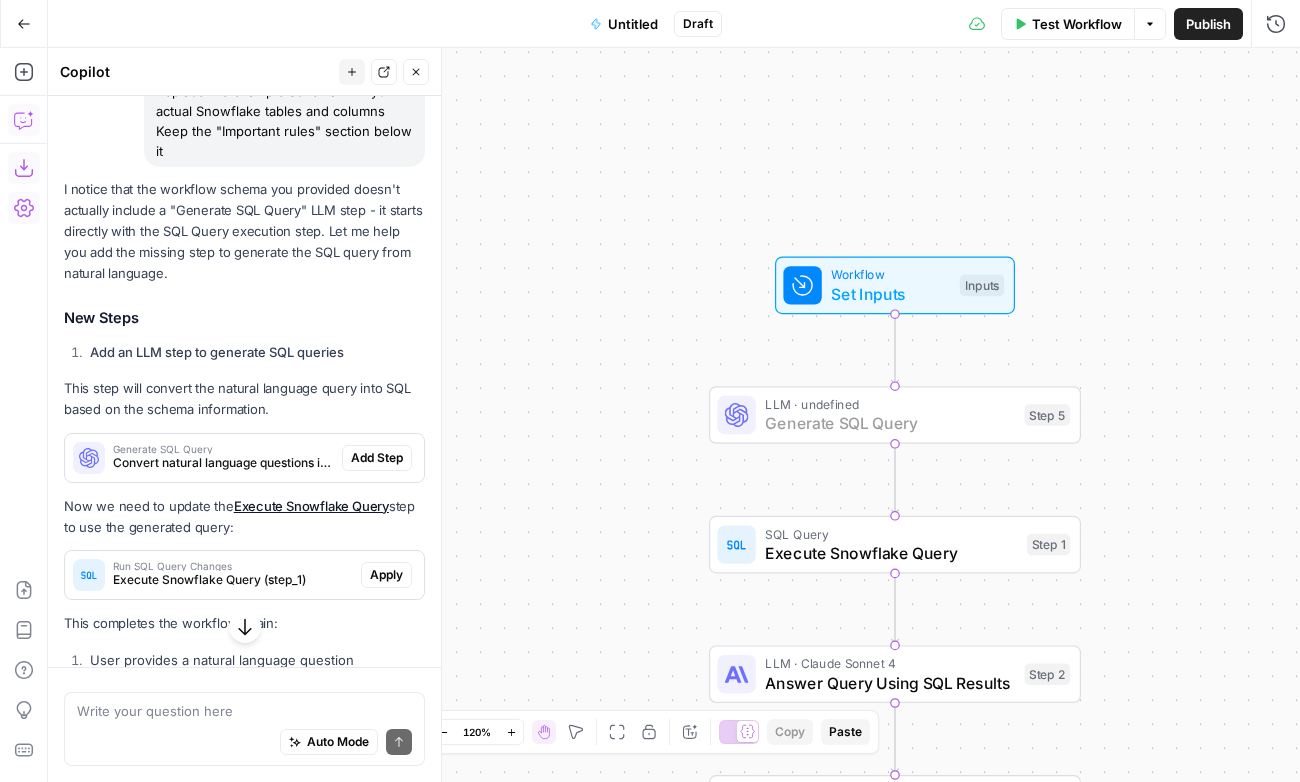 click on "Add Step" at bounding box center [377, 458] 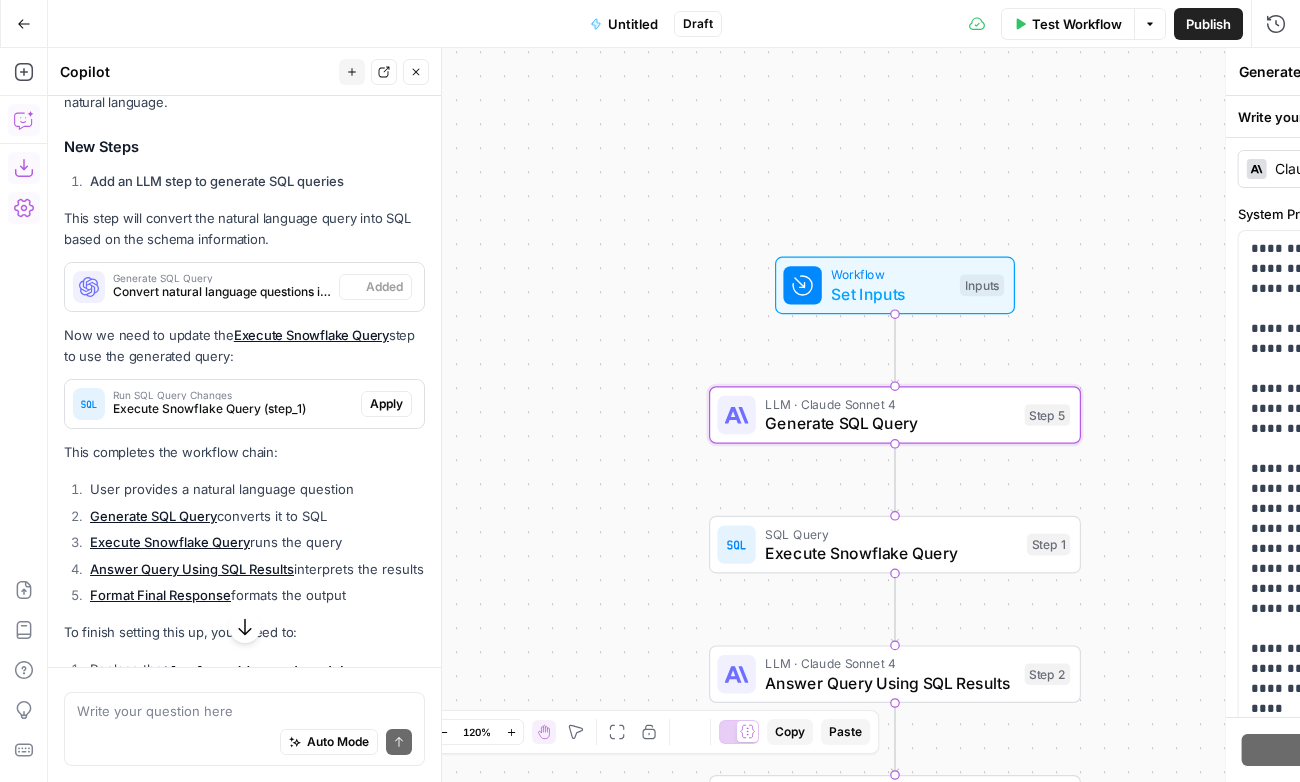 scroll, scrollTop: 1730, scrollLeft: 0, axis: vertical 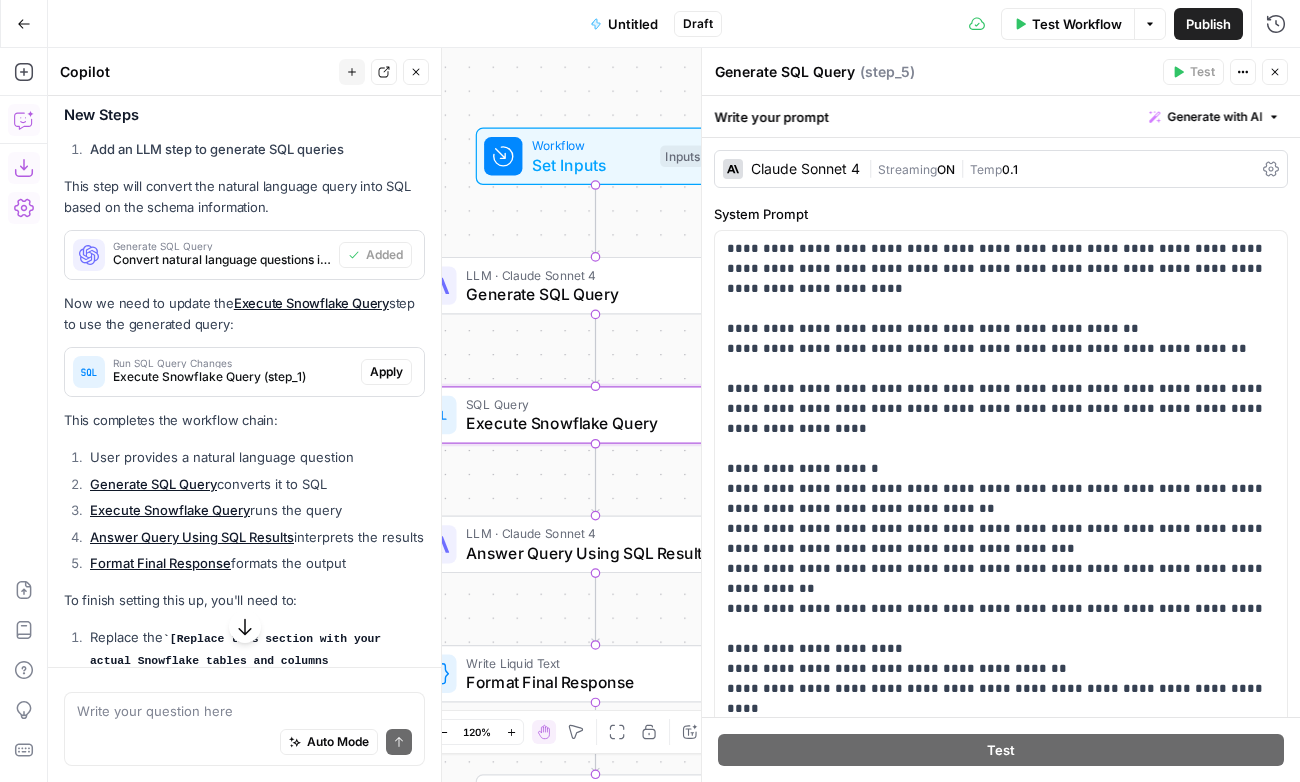 click on "Apply" at bounding box center (386, 372) 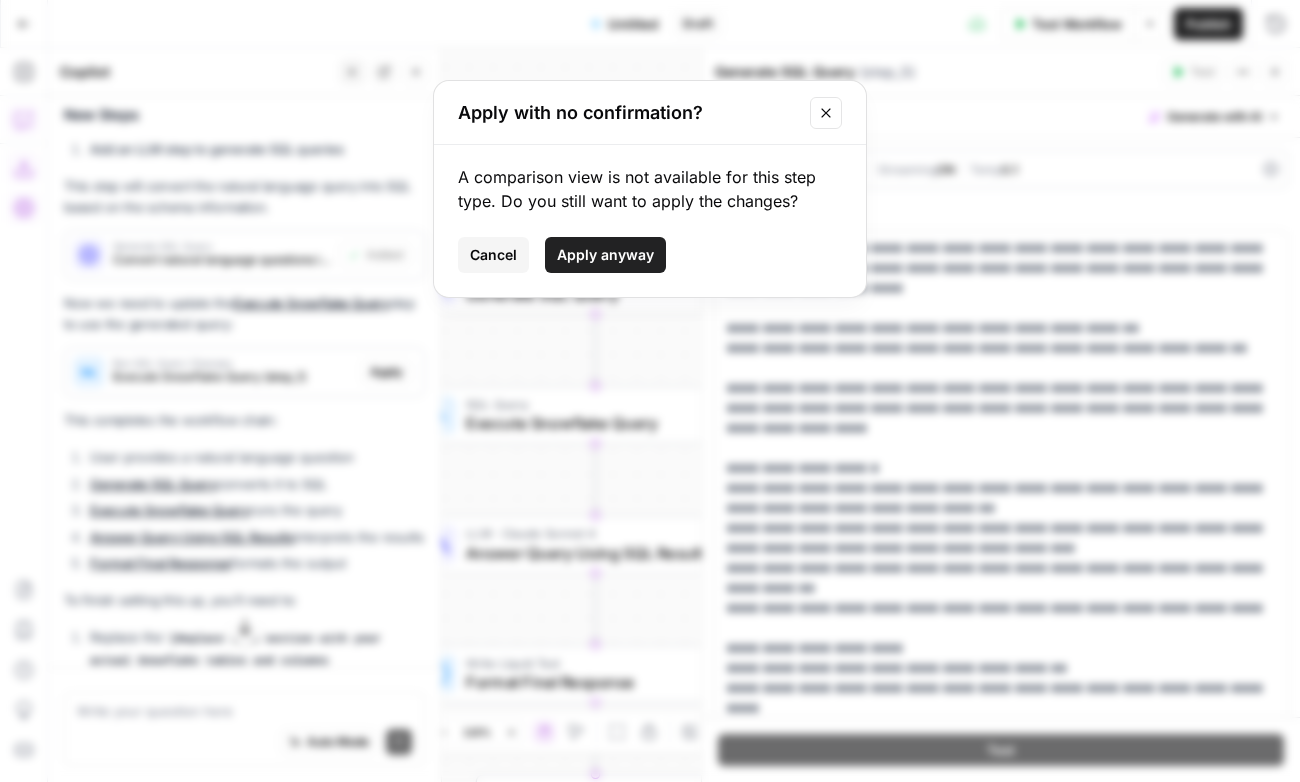 click on "Apply anyway" at bounding box center (605, 255) 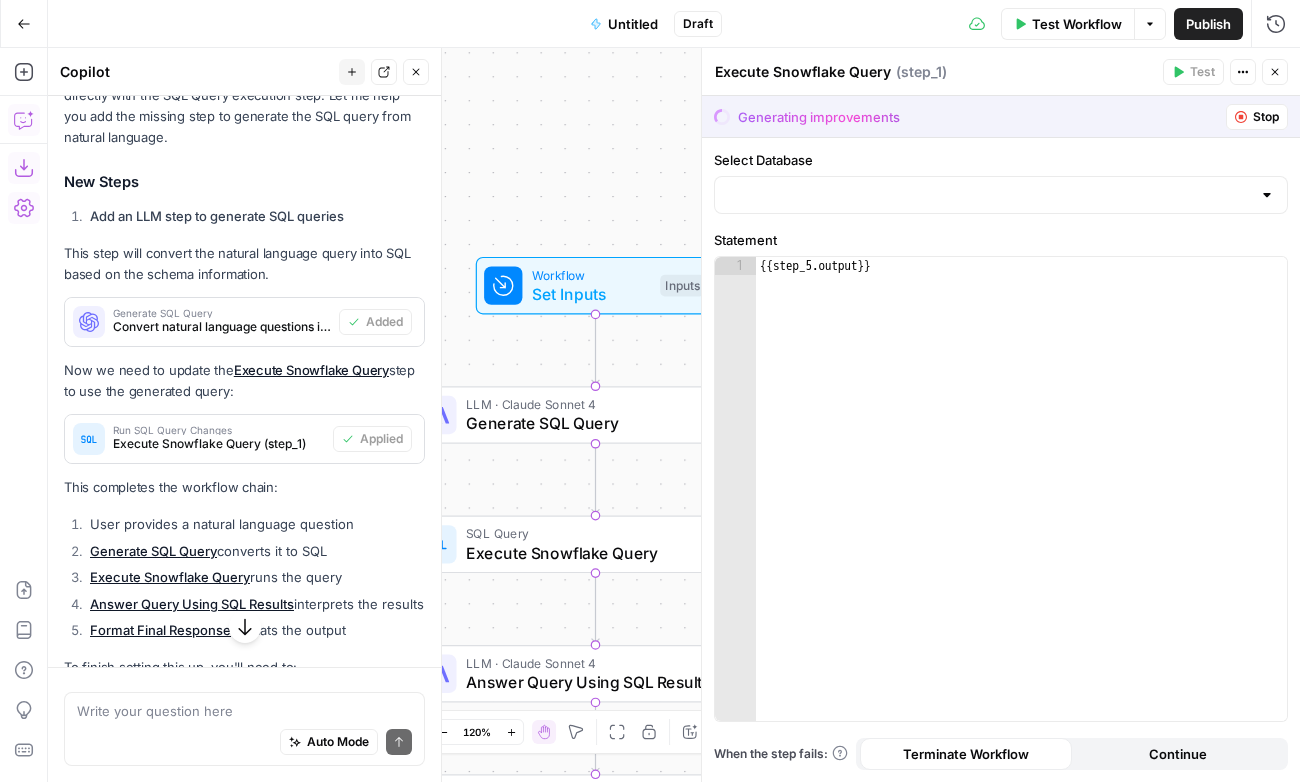 scroll, scrollTop: 1920, scrollLeft: 0, axis: vertical 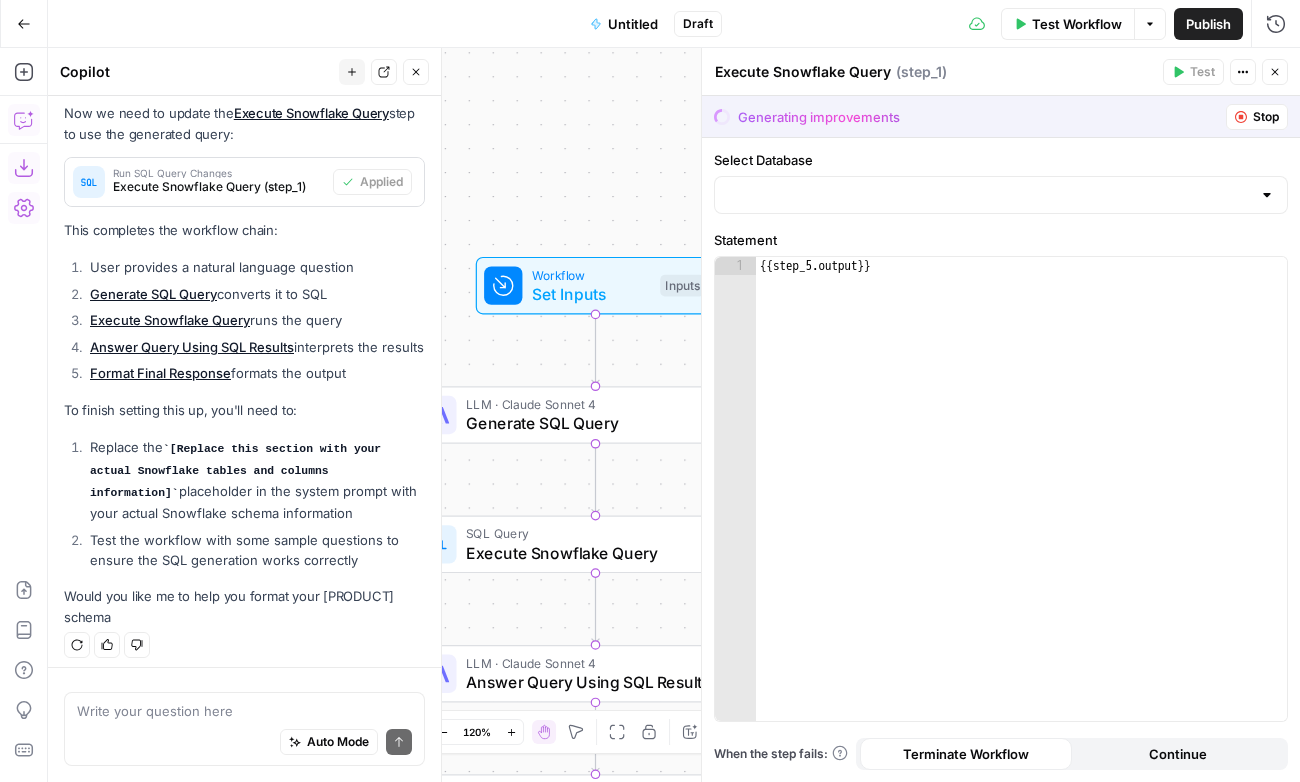 click on "Would you like me to help you format your [PRODUCT] schema" at bounding box center (244, 607) 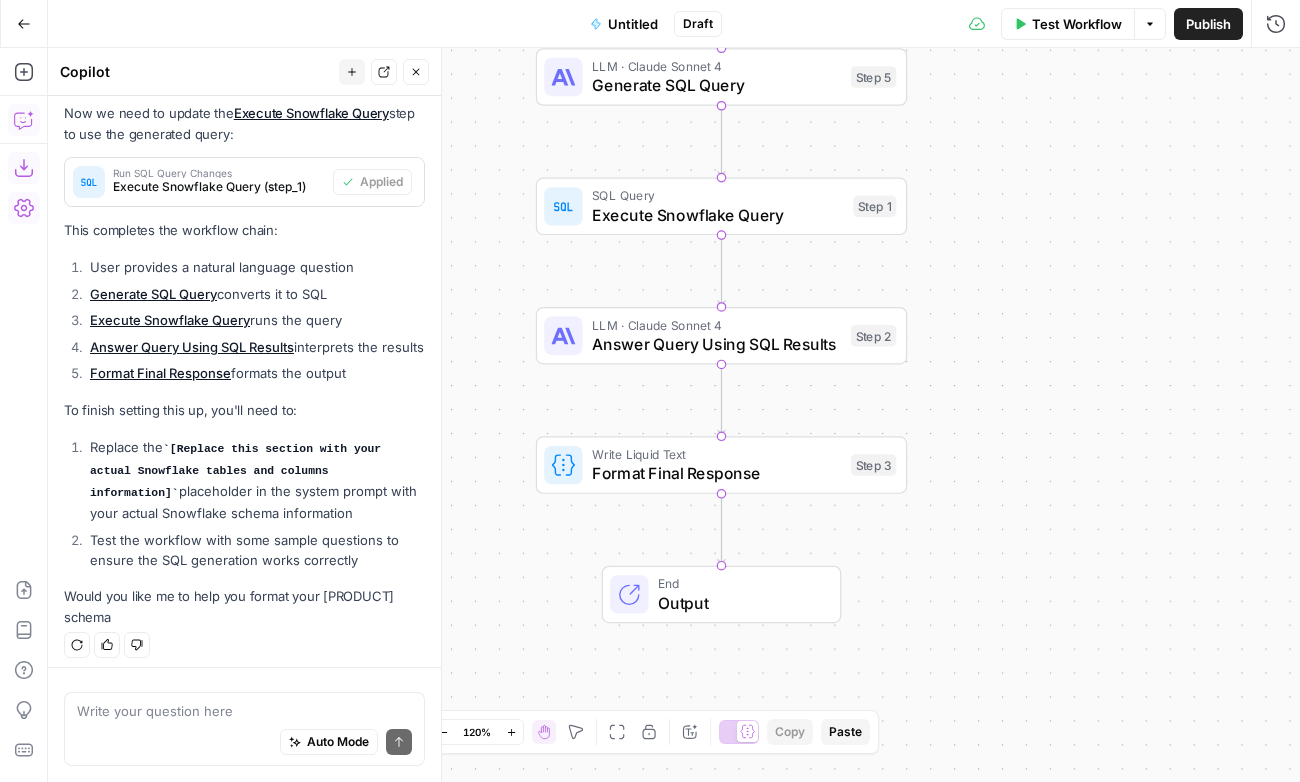 drag, startPoint x: 827, startPoint y: 531, endPoint x: 955, endPoint y: 263, distance: 296.99832 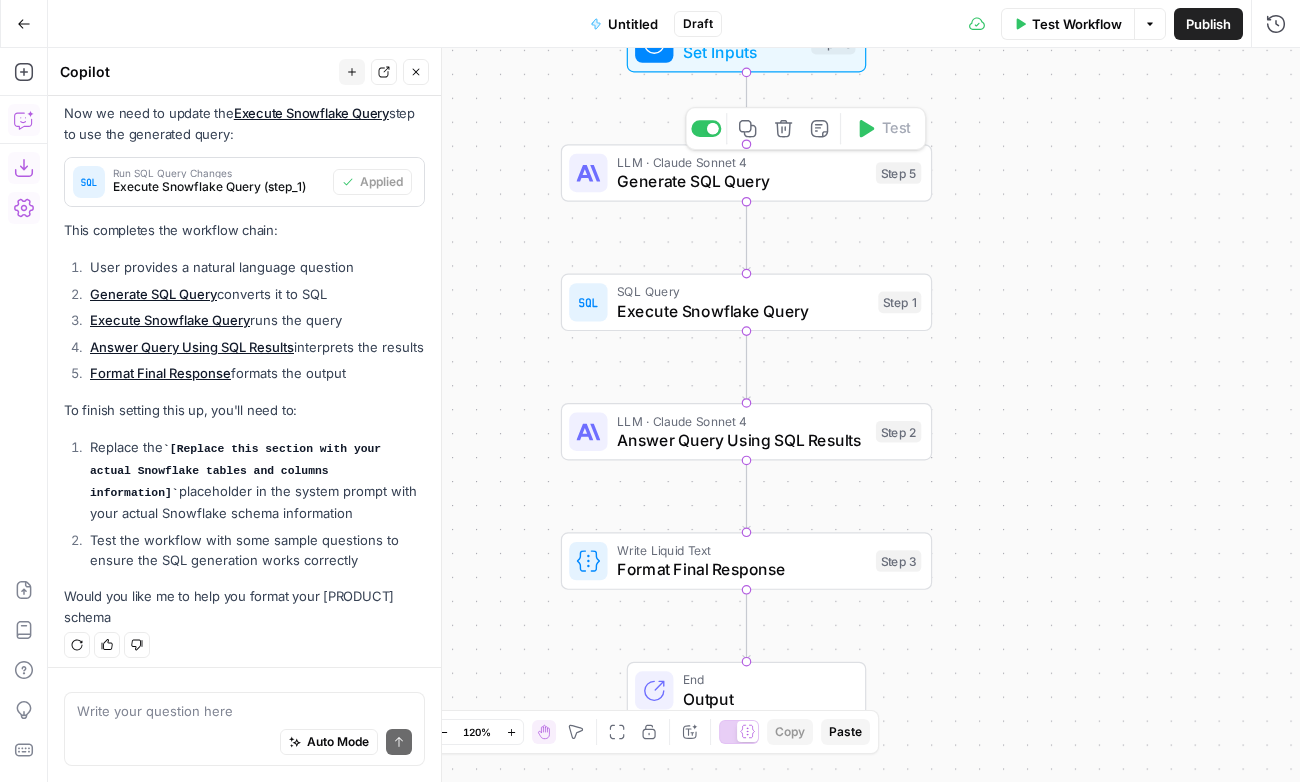 click on "Generate SQL Query" at bounding box center [741, 181] 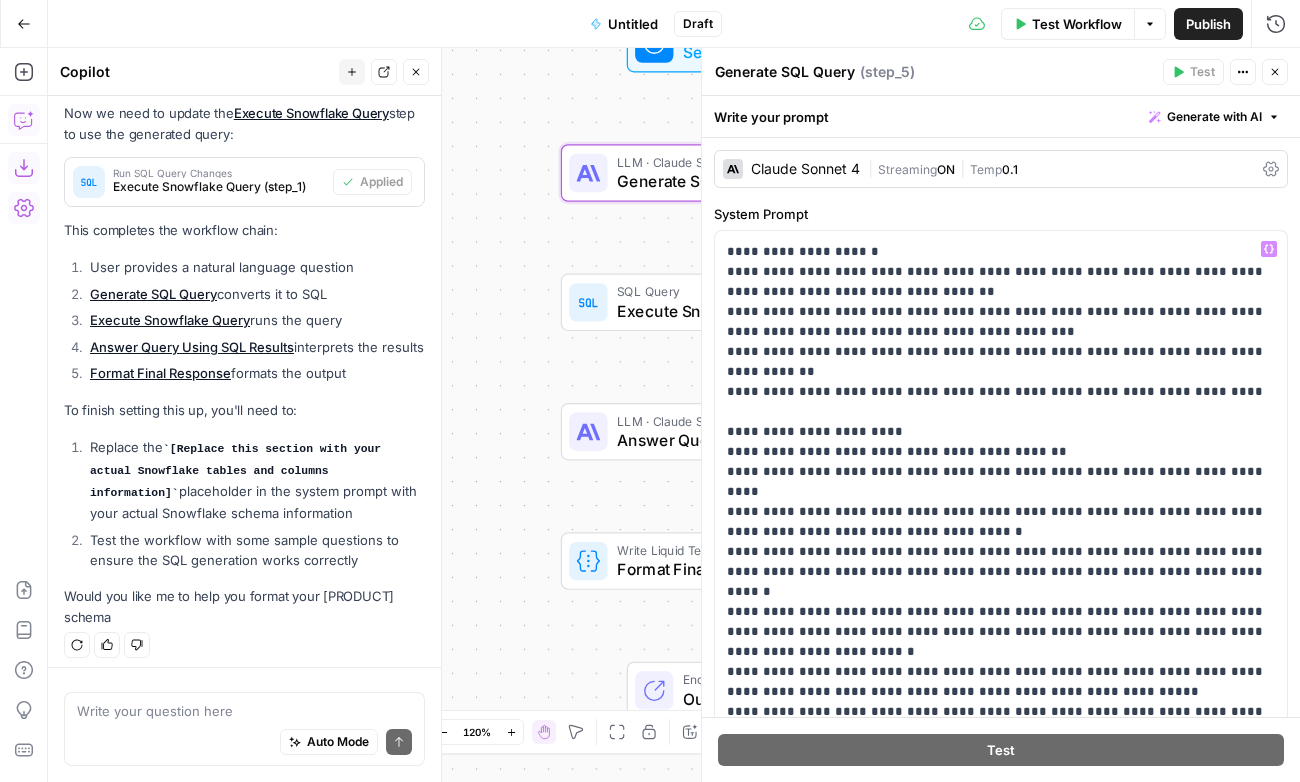 scroll, scrollTop: 0, scrollLeft: 0, axis: both 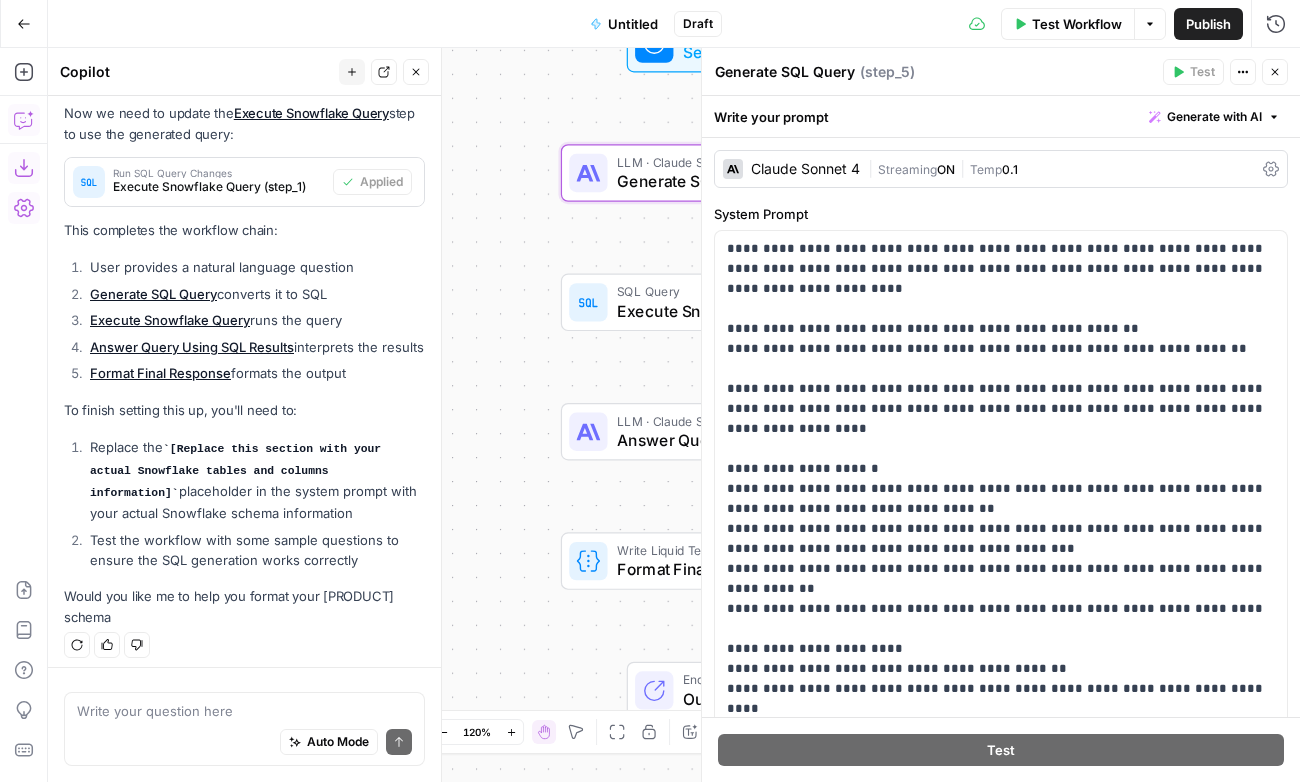 click 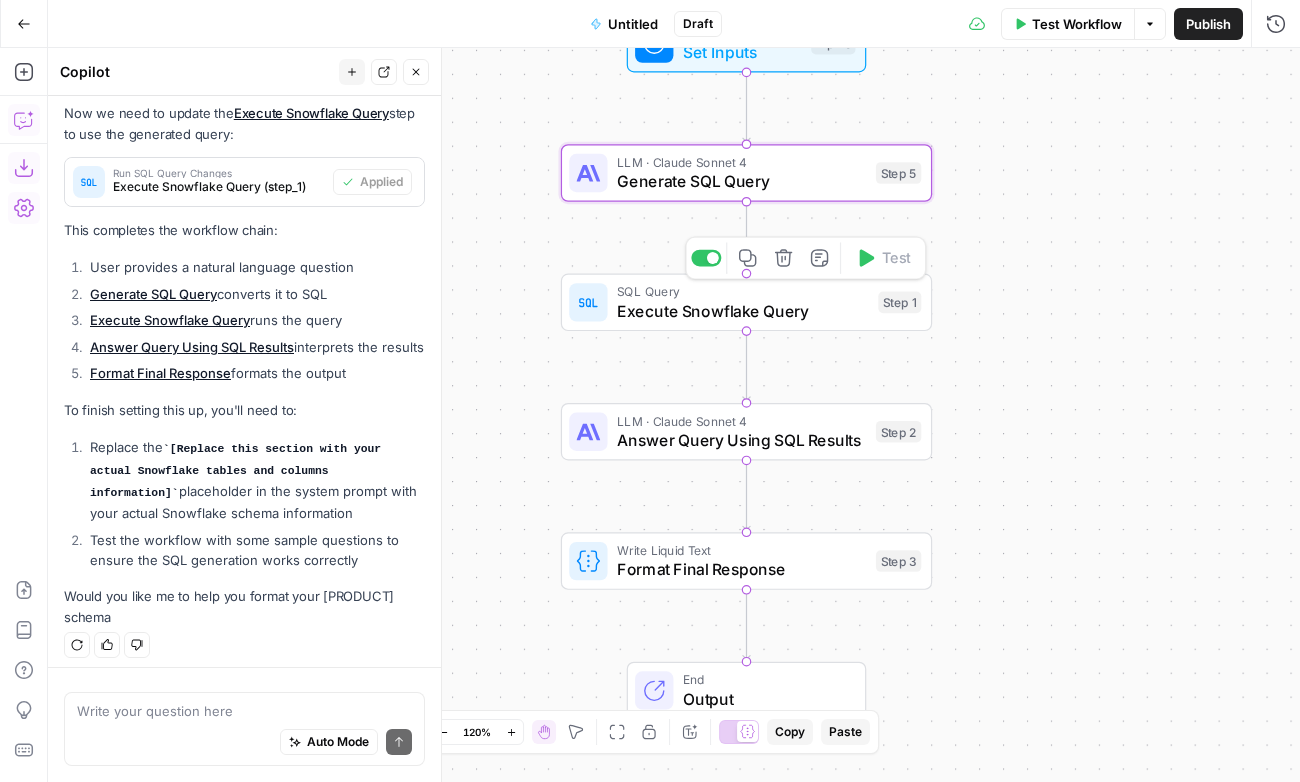 click on "Execute Snowflake Query" at bounding box center (743, 311) 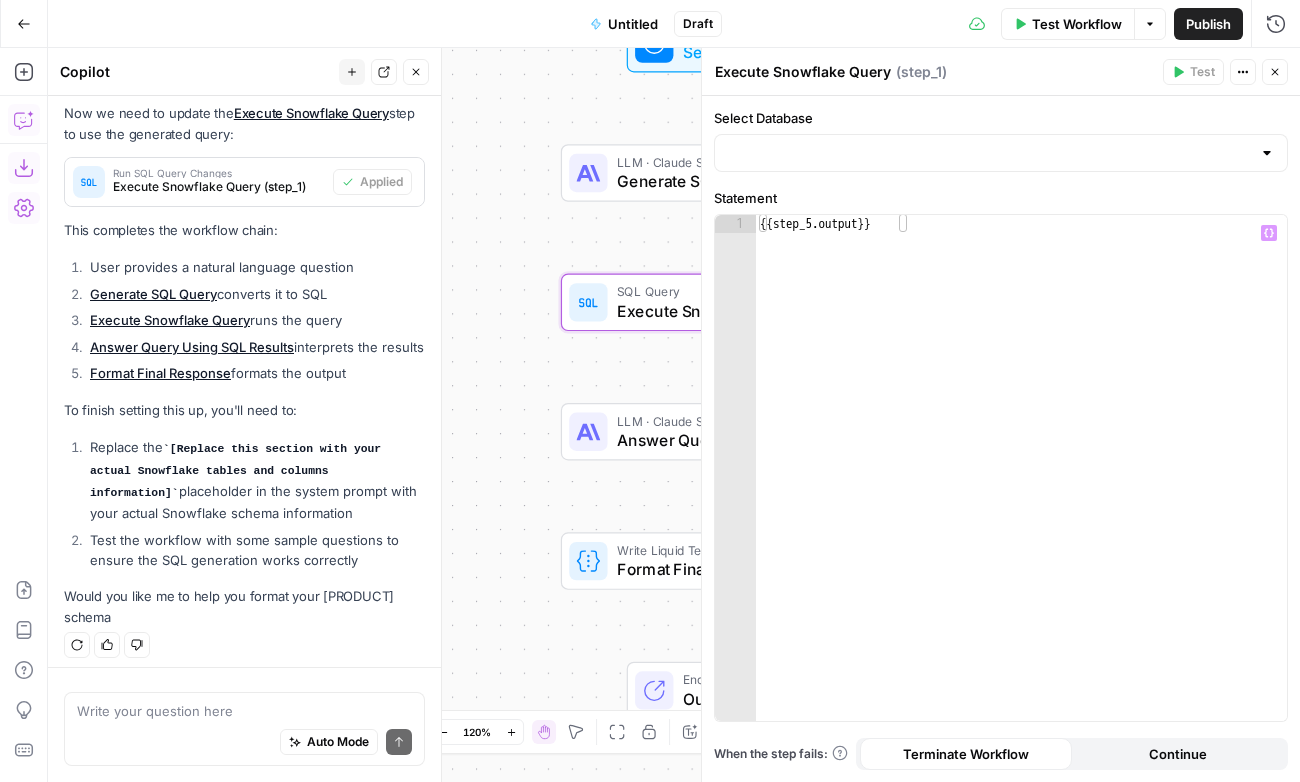 type on "**********" 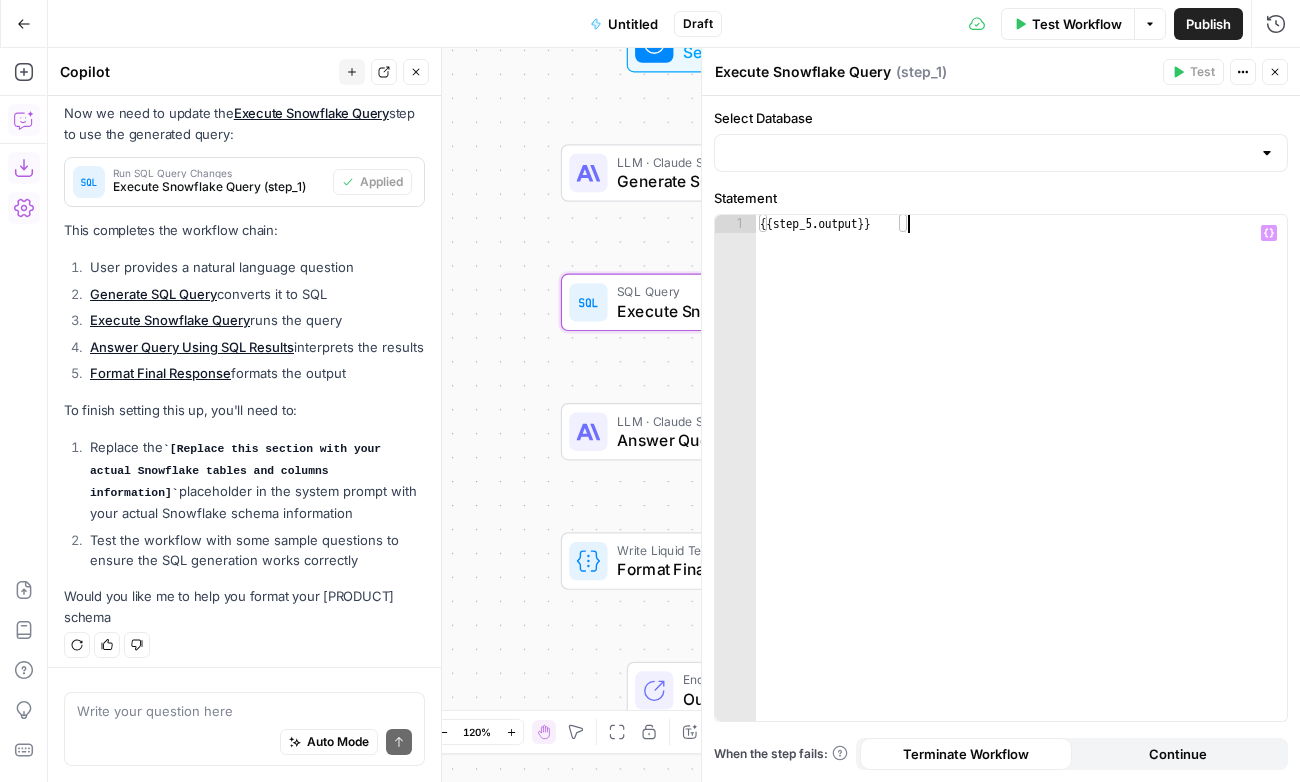 click on "{{  step_5 . output  }}" at bounding box center (1021, 486) 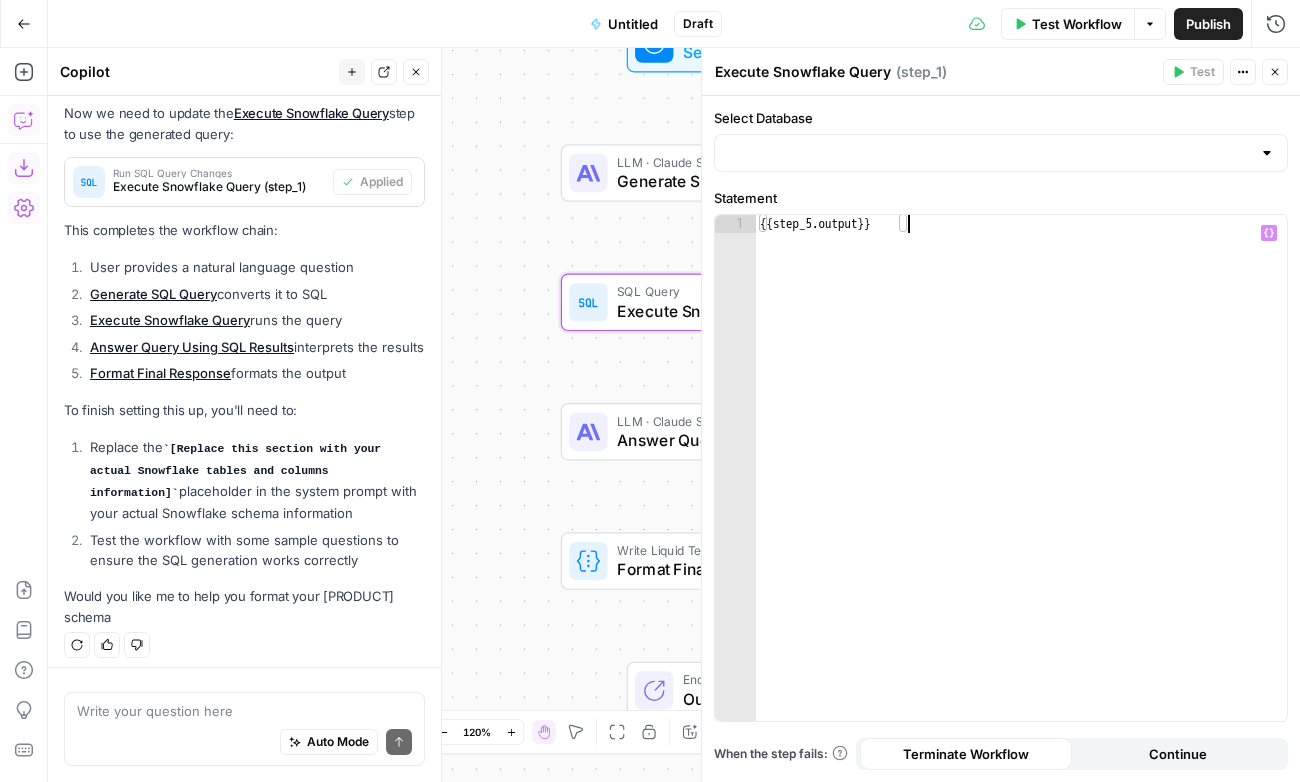 click on "Close" at bounding box center [1275, 72] 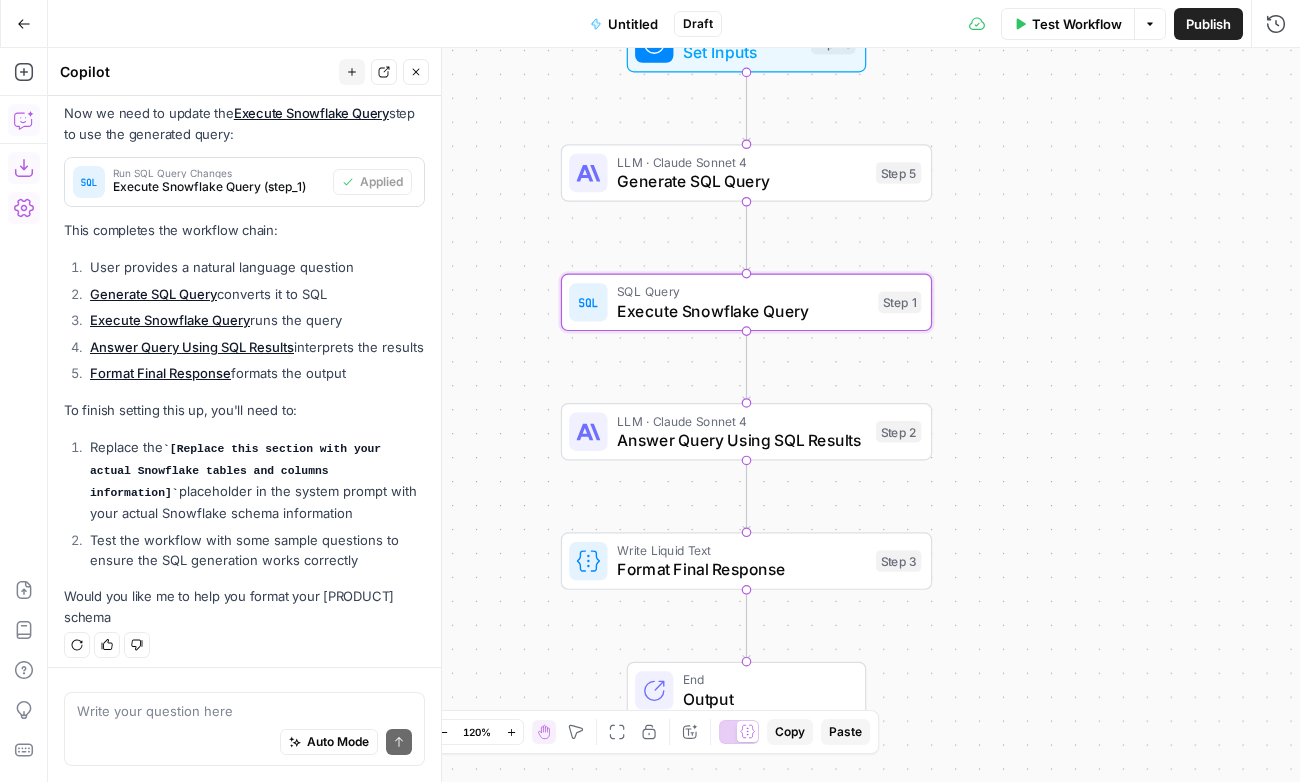 click on "Auto Mode Send" at bounding box center (244, 743) 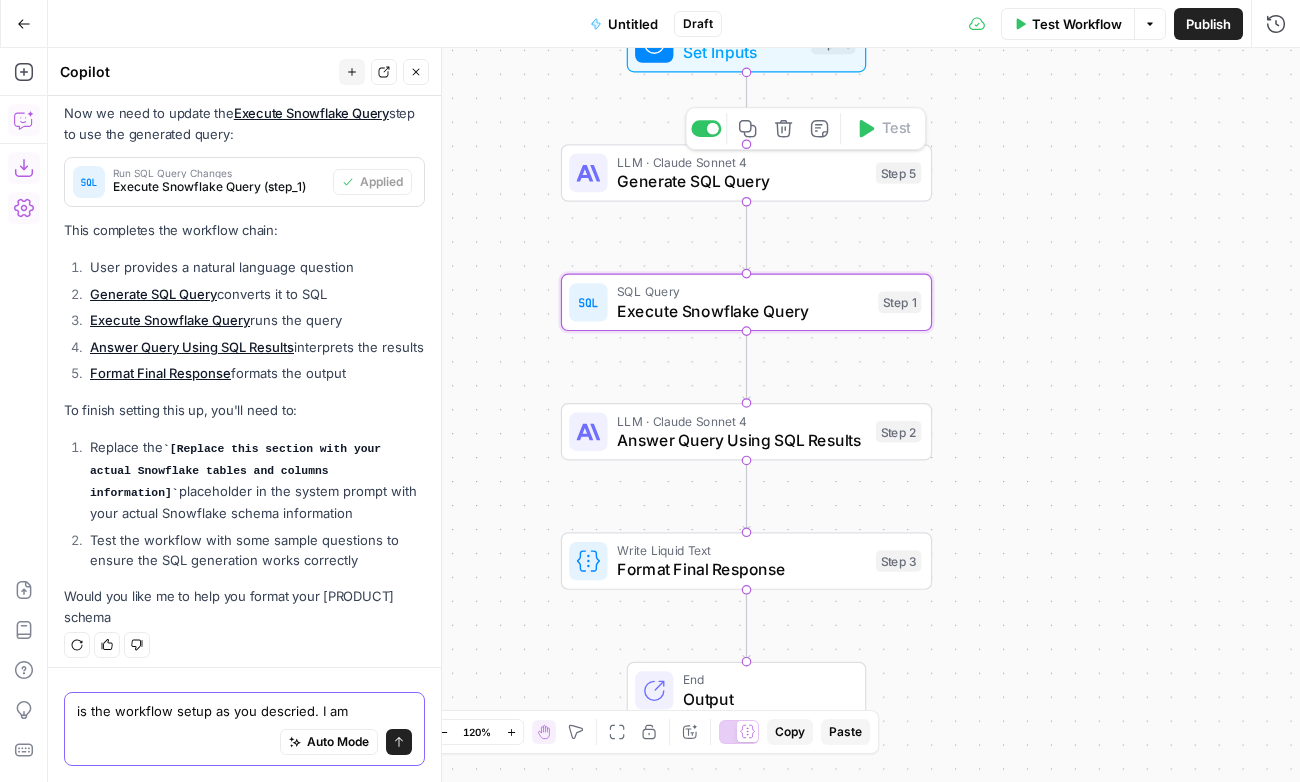 type on "is the workflow setup as you descried. I am" 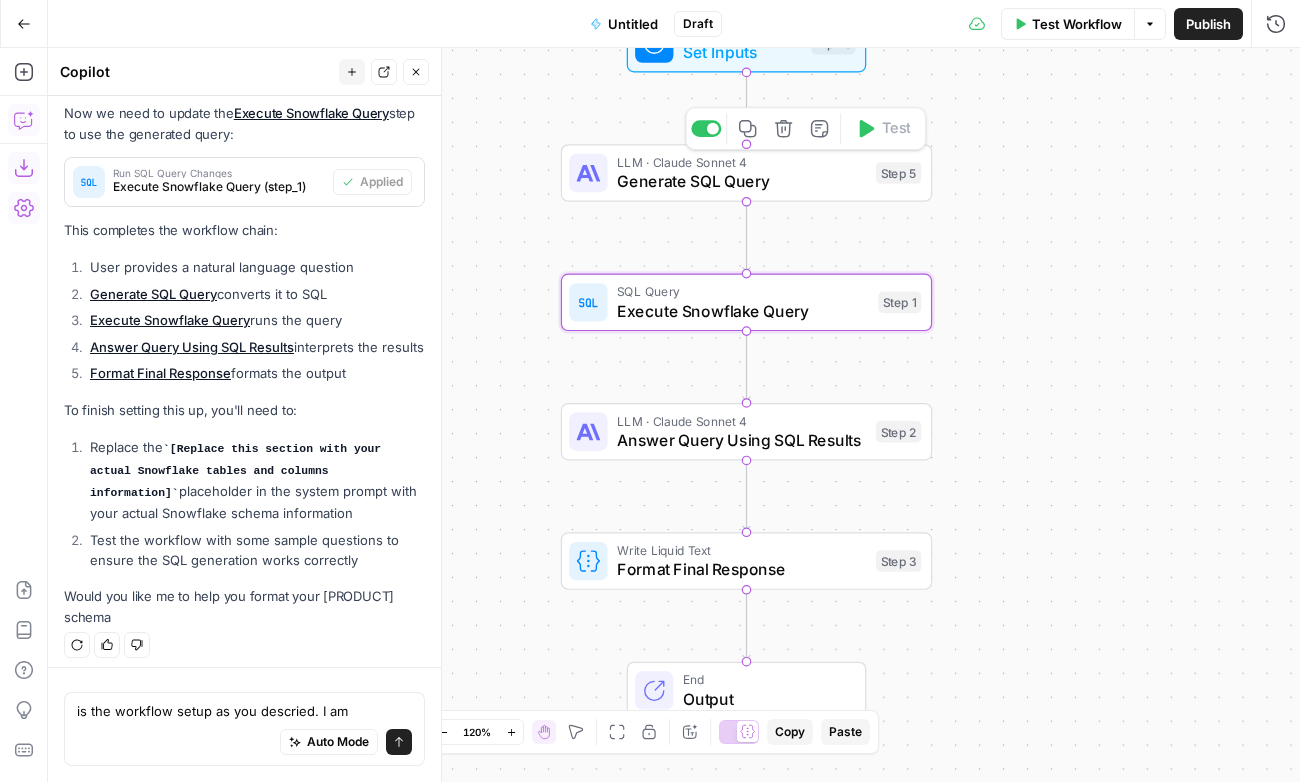 click on "Generate SQL Query" at bounding box center (741, 181) 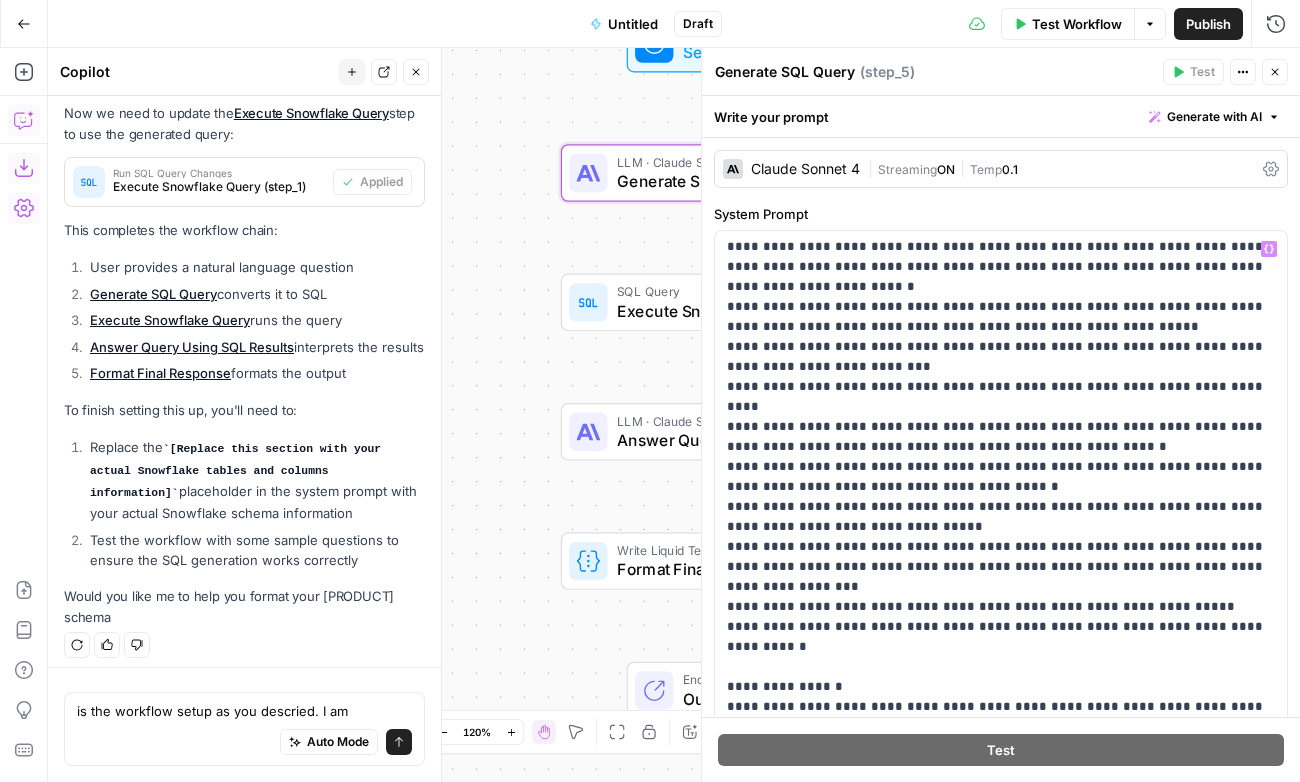 scroll, scrollTop: 661, scrollLeft: 0, axis: vertical 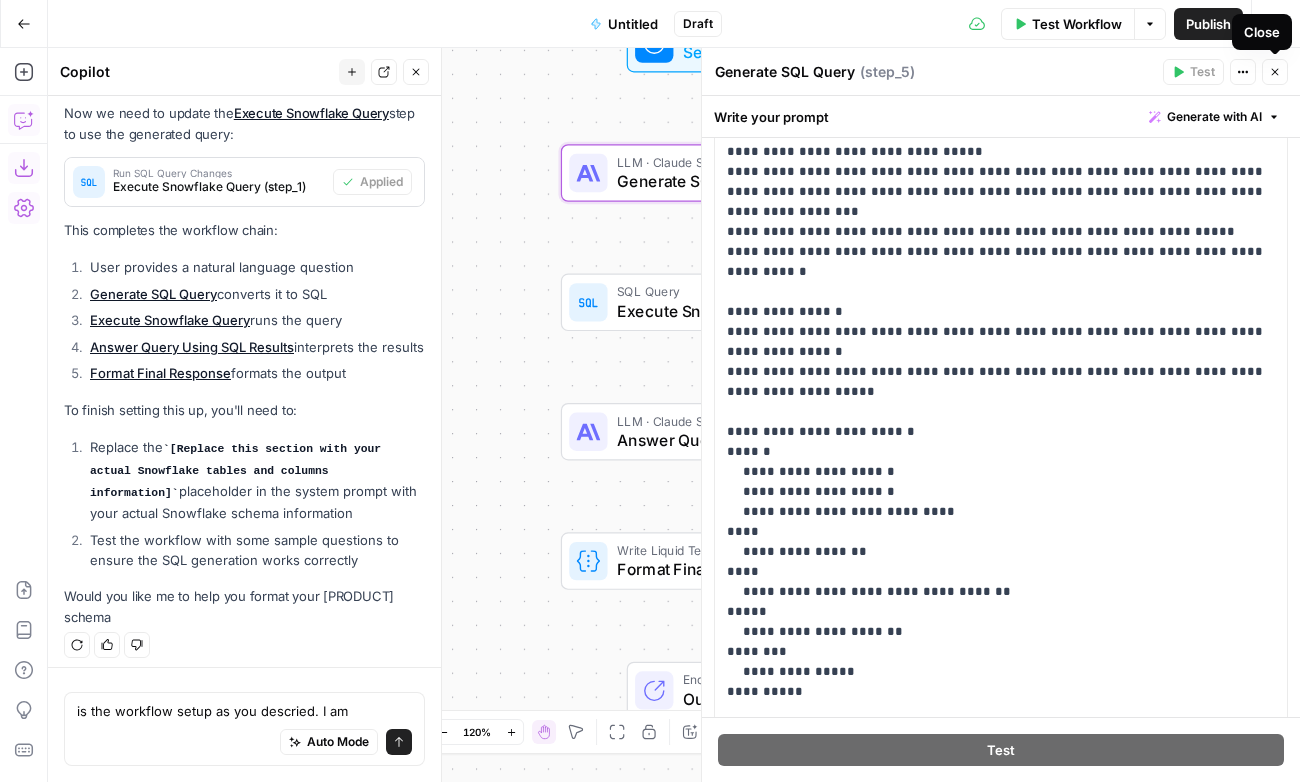 click 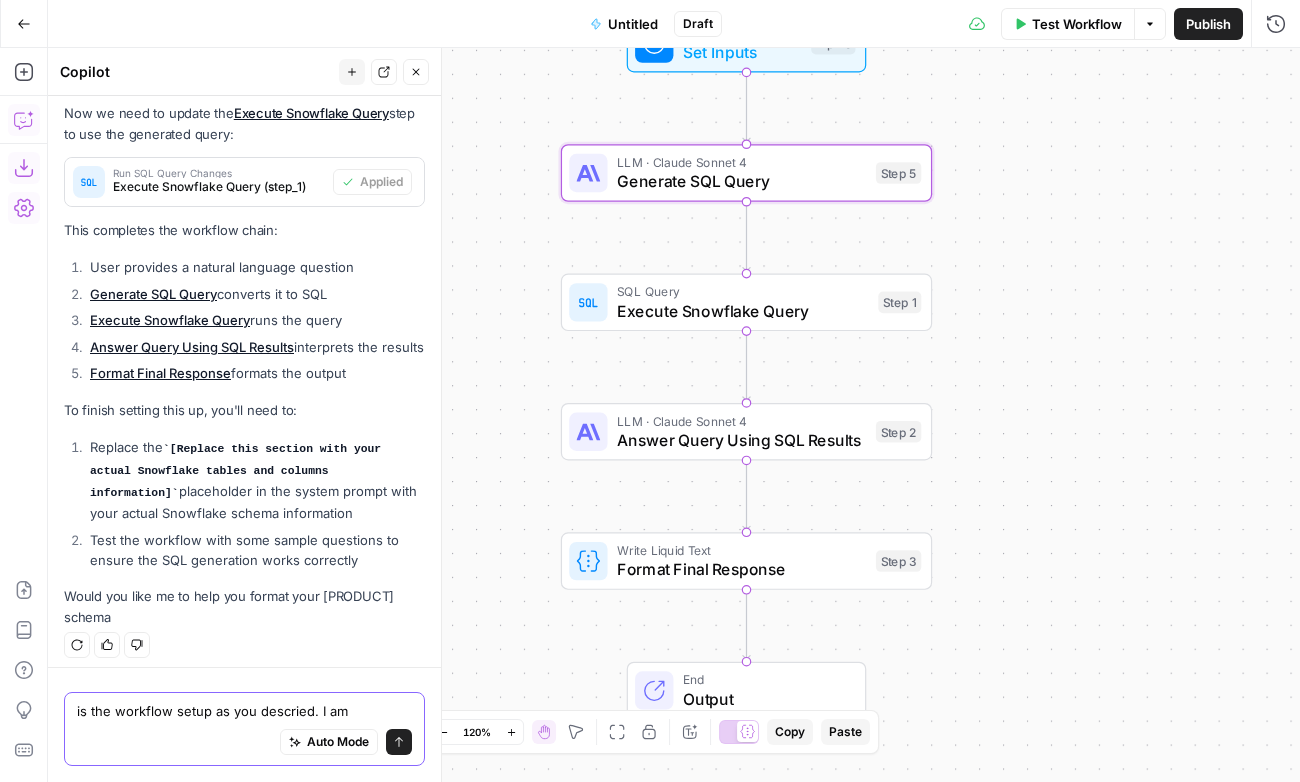 drag, startPoint x: 349, startPoint y: 709, endPoint x: 85, endPoint y: 698, distance: 264.22906 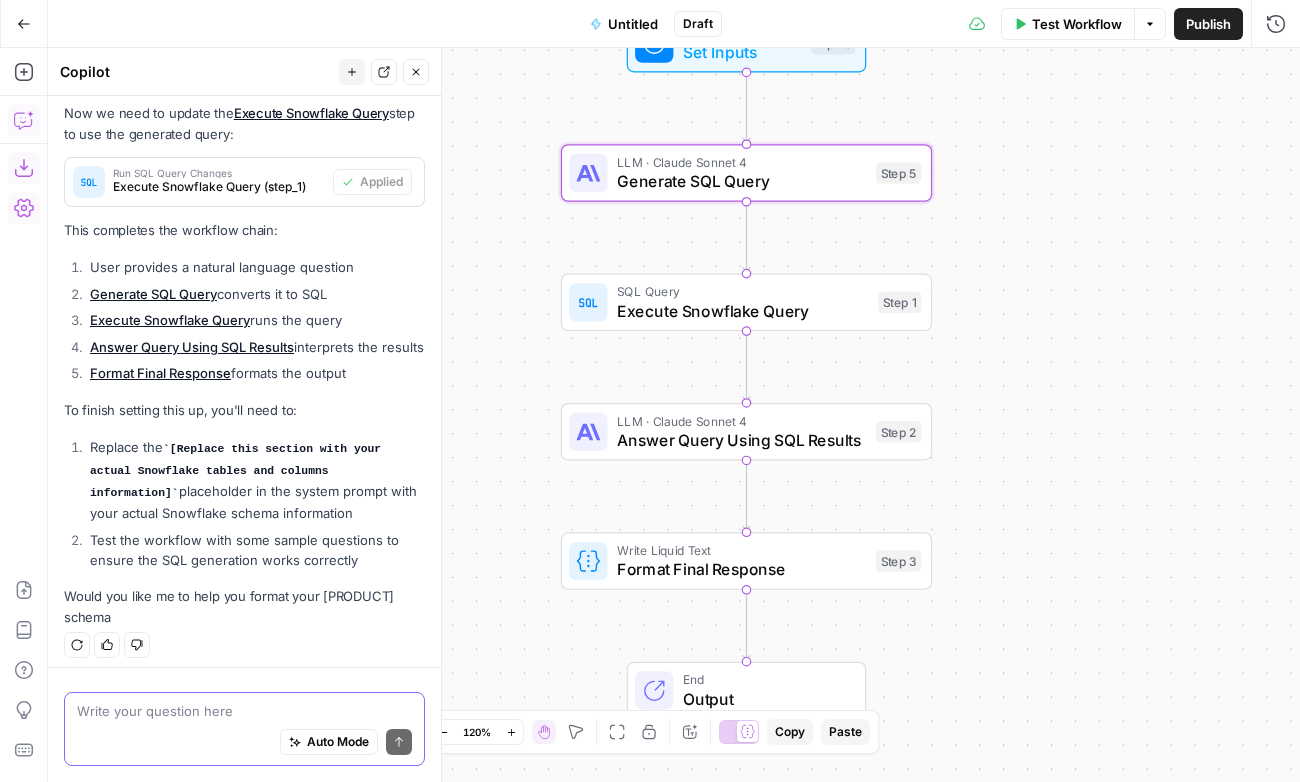 type 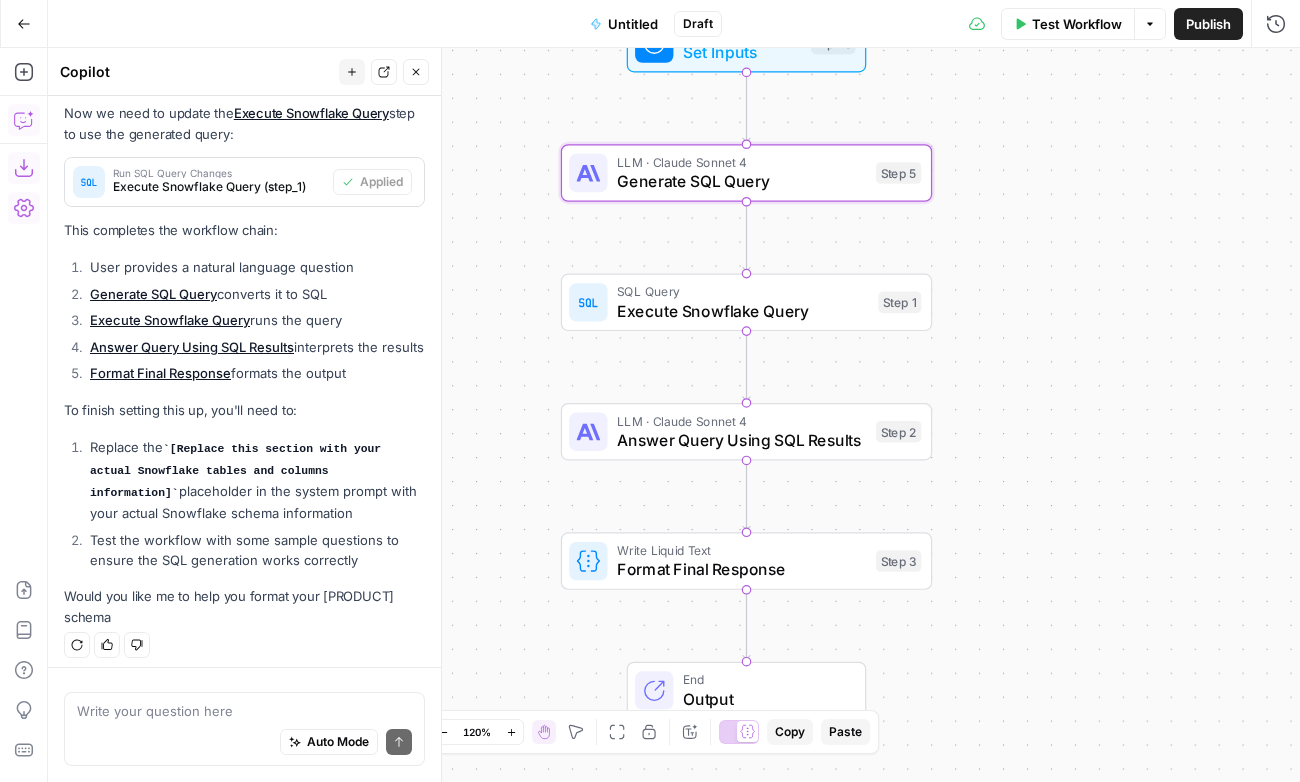 click on "Untitled" at bounding box center (633, 24) 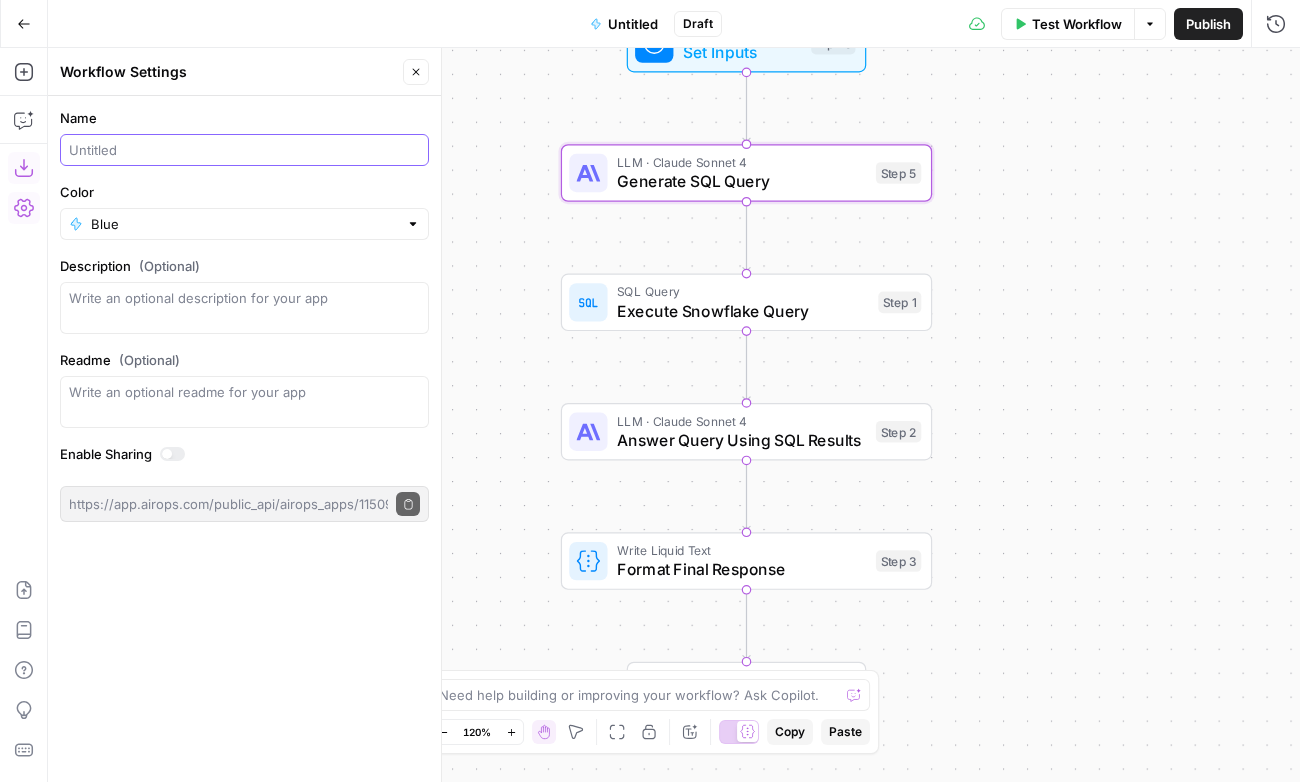 click on "Name" at bounding box center [244, 150] 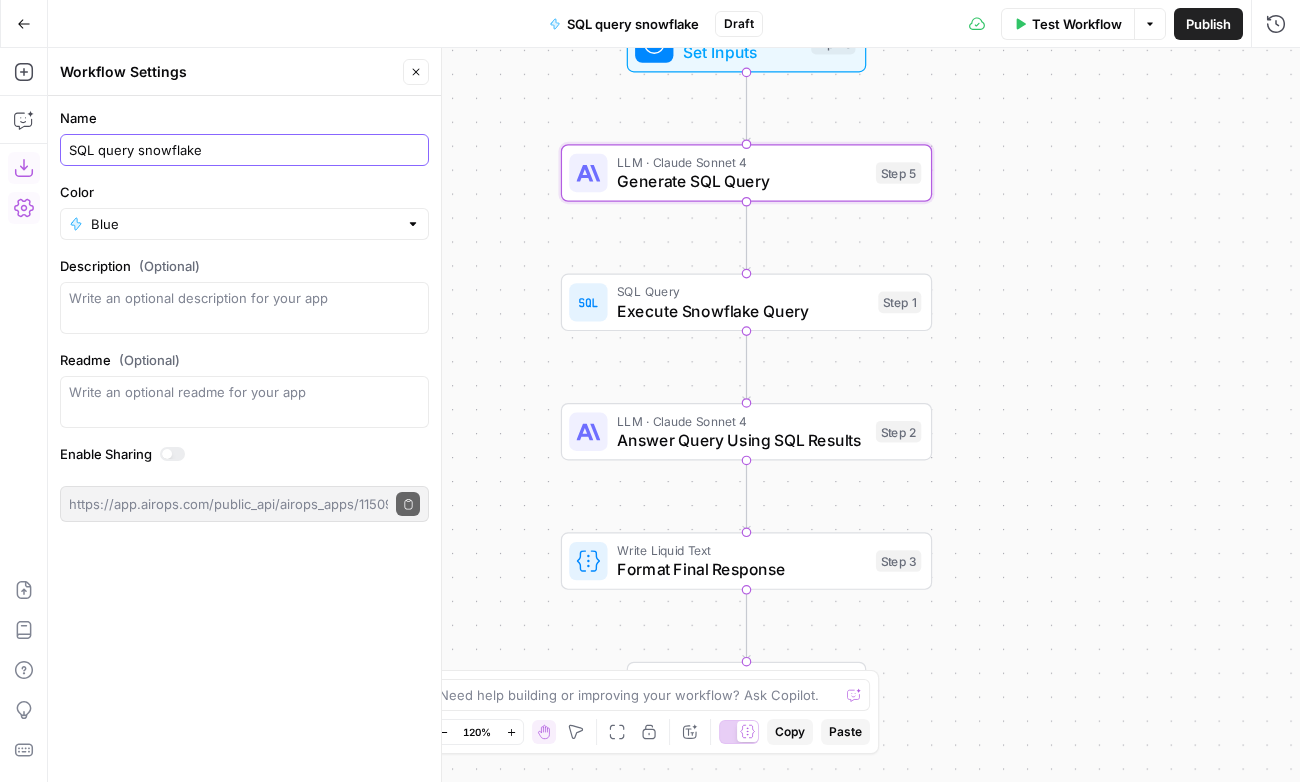 type on "SQL query snowflake" 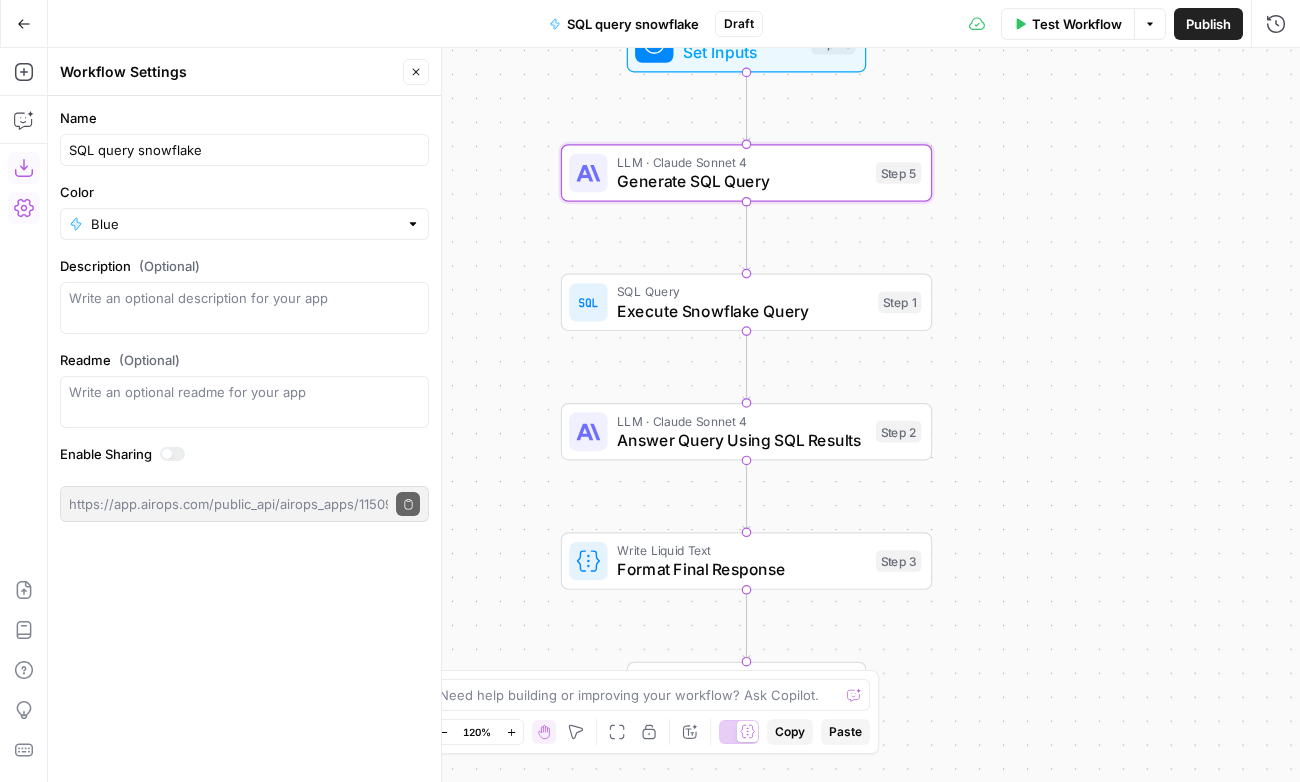 click on "Name SQL query snowflake Color Blue Description   (Optional) Readme   (Optional) Write an optional readme for your app Enable Sharing https://app.airops.com/public_api/airops_apps/115093f8-7f01-470f-80c9-33b2c58cd0b3/execute Copy public execute URL" at bounding box center (244, 439) 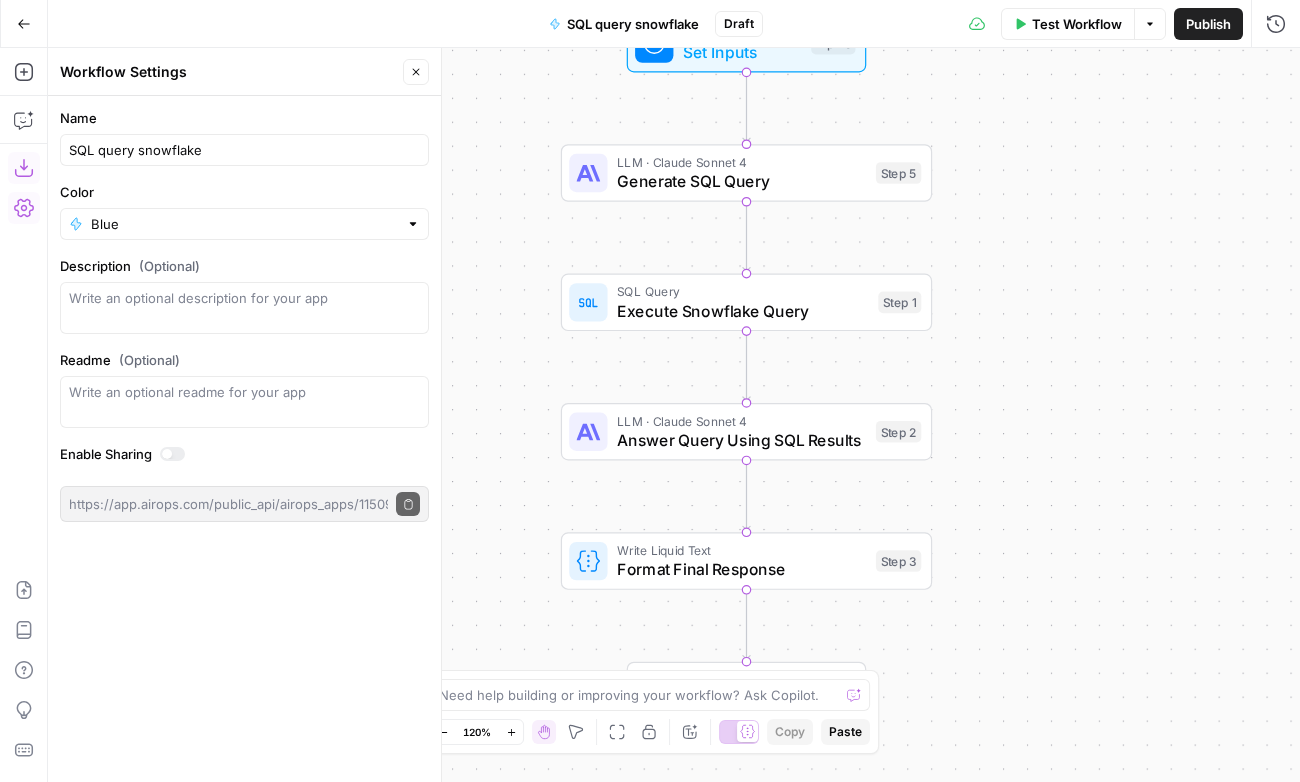 click 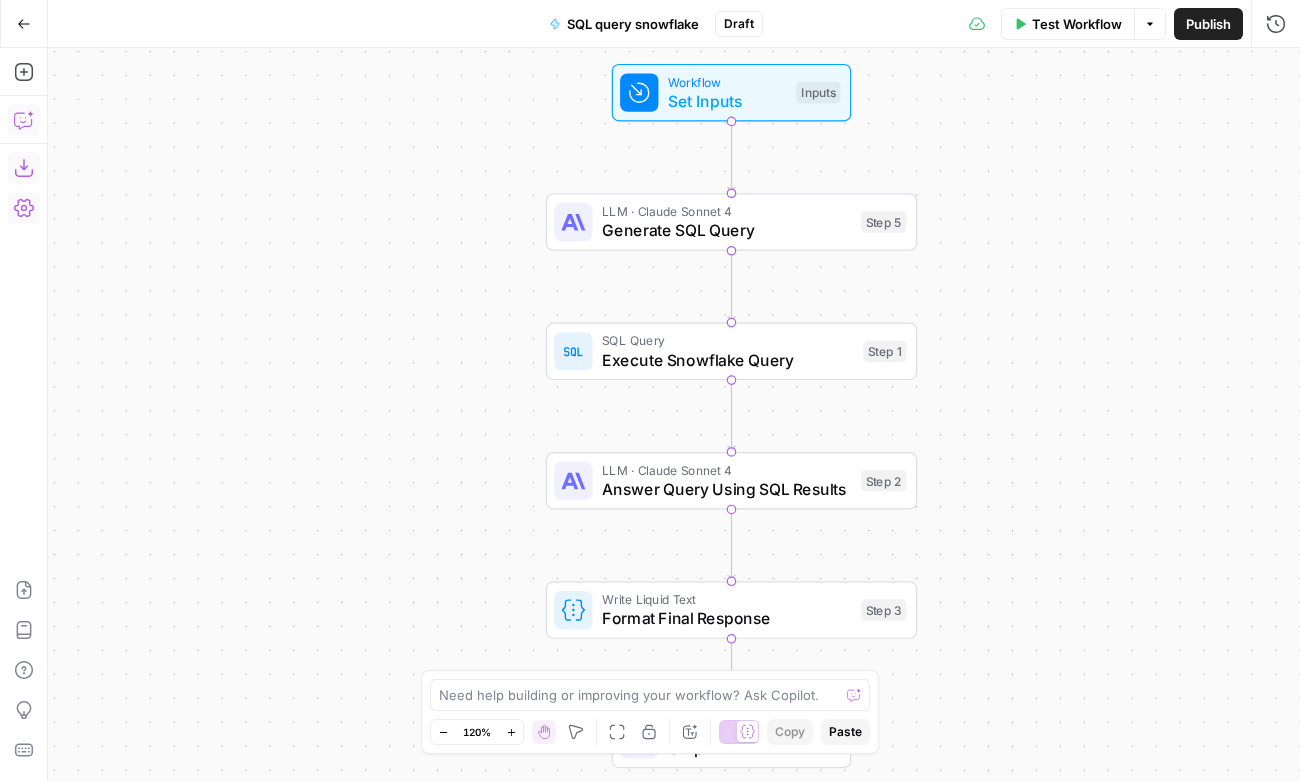 click 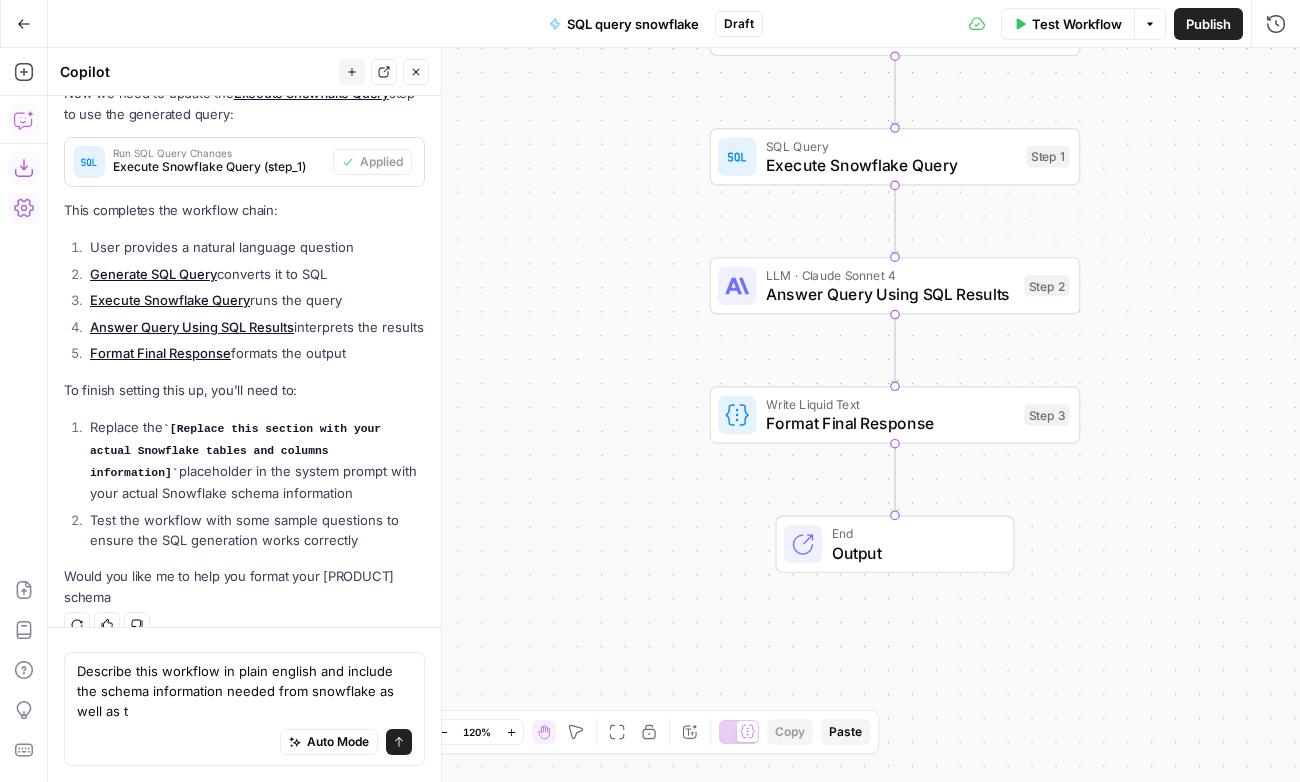 scroll, scrollTop: 1960, scrollLeft: 0, axis: vertical 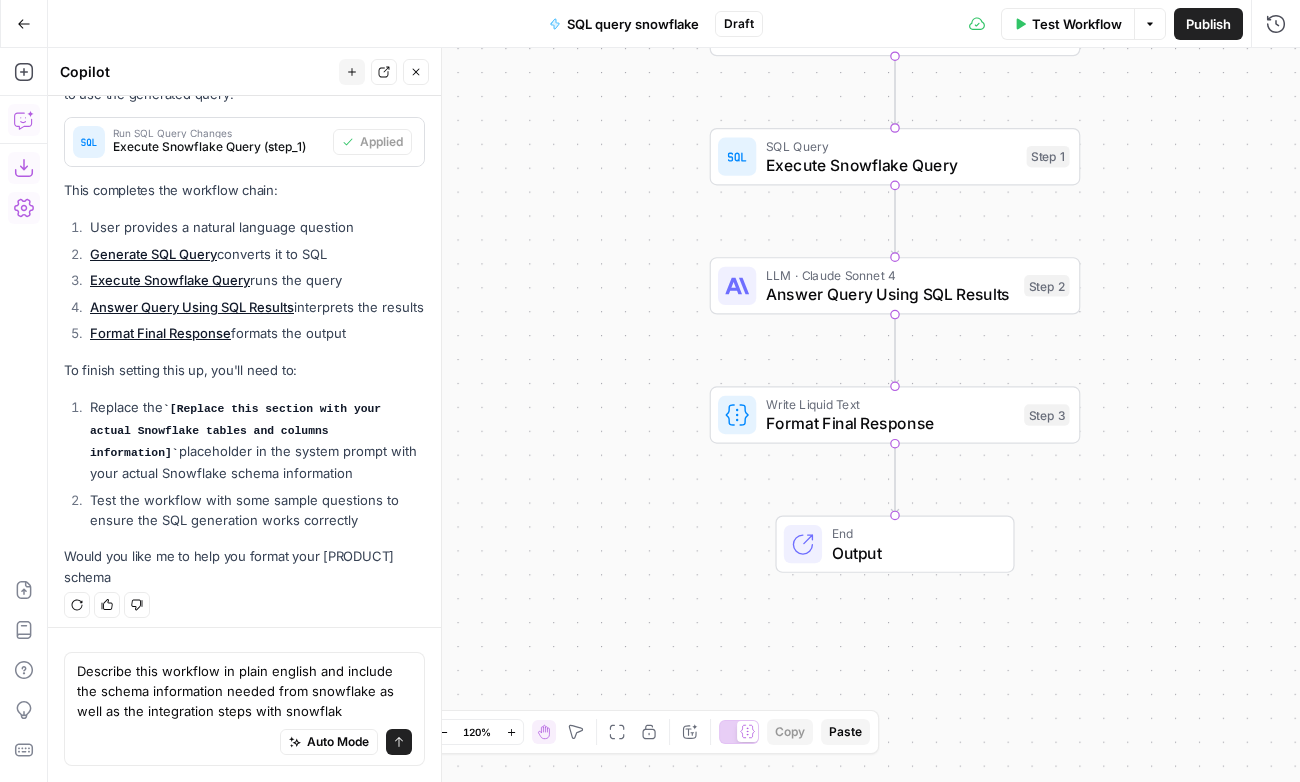 type on "Describe this workflow in plain english and include the schema information needed from snowflake as well as the integration steps with snowflake" 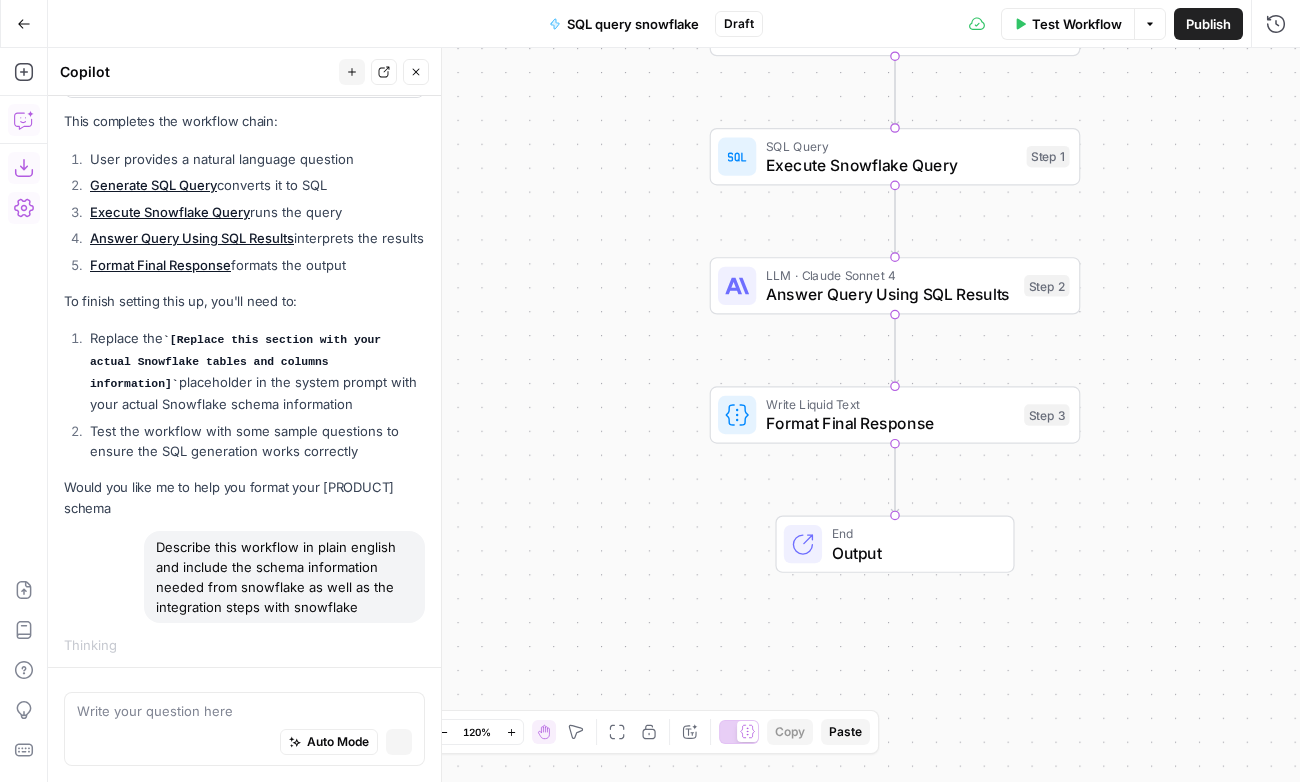 scroll, scrollTop: 1977, scrollLeft: 0, axis: vertical 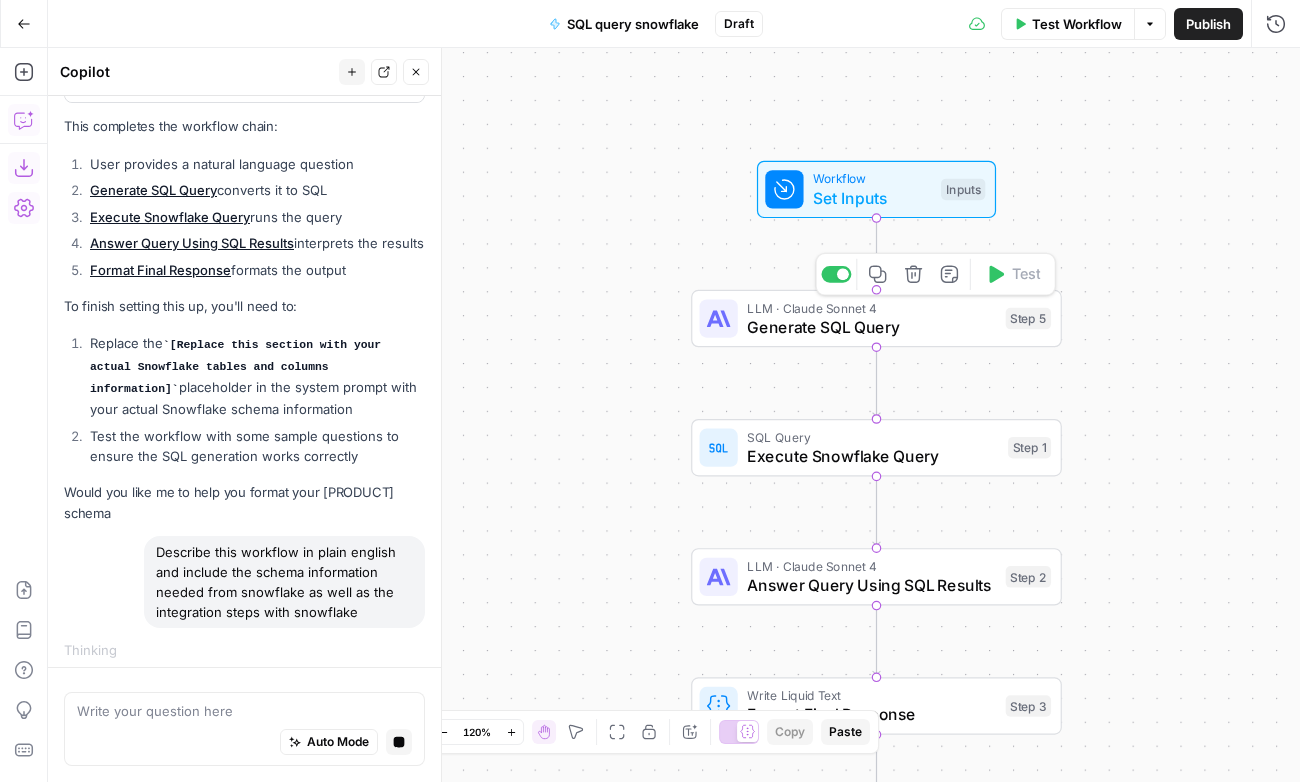 click on "Generate SQL Query" at bounding box center [871, 327] 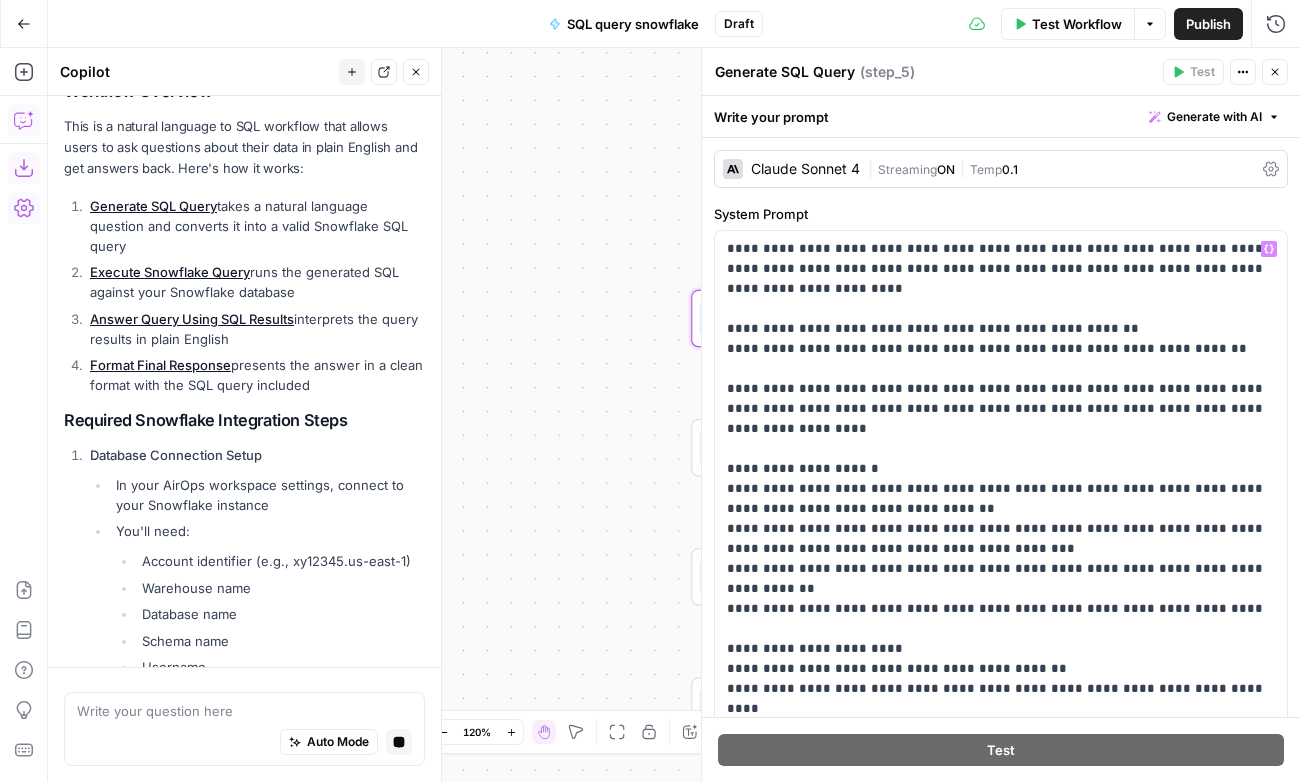 scroll, scrollTop: 2642, scrollLeft: 0, axis: vertical 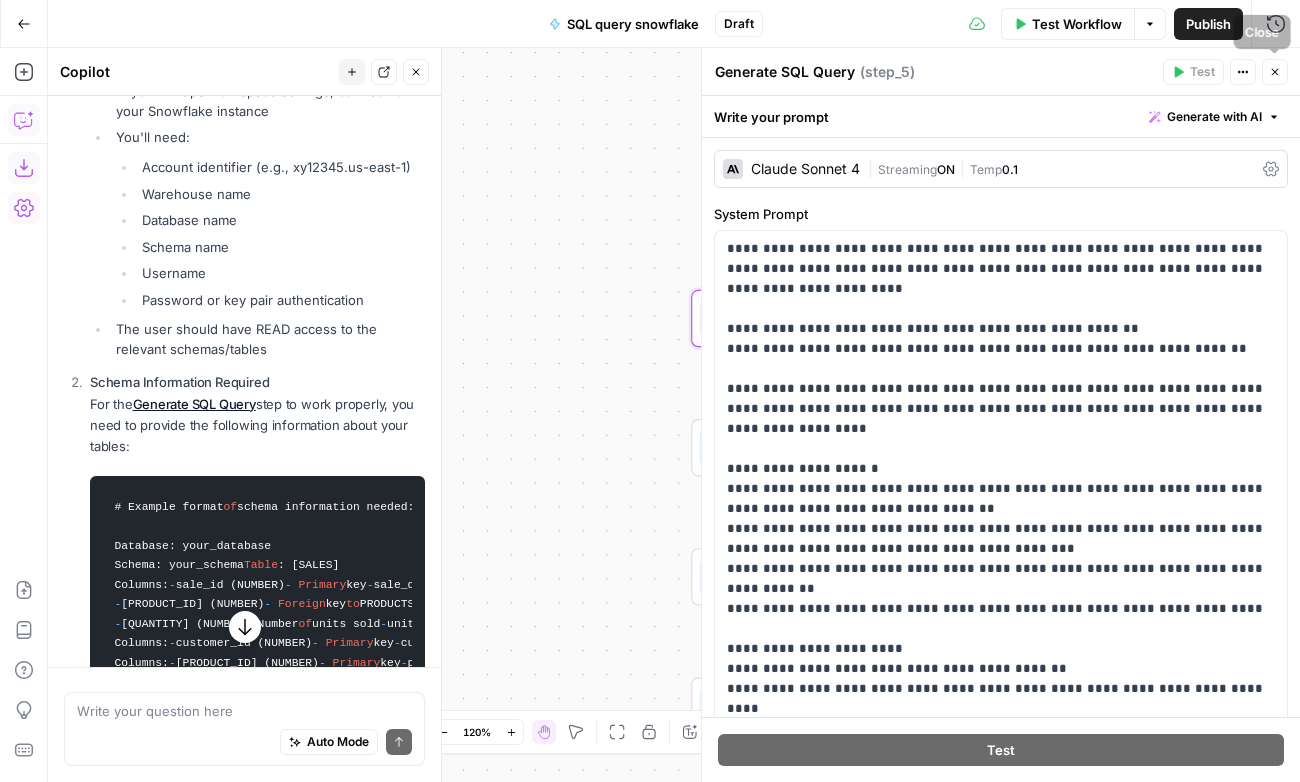 click 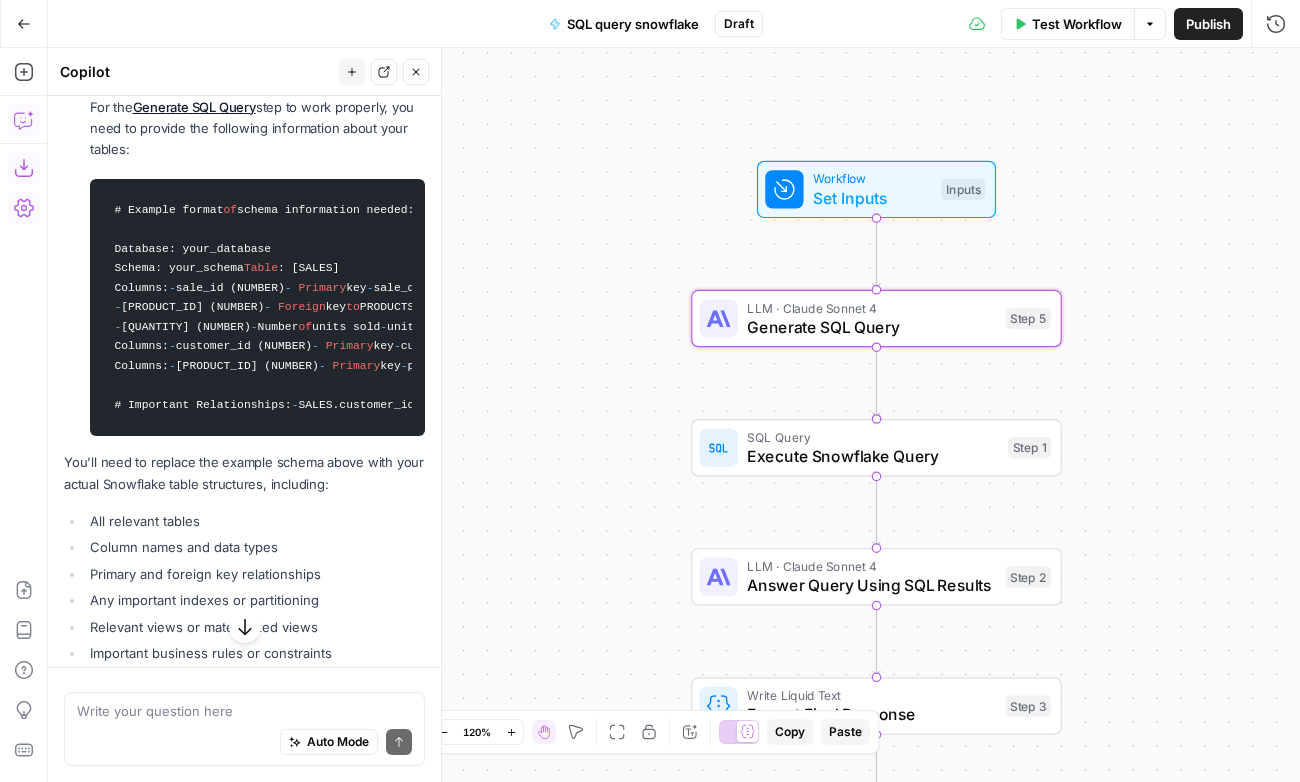 scroll, scrollTop: 3301, scrollLeft: 0, axis: vertical 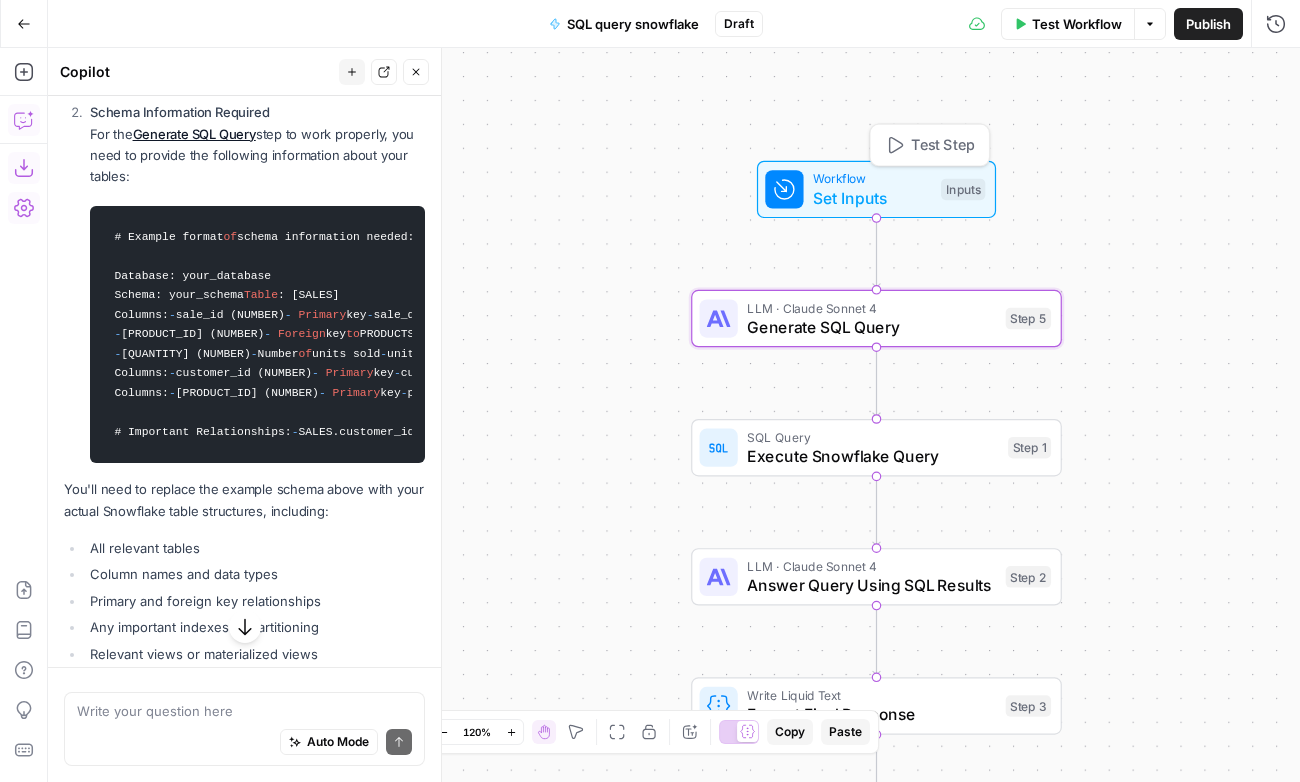click on "Set Inputs" at bounding box center [872, 198] 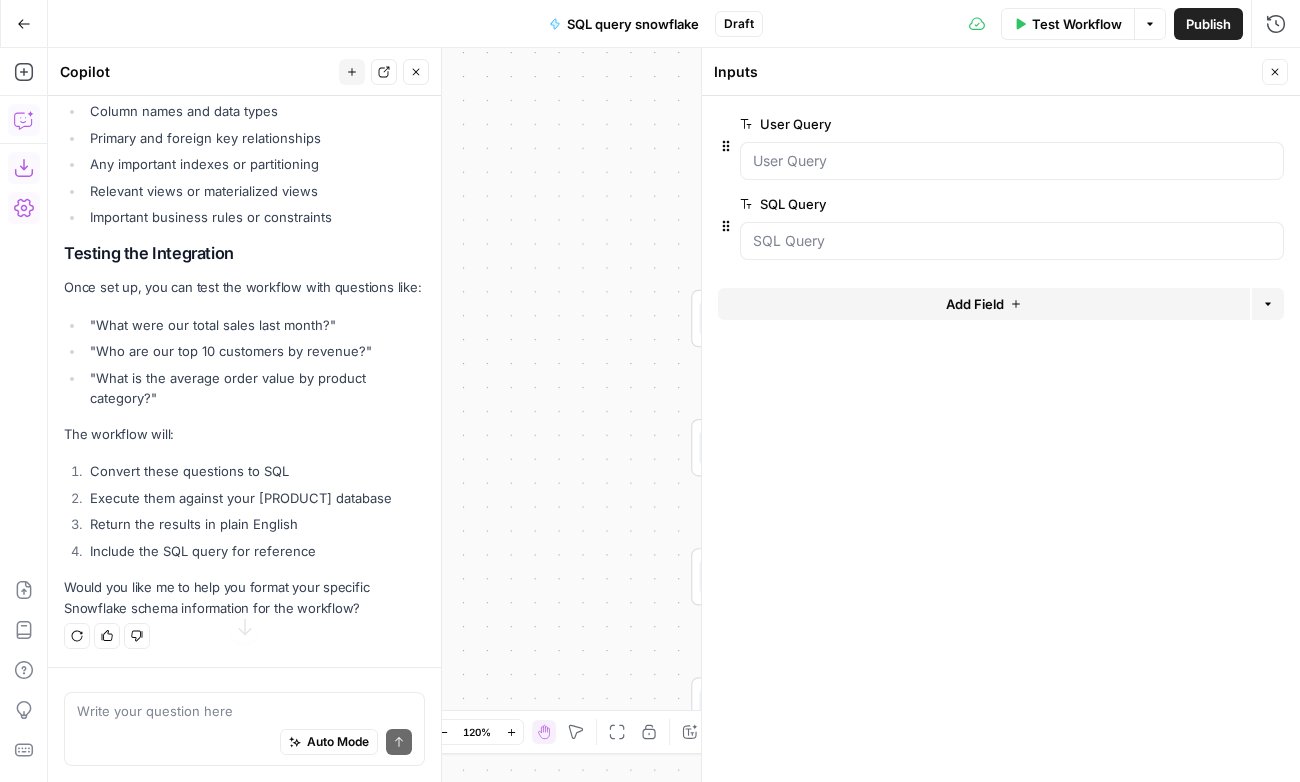 scroll, scrollTop: 4057, scrollLeft: 0, axis: vertical 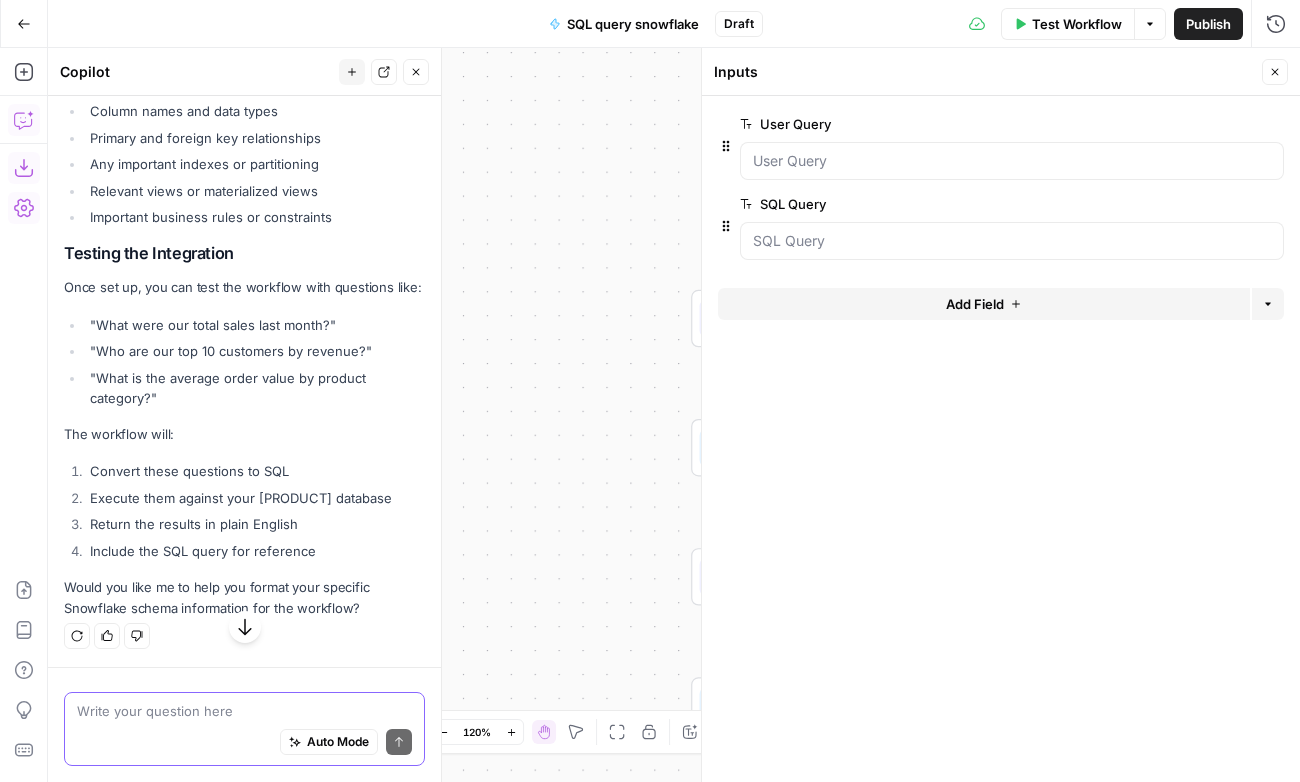 click at bounding box center (244, 711) 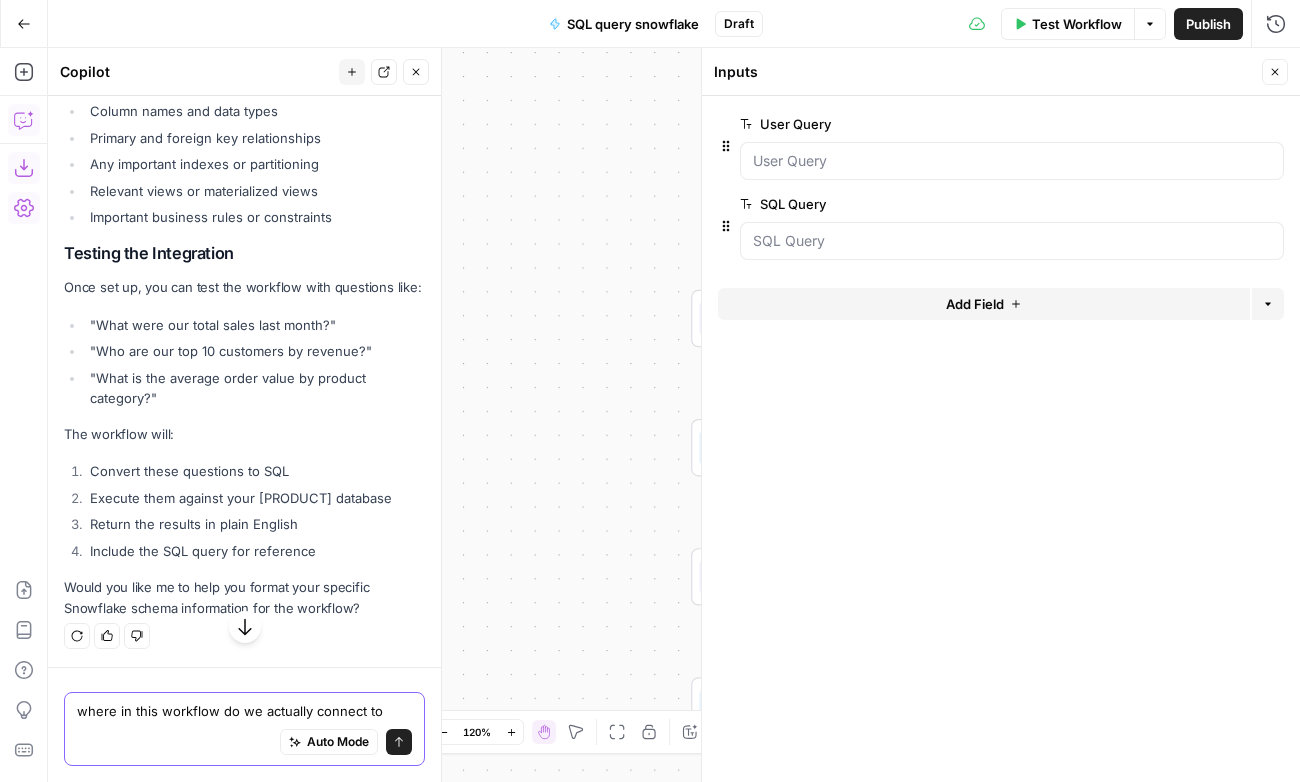 type on "where in this workflow do we actually connect to airops" 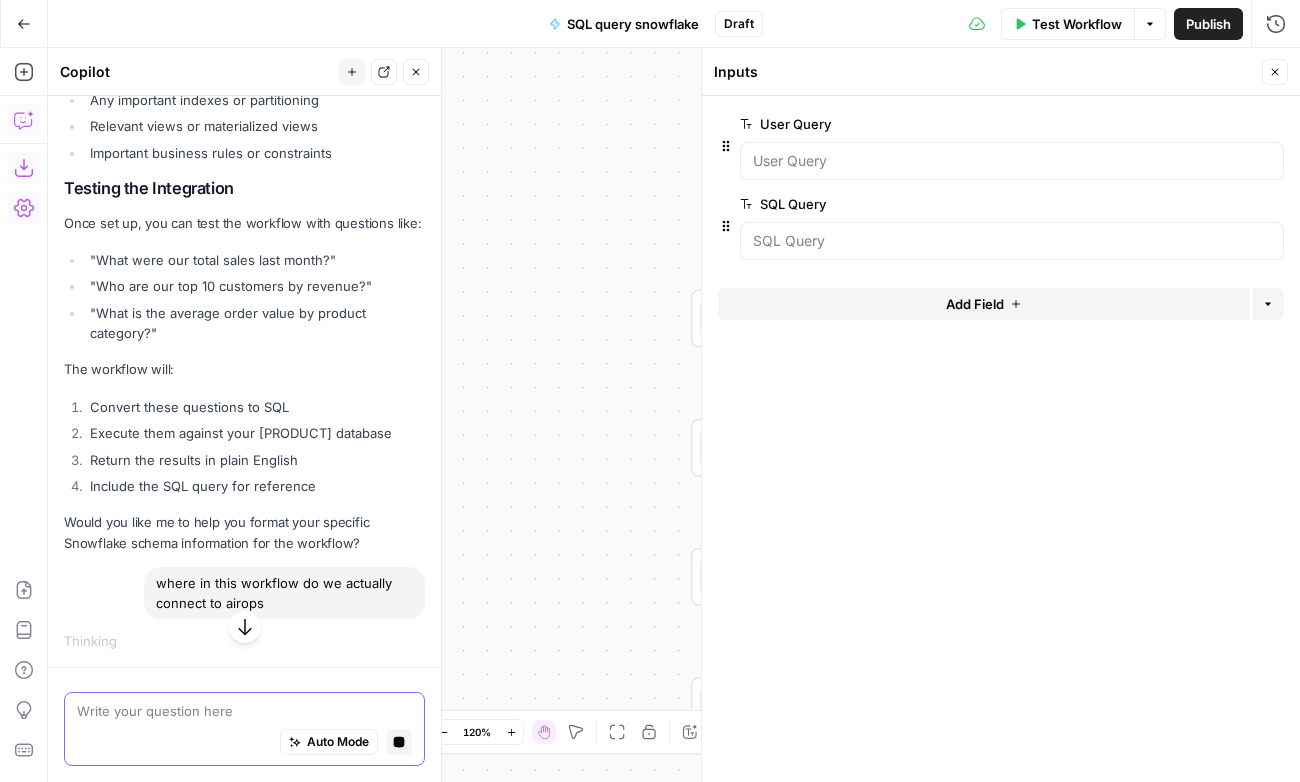 scroll, scrollTop: 4221, scrollLeft: 0, axis: vertical 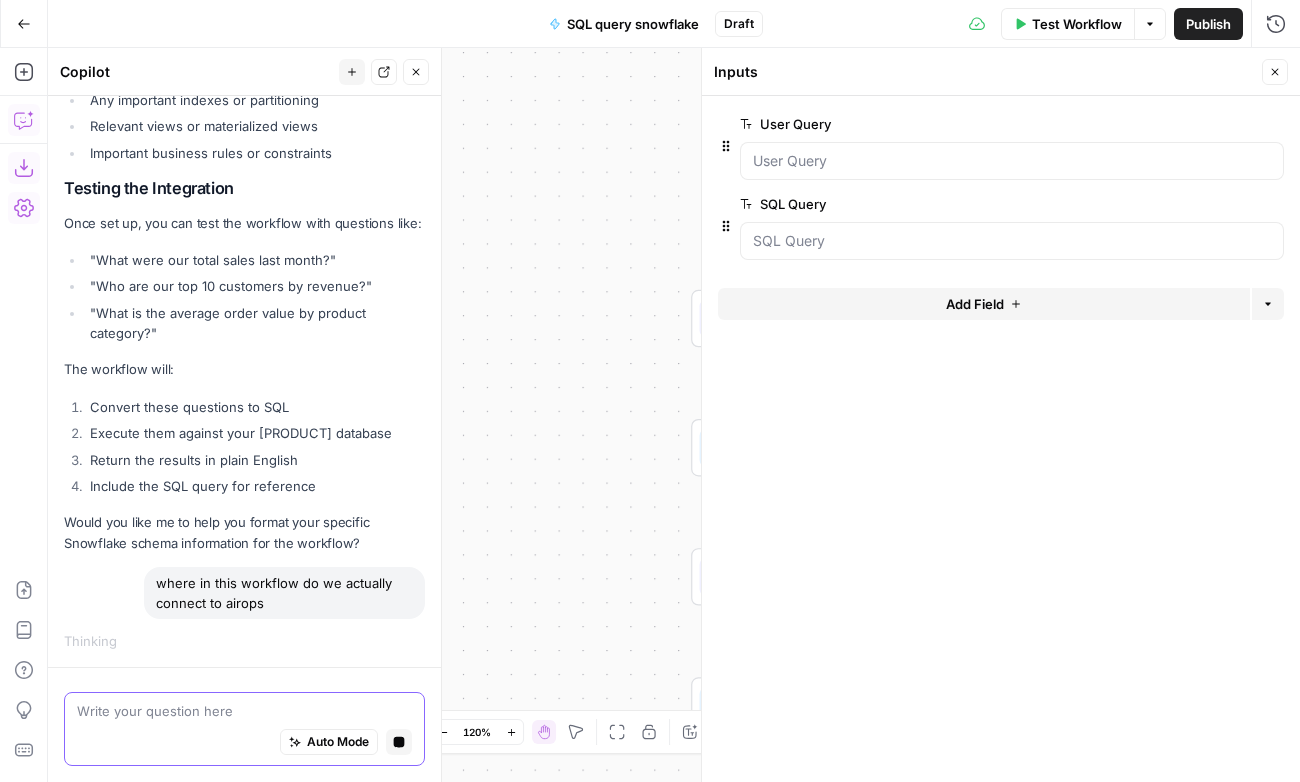click at bounding box center (244, 711) 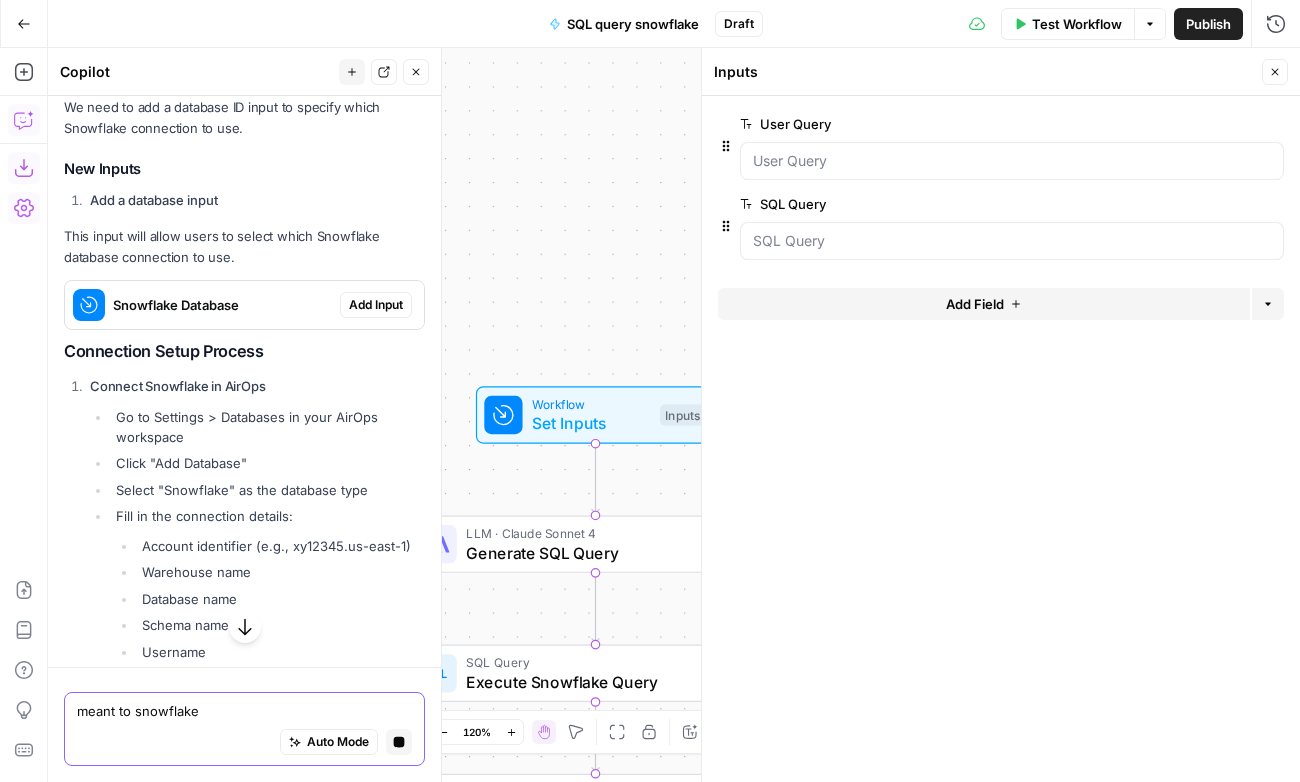 scroll, scrollTop: 4546, scrollLeft: 0, axis: vertical 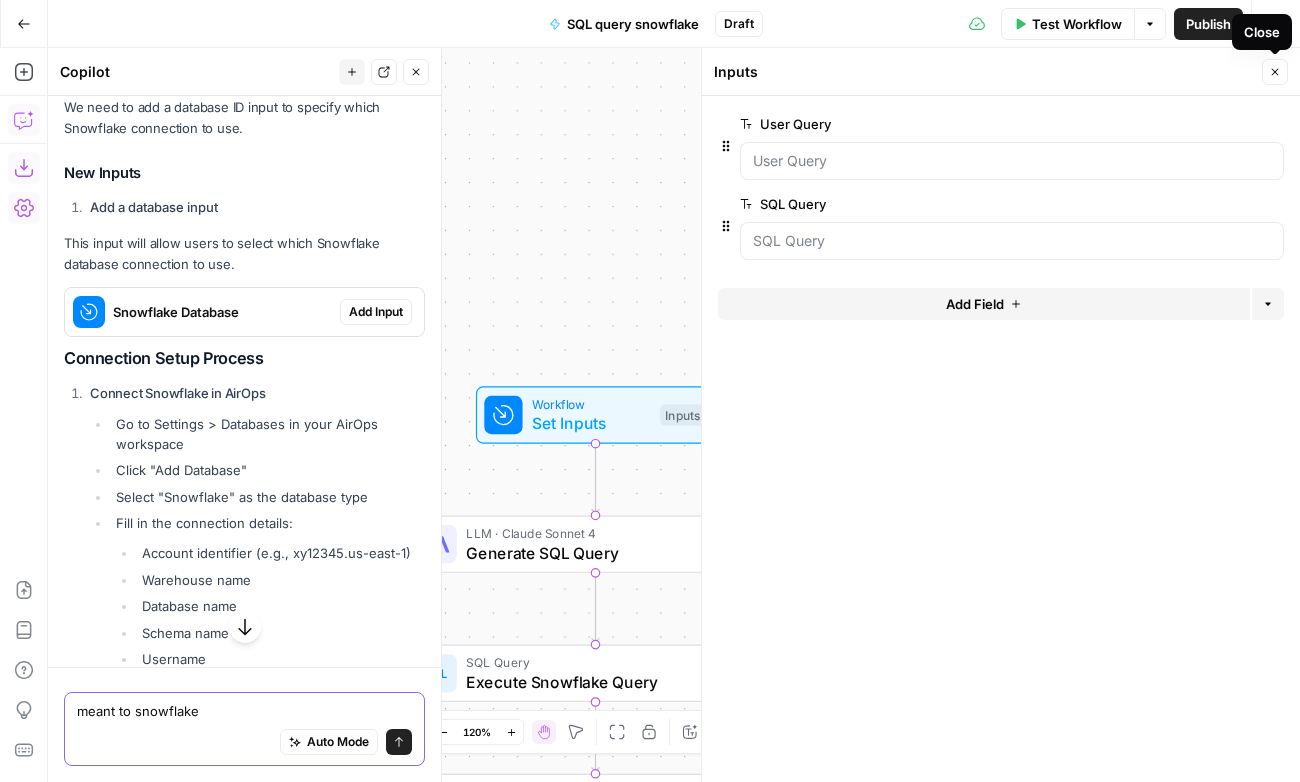 type on "meant to snowflake" 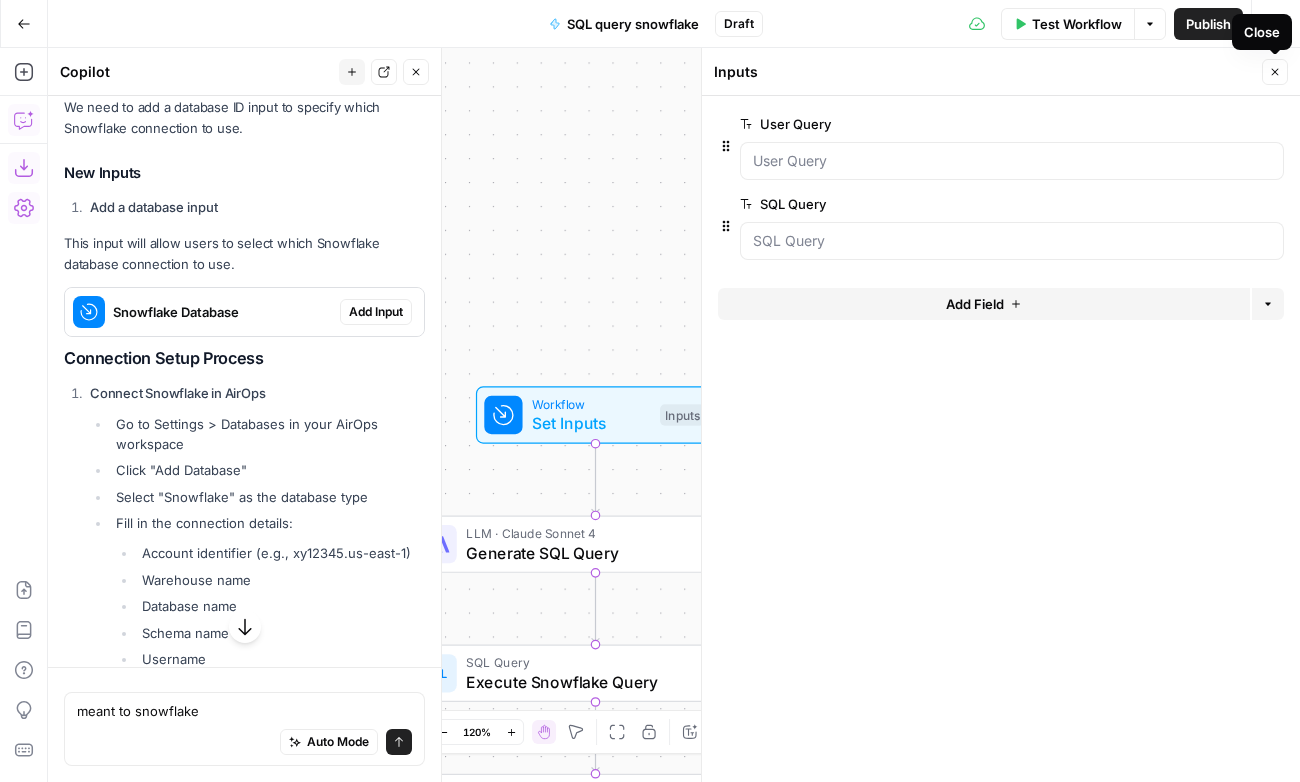 click 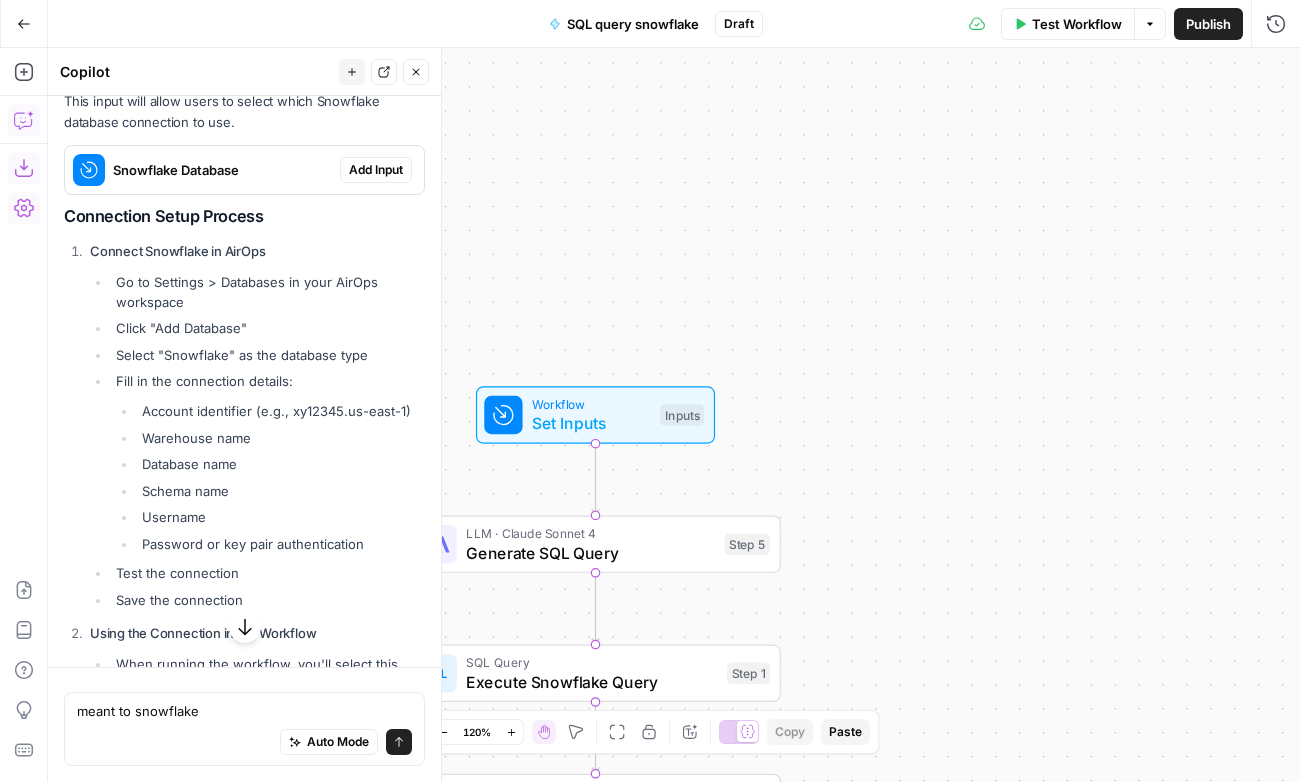 scroll, scrollTop: 4790, scrollLeft: 0, axis: vertical 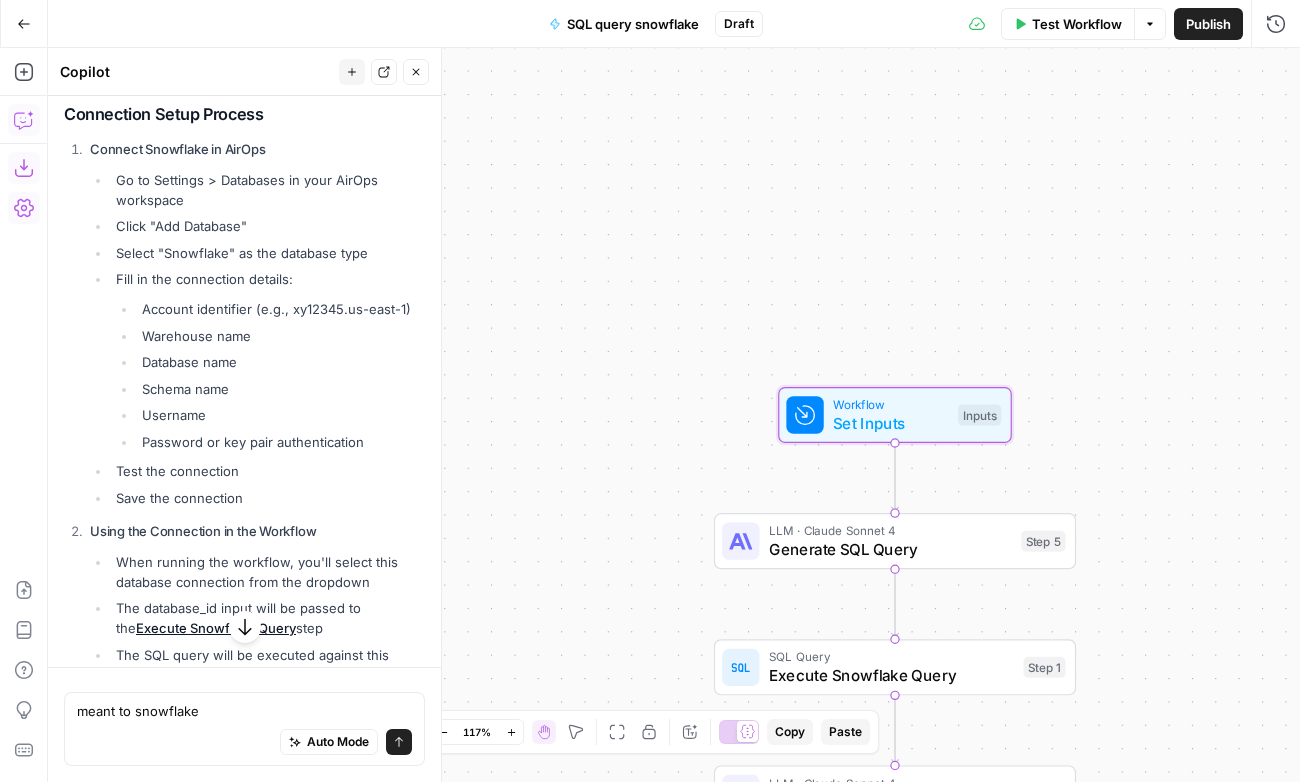 click on "Add Input" at bounding box center [376, 68] 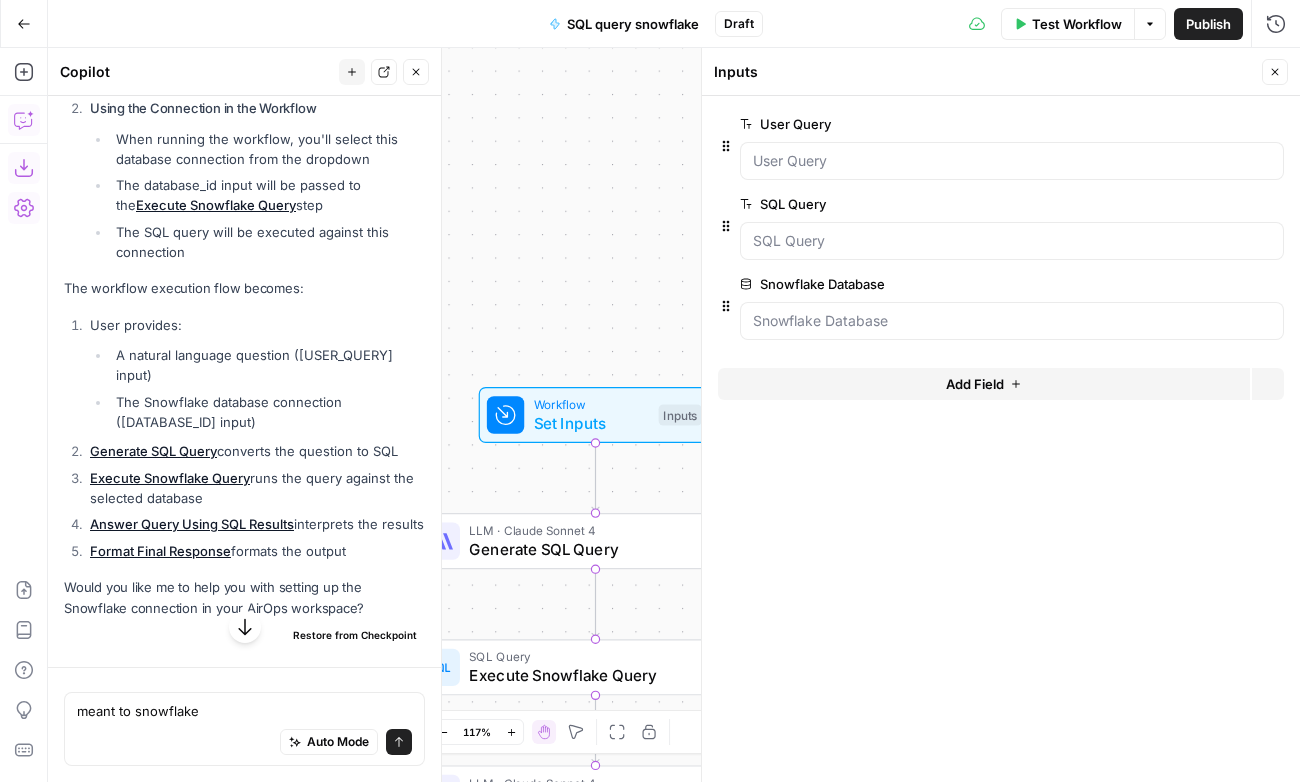 scroll, scrollTop: 5647, scrollLeft: 0, axis: vertical 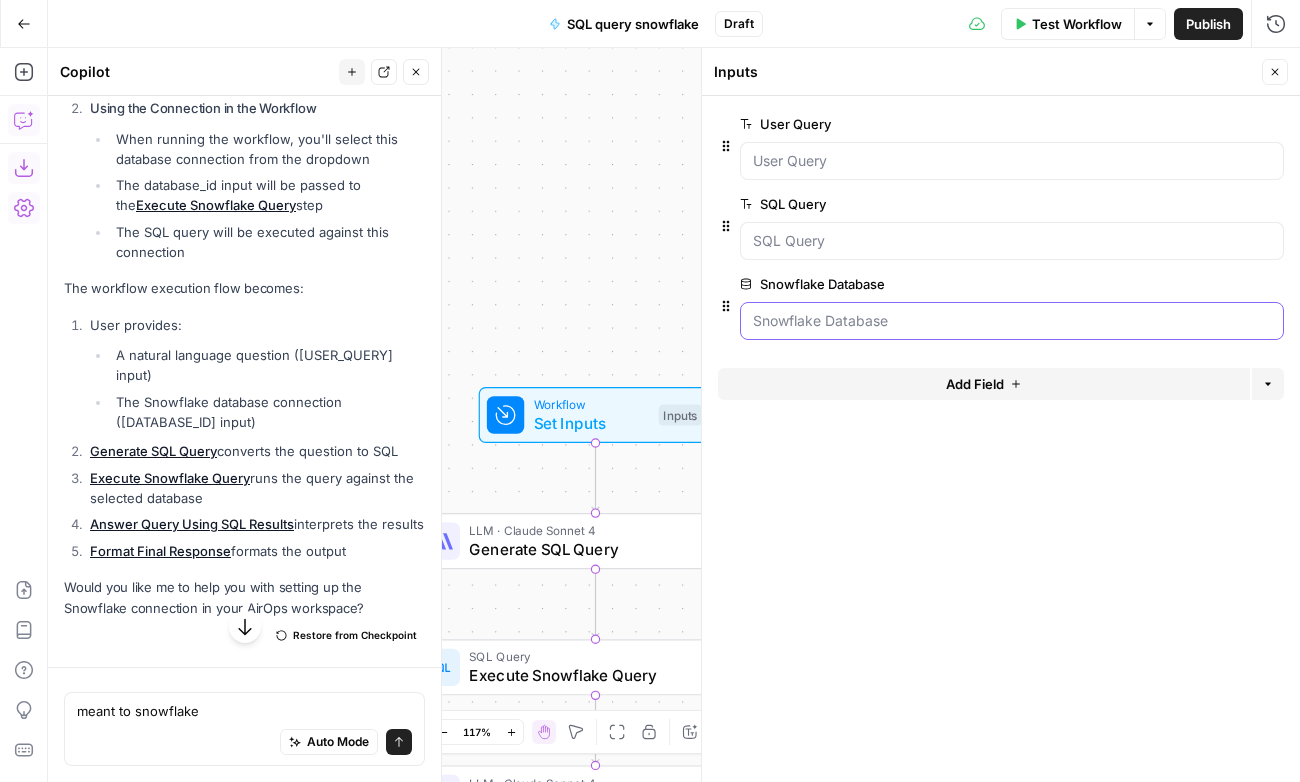 click on "Snowflake Database" at bounding box center (1012, 321) 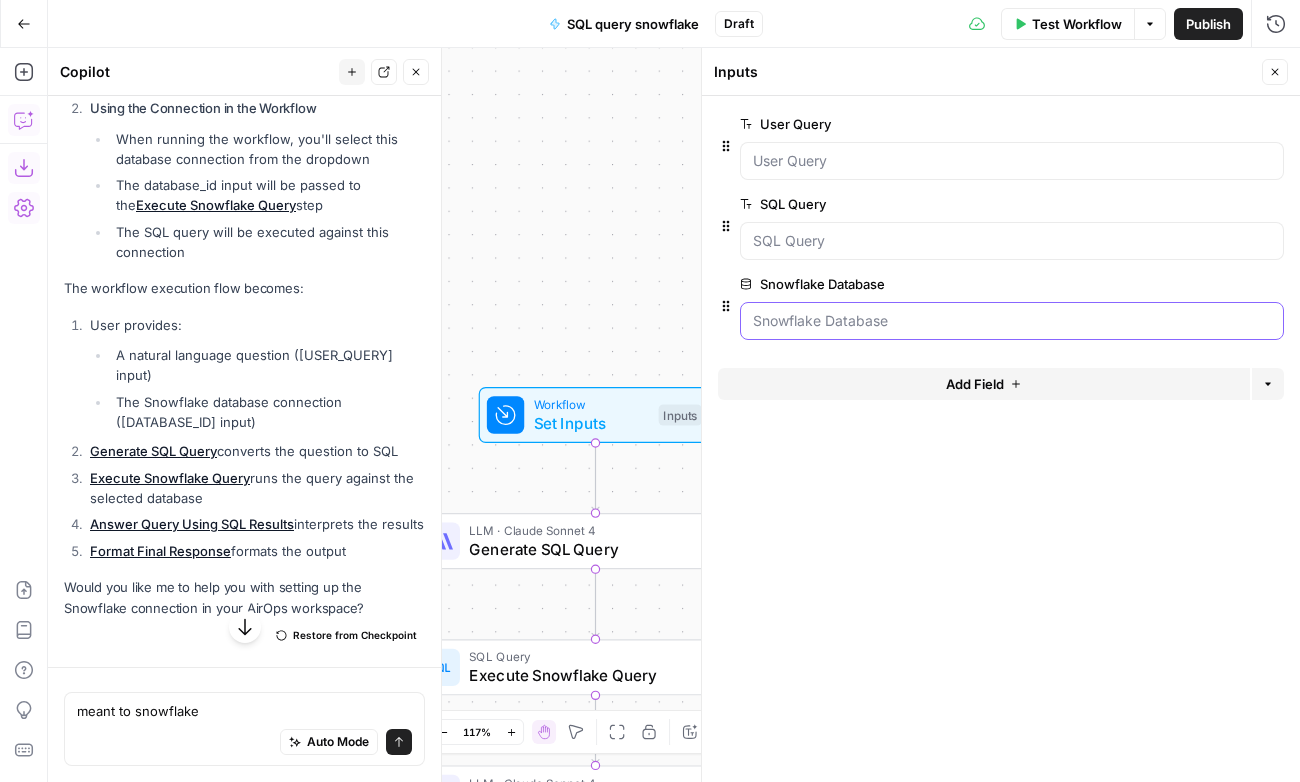 scroll, scrollTop: 5685, scrollLeft: 0, axis: vertical 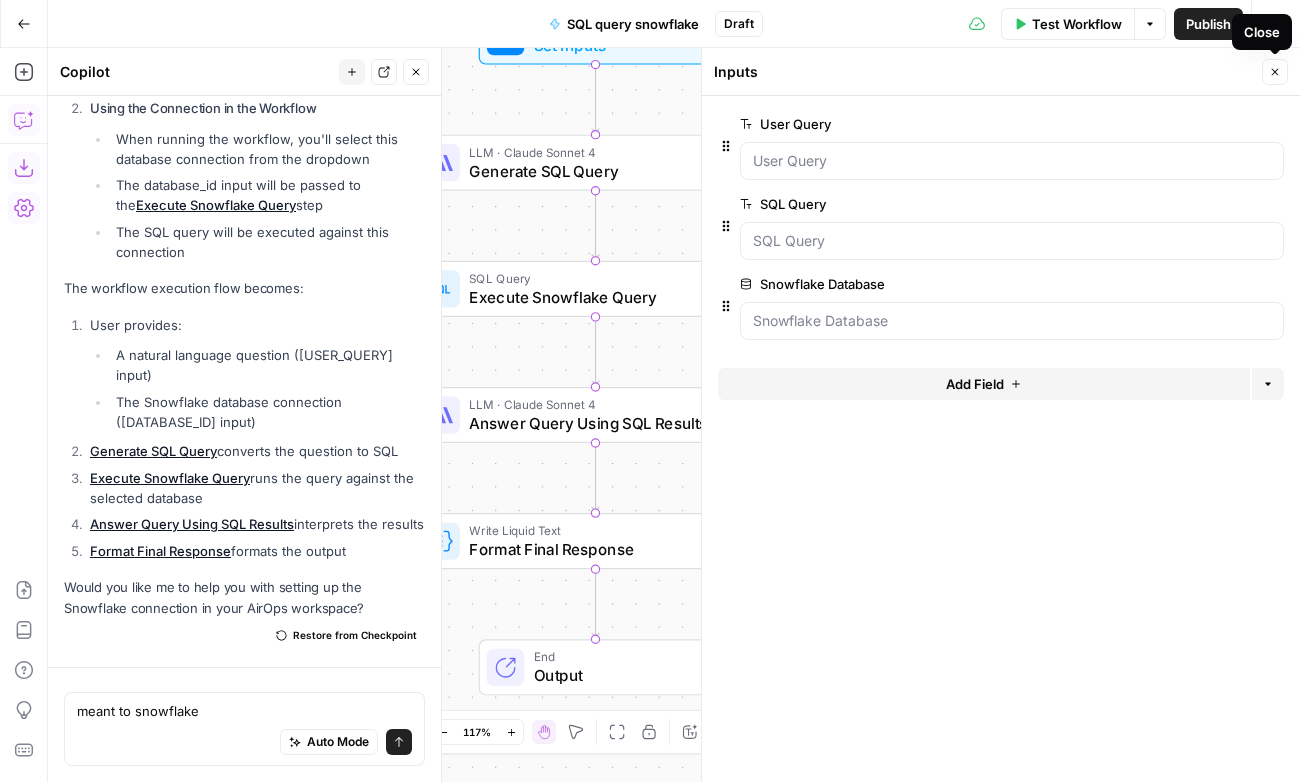 click 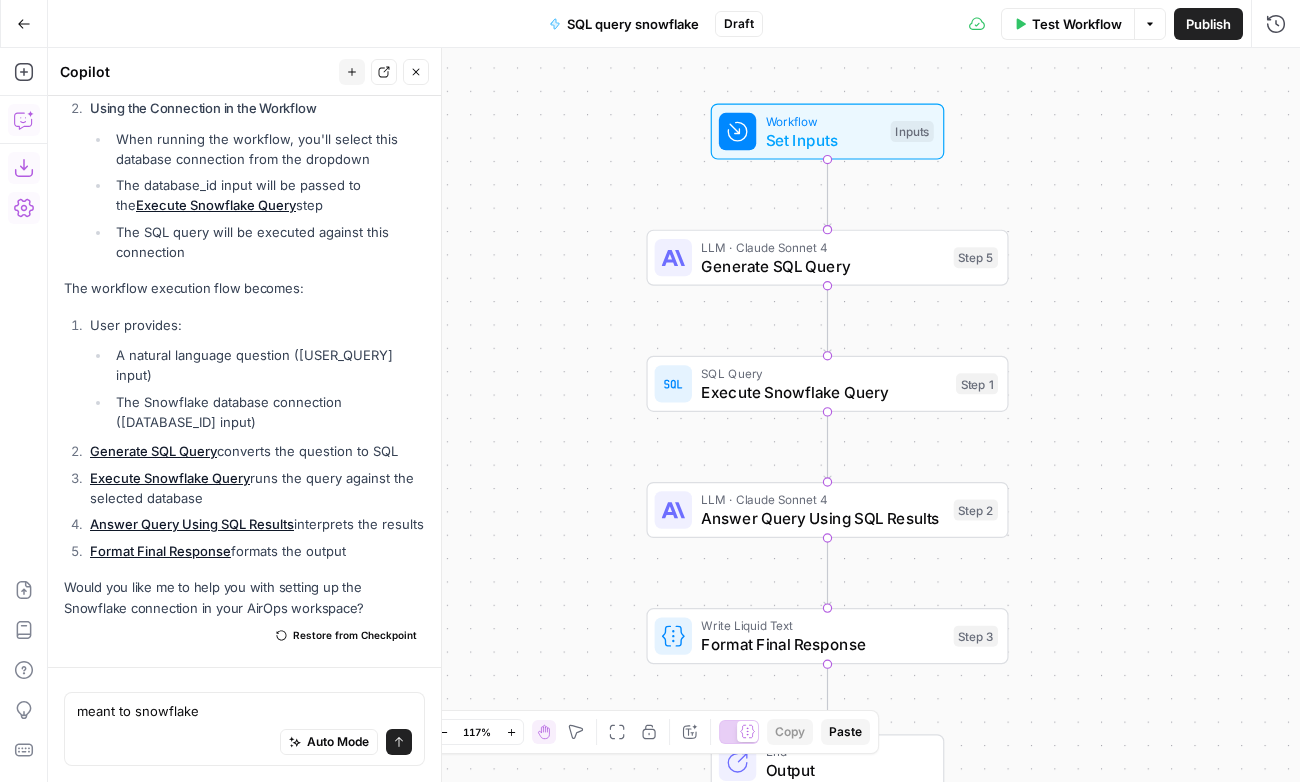 drag, startPoint x: 954, startPoint y: 248, endPoint x: 1156, endPoint y: 417, distance: 263.37234 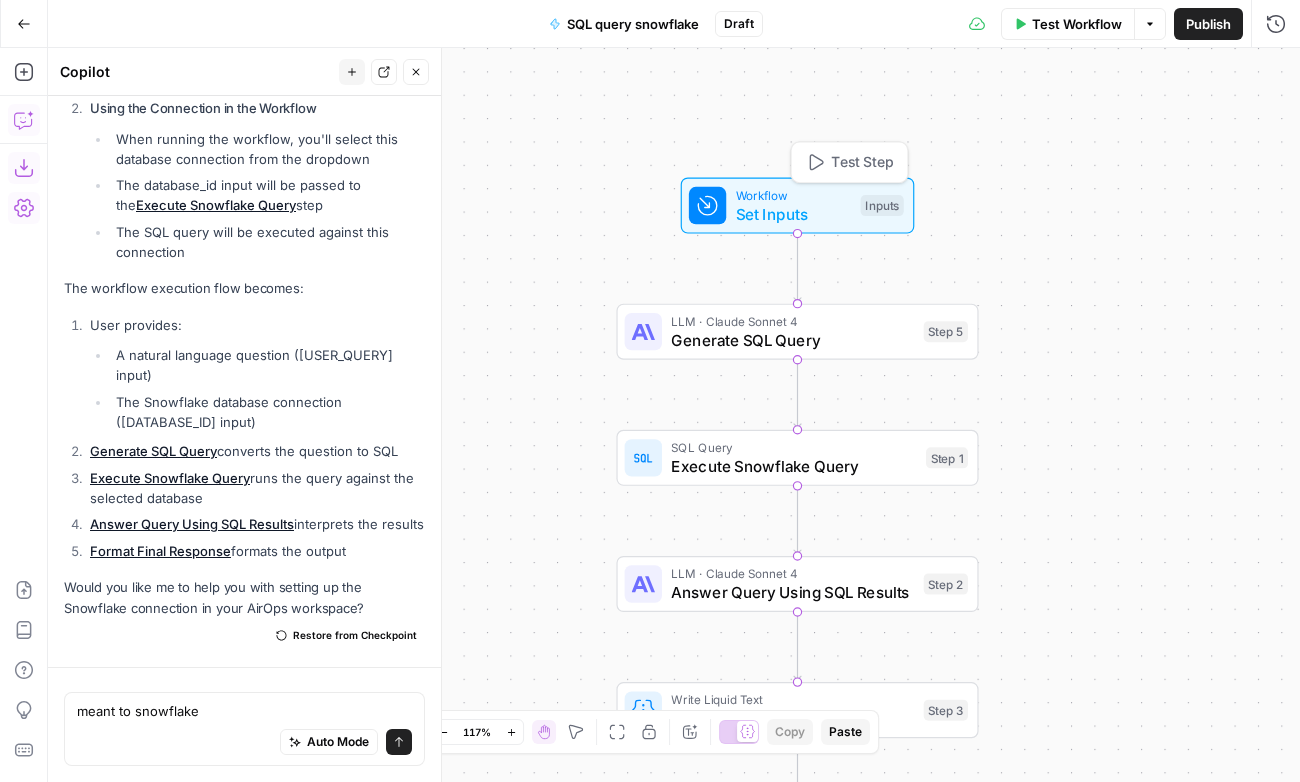 click on "Set Inputs" at bounding box center (794, 213) 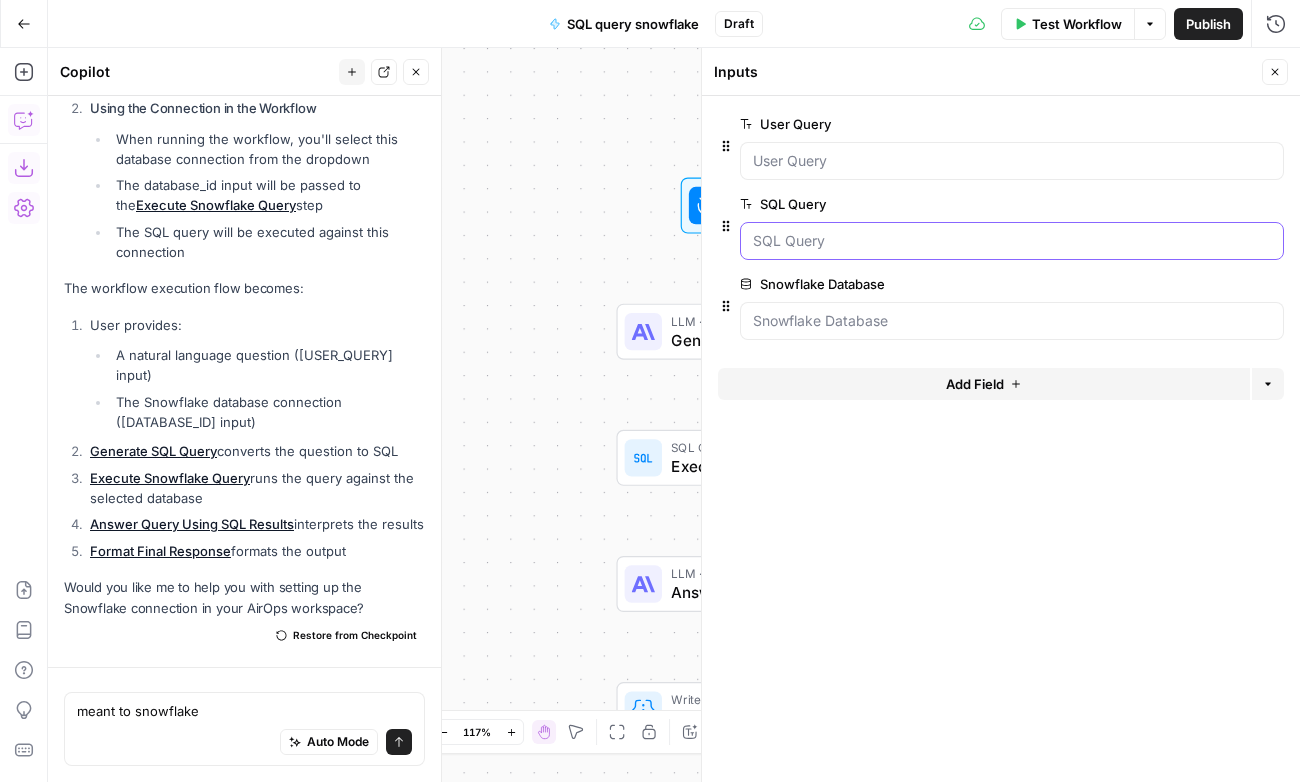 click on "SQL Query" at bounding box center [1012, 241] 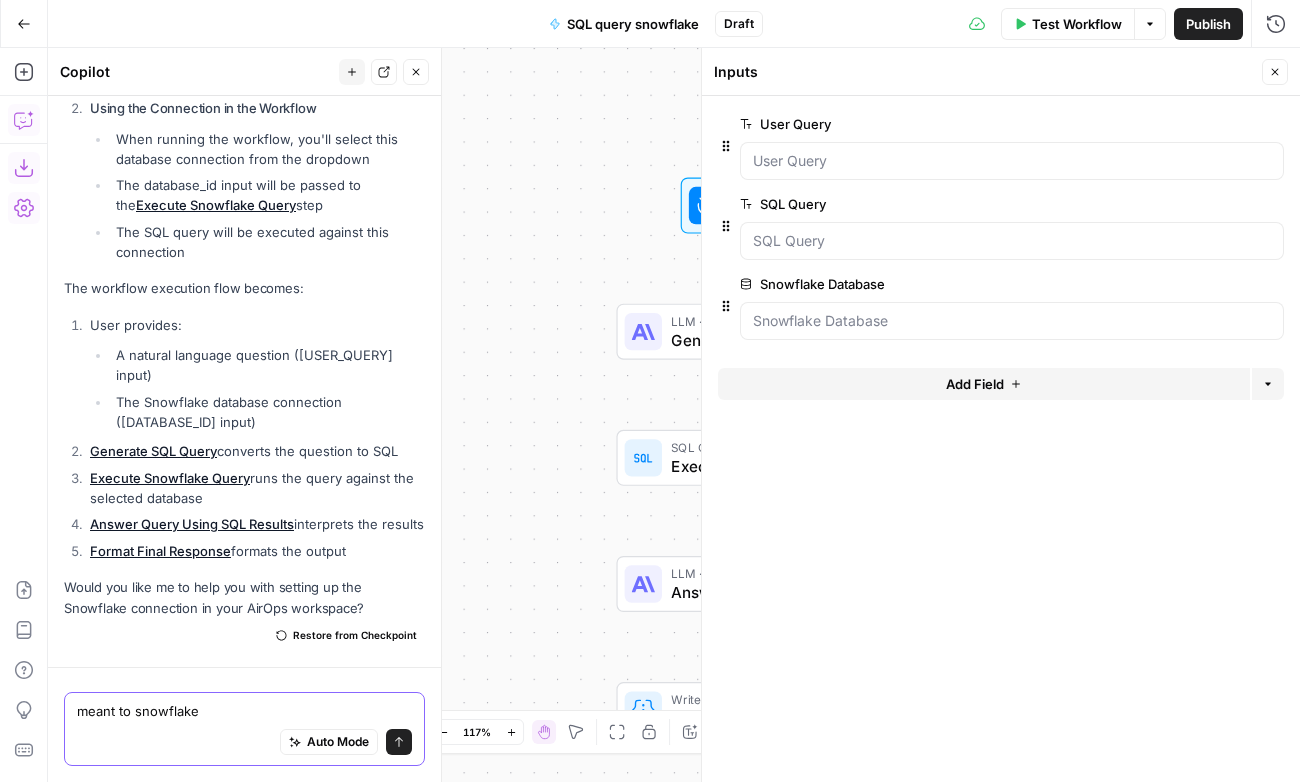click on "meant to snowflake" at bounding box center [244, 711] 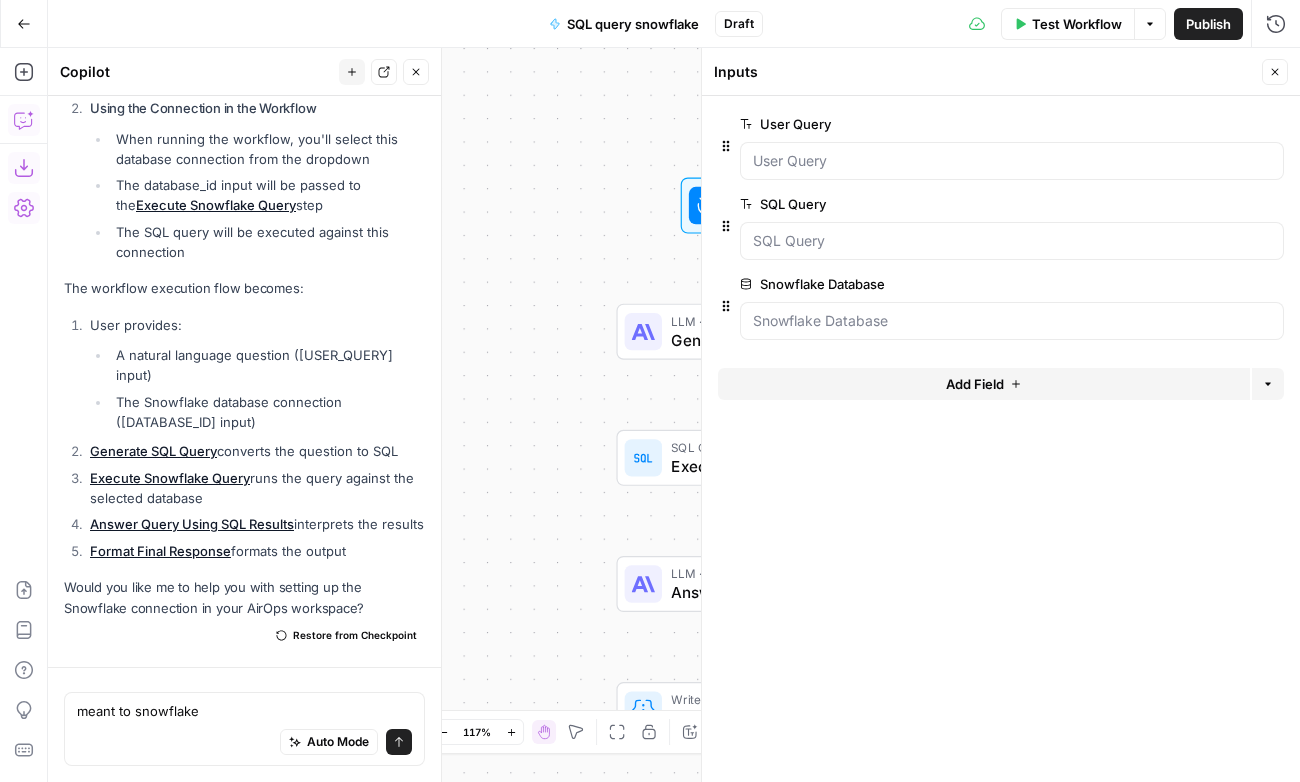 click on "Close" at bounding box center [1275, 72] 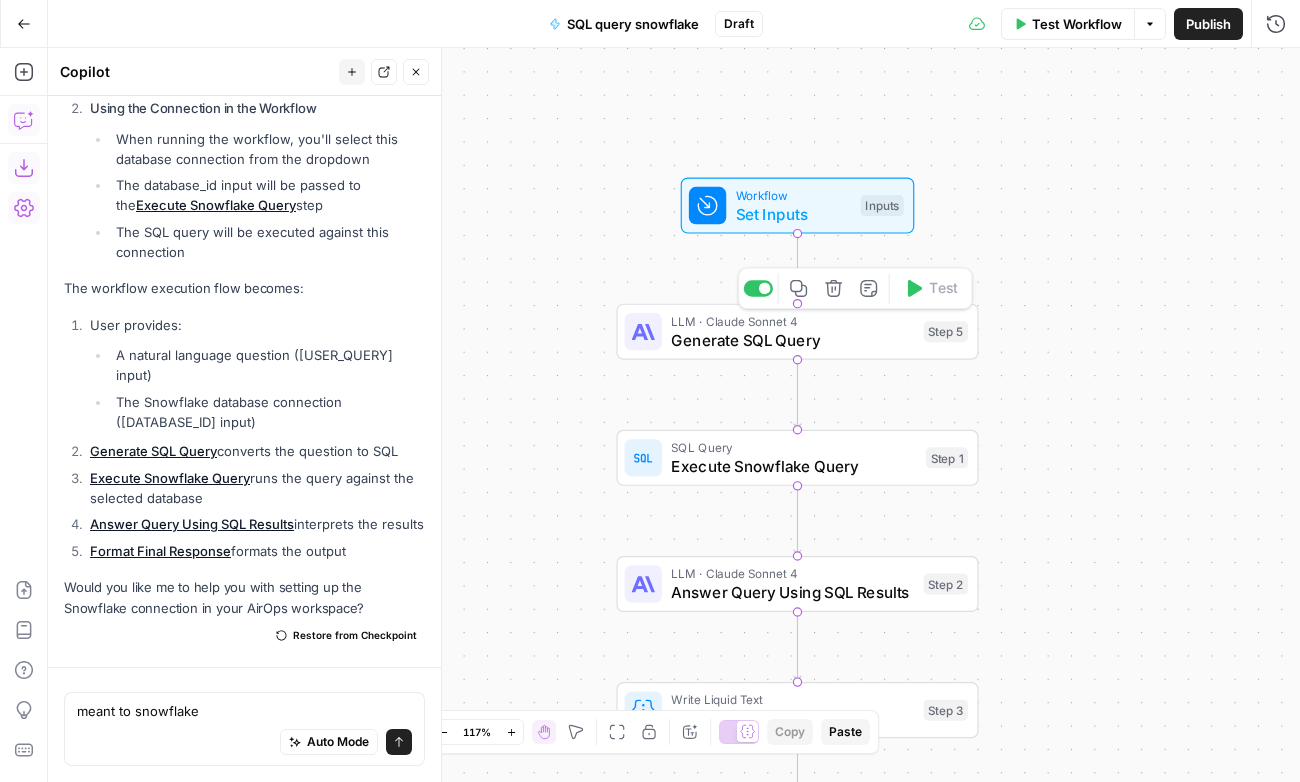 click on "Generate SQL Query" at bounding box center (792, 339) 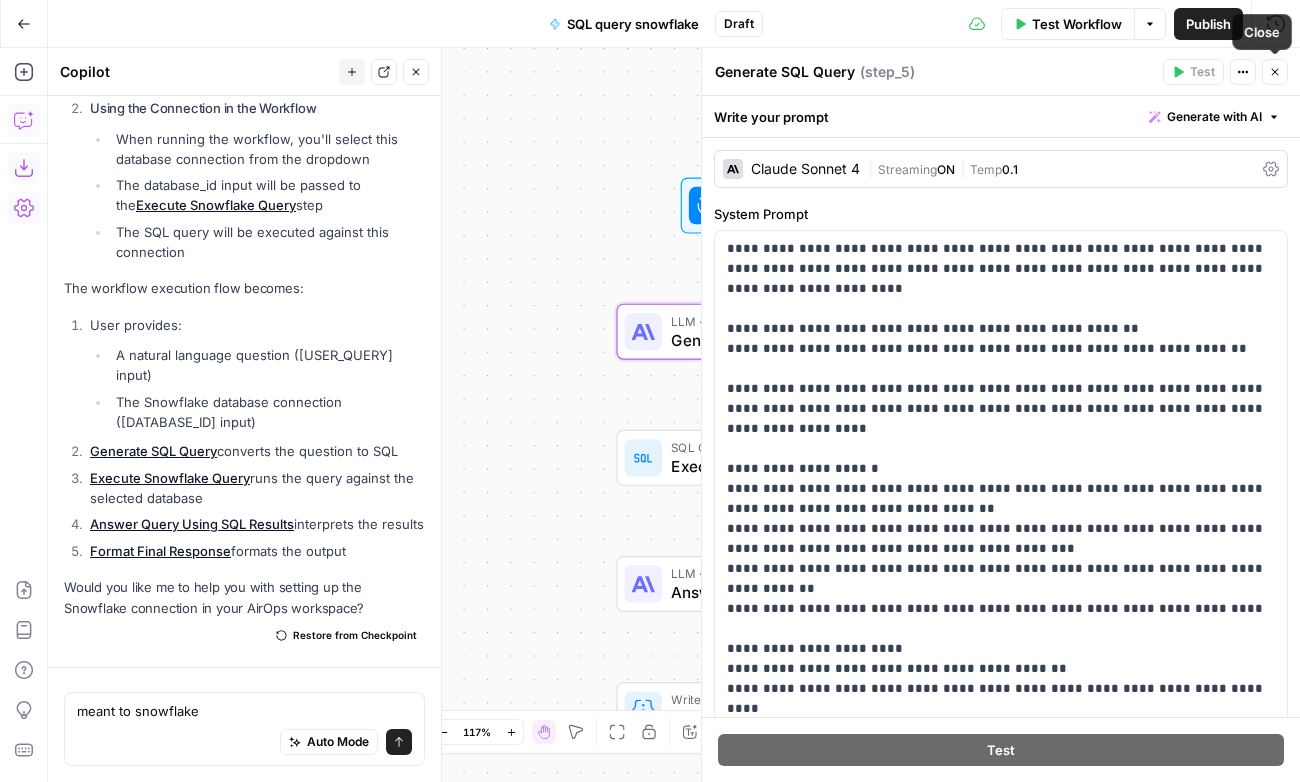 click on "Close" at bounding box center [1275, 72] 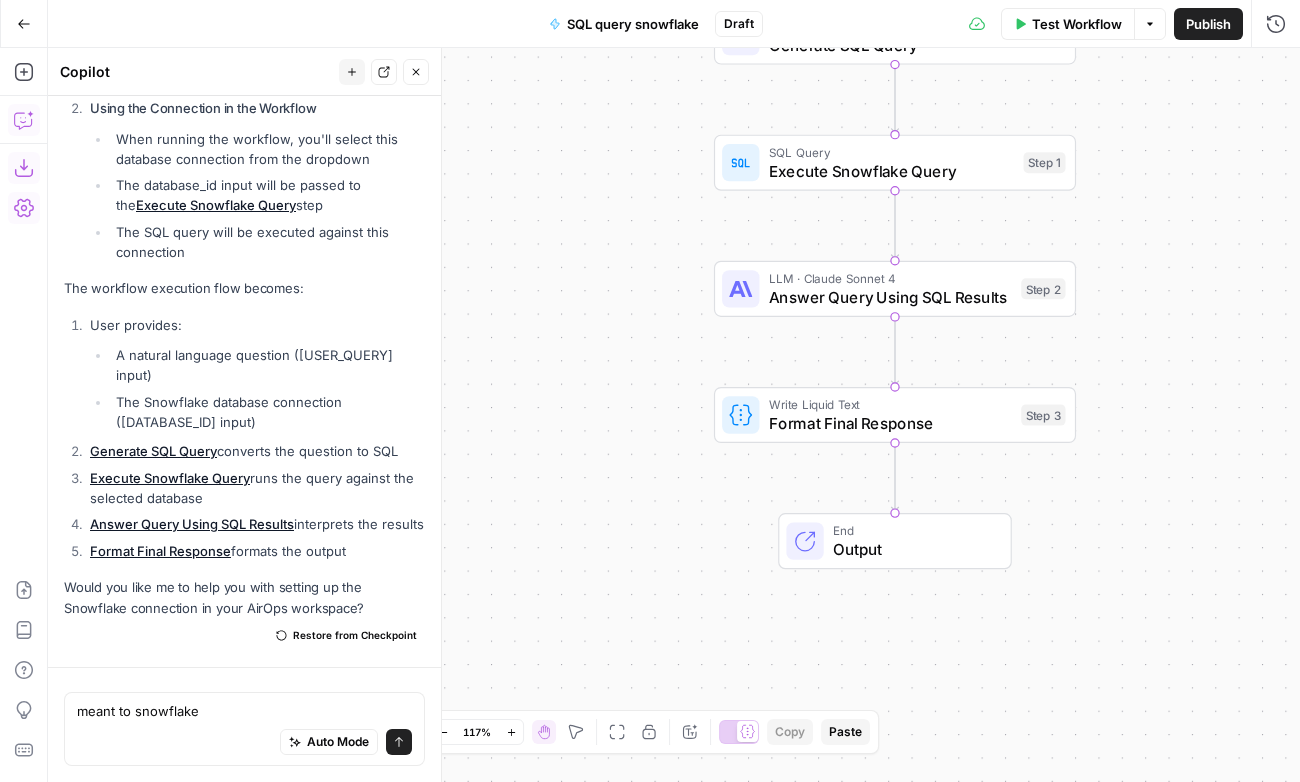 click on "Auto Mode Send" at bounding box center [244, 743] 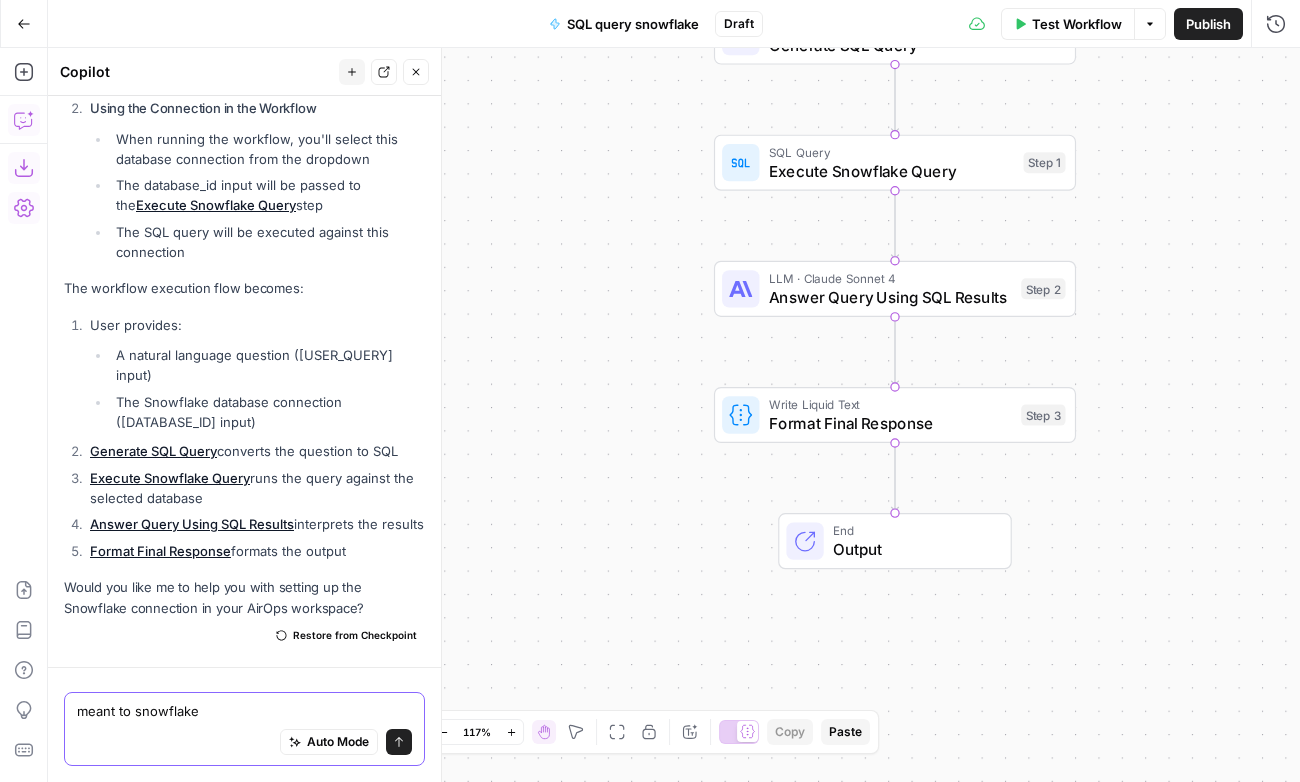 drag, startPoint x: 207, startPoint y: 710, endPoint x: 0, endPoint y: 701, distance: 207.19556 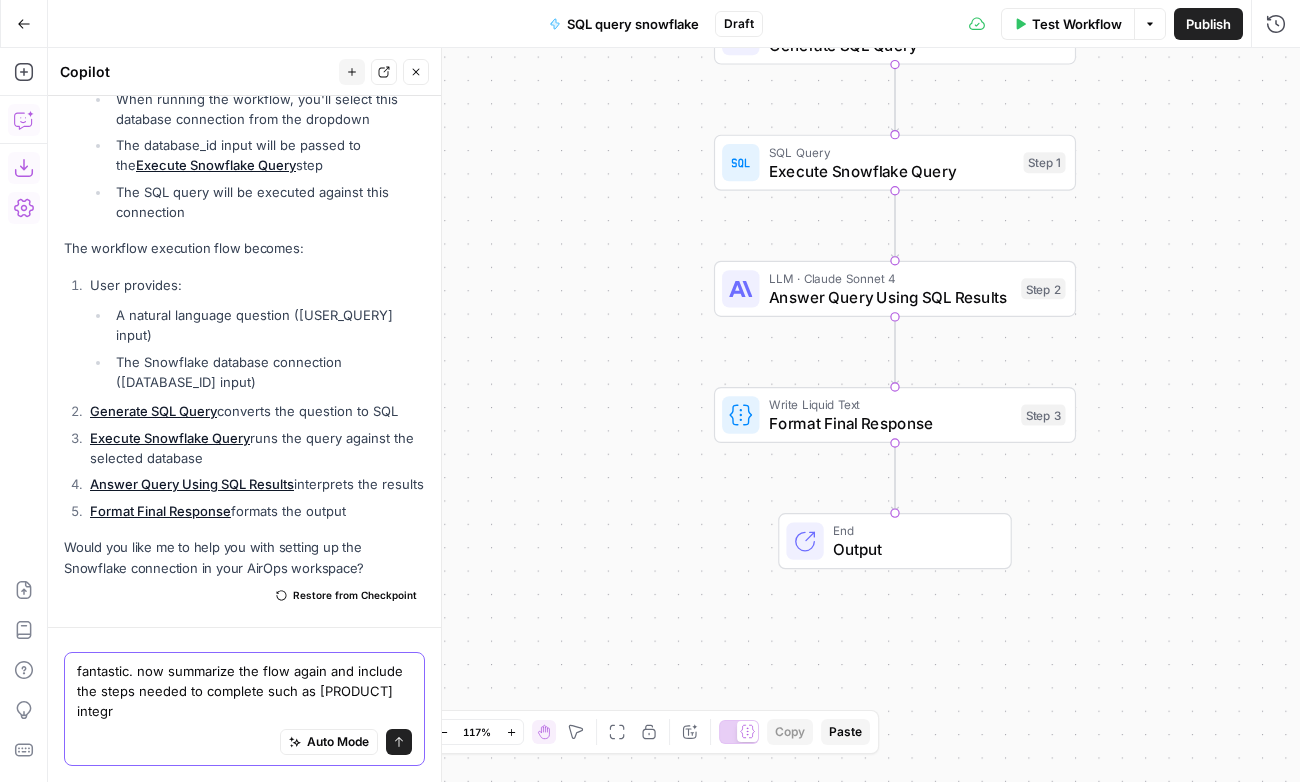 scroll, scrollTop: 5725, scrollLeft: 0, axis: vertical 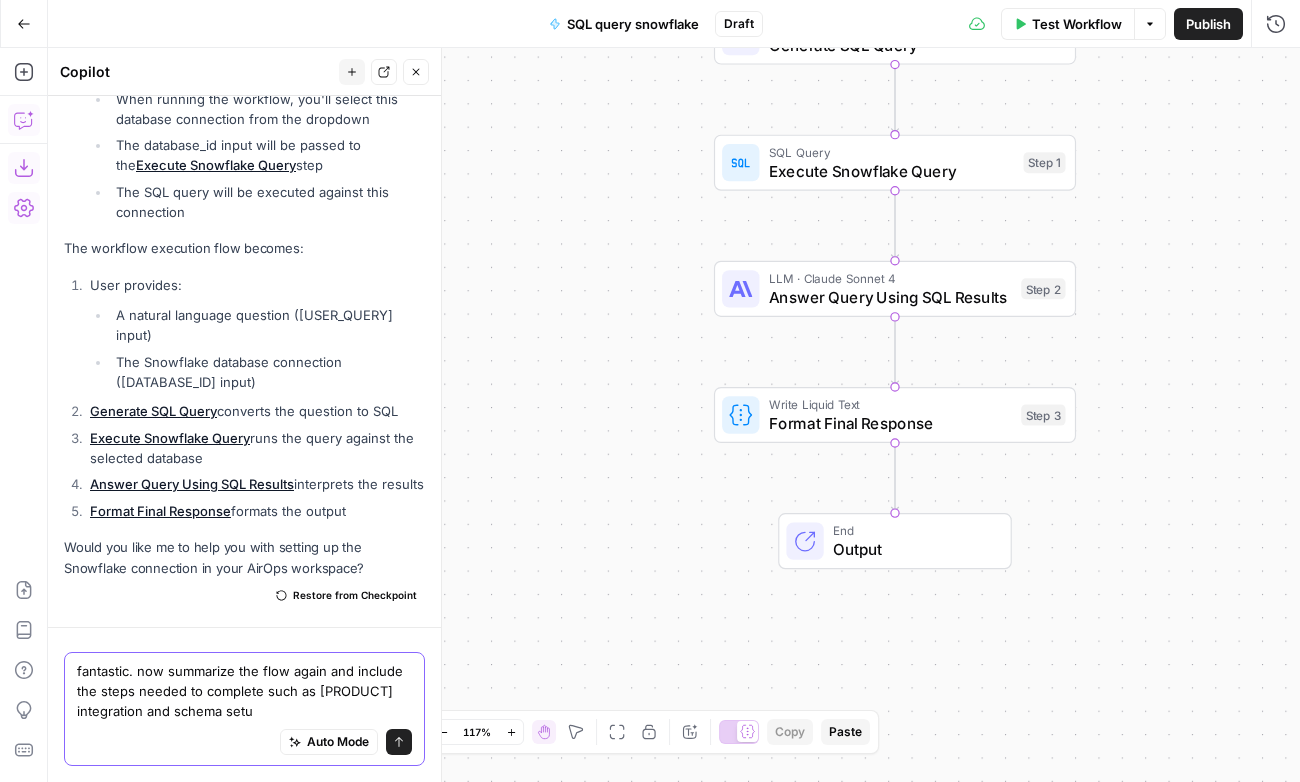 type on "fantastic. now summarize the flow again and include the steps needed to complete such as snowflake integration and schema setup" 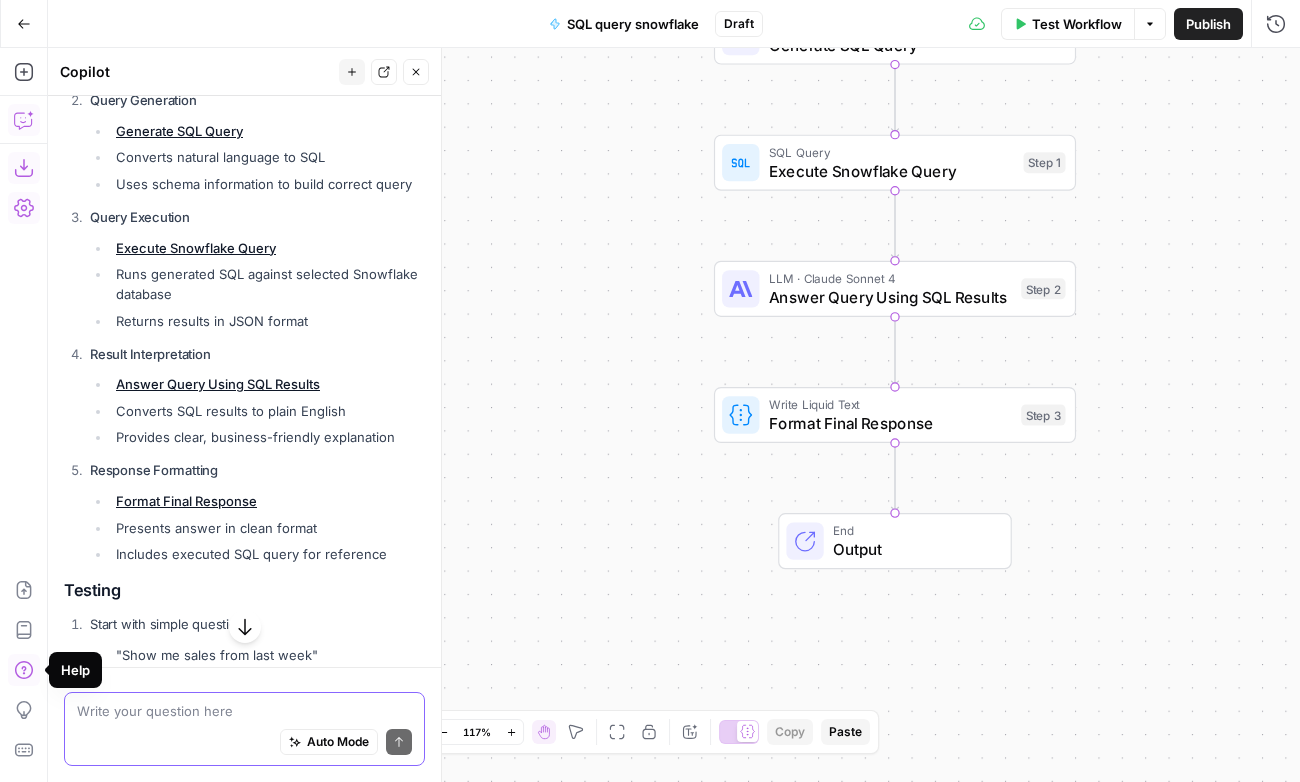 scroll, scrollTop: 7169, scrollLeft: 0, axis: vertical 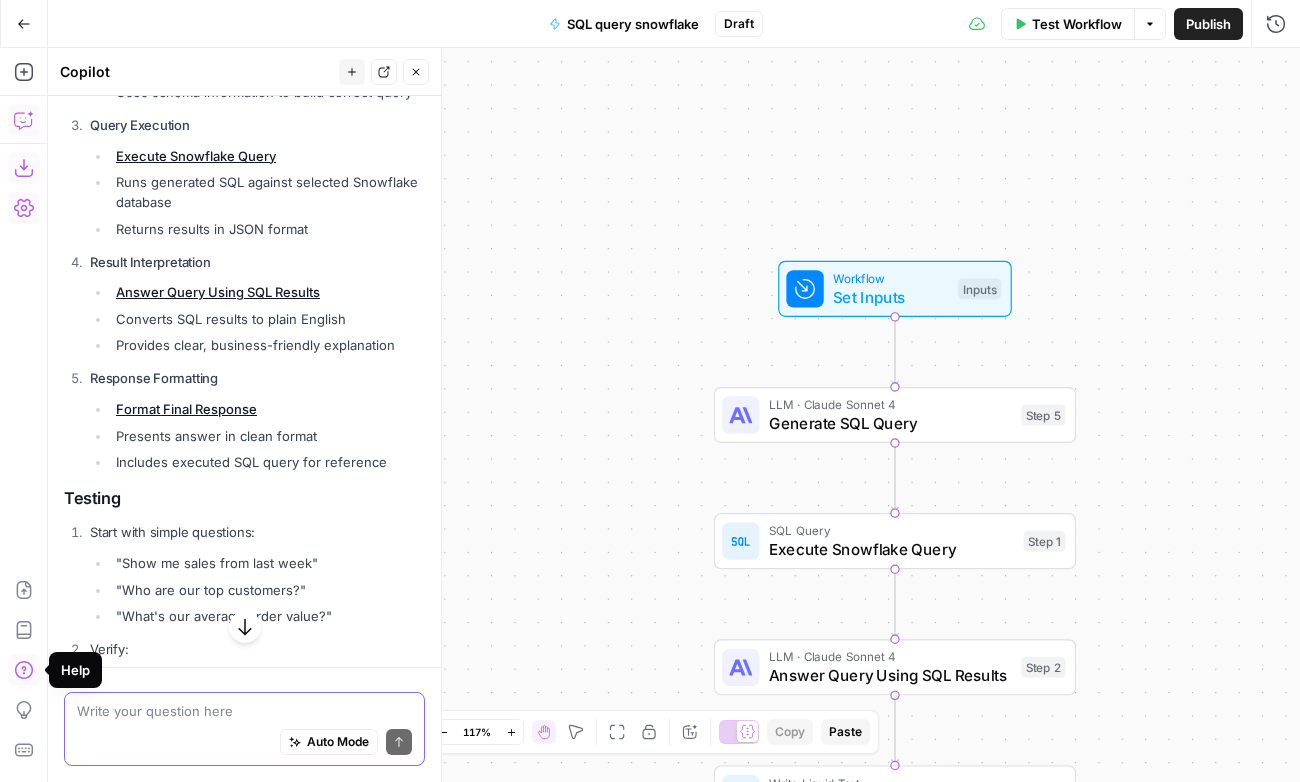 click at bounding box center [244, 711] 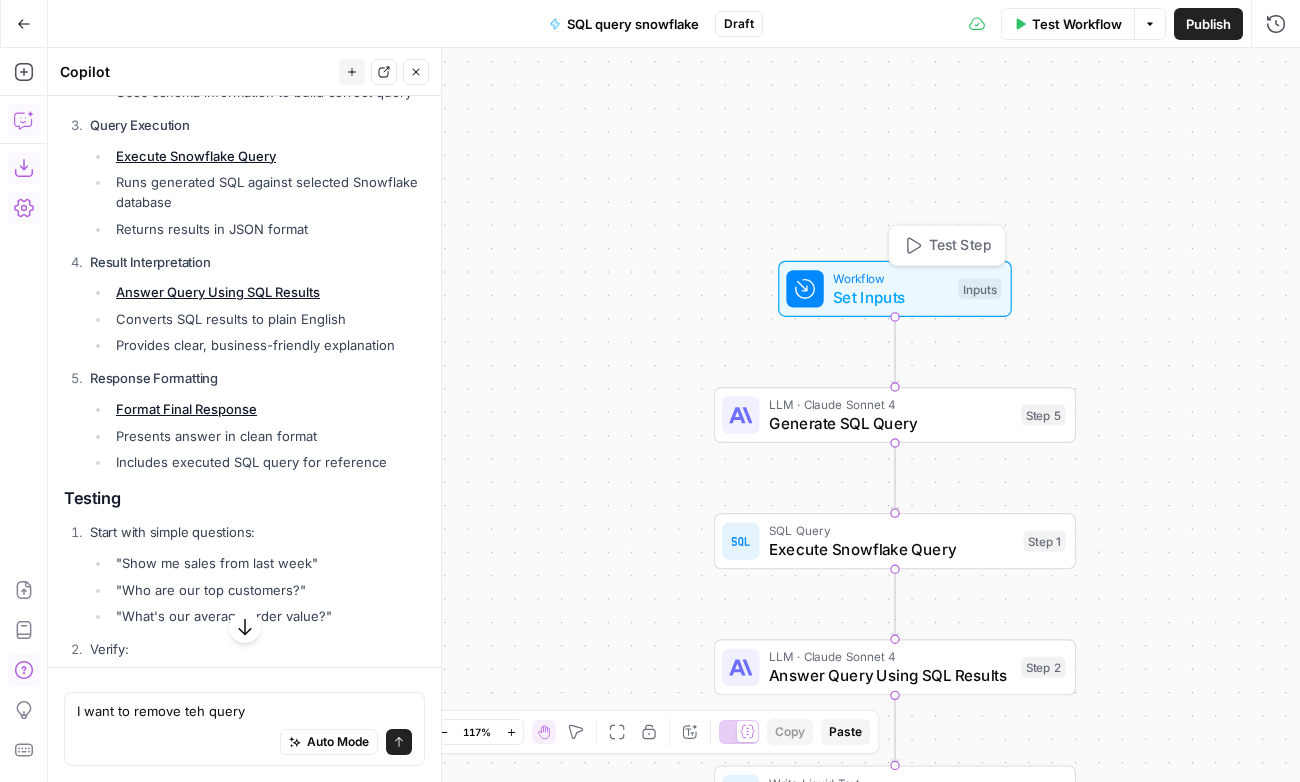 click on "Set Inputs" at bounding box center (891, 296) 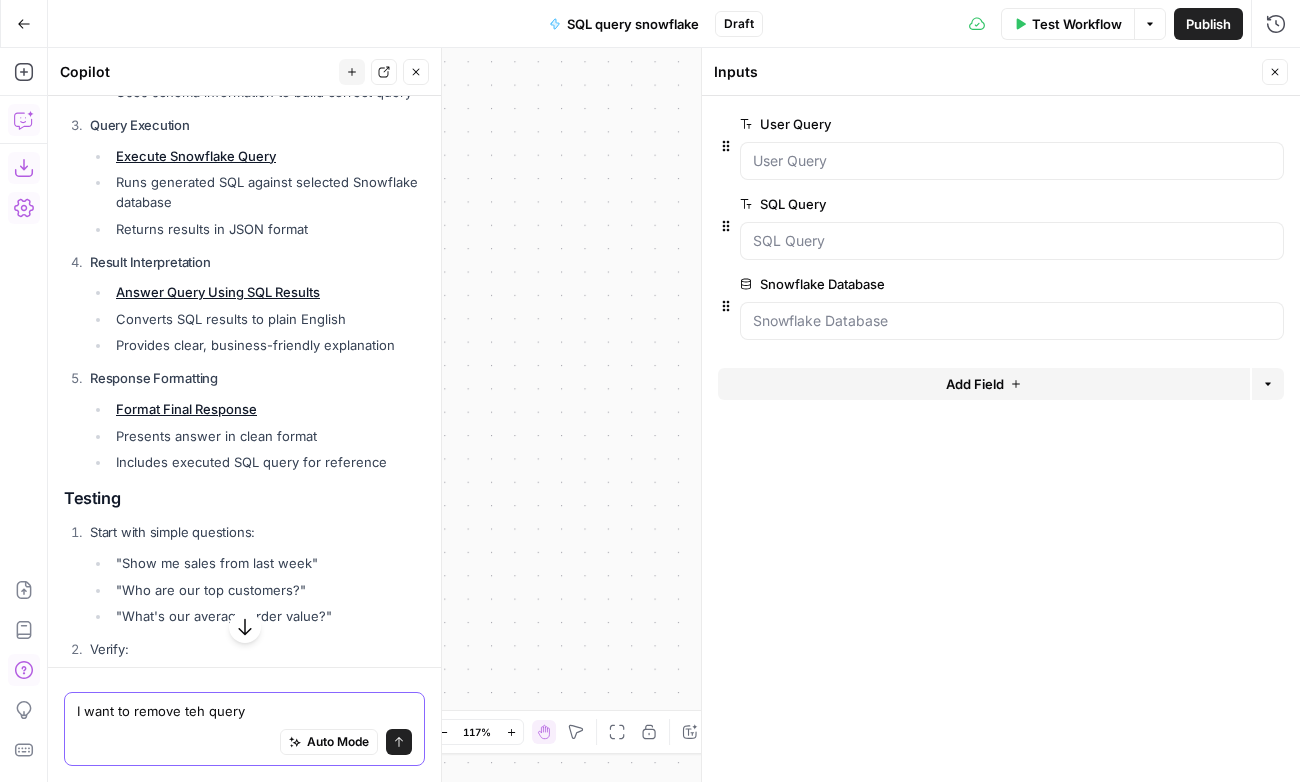 drag, startPoint x: 272, startPoint y: 705, endPoint x: 188, endPoint y: 706, distance: 84.00595 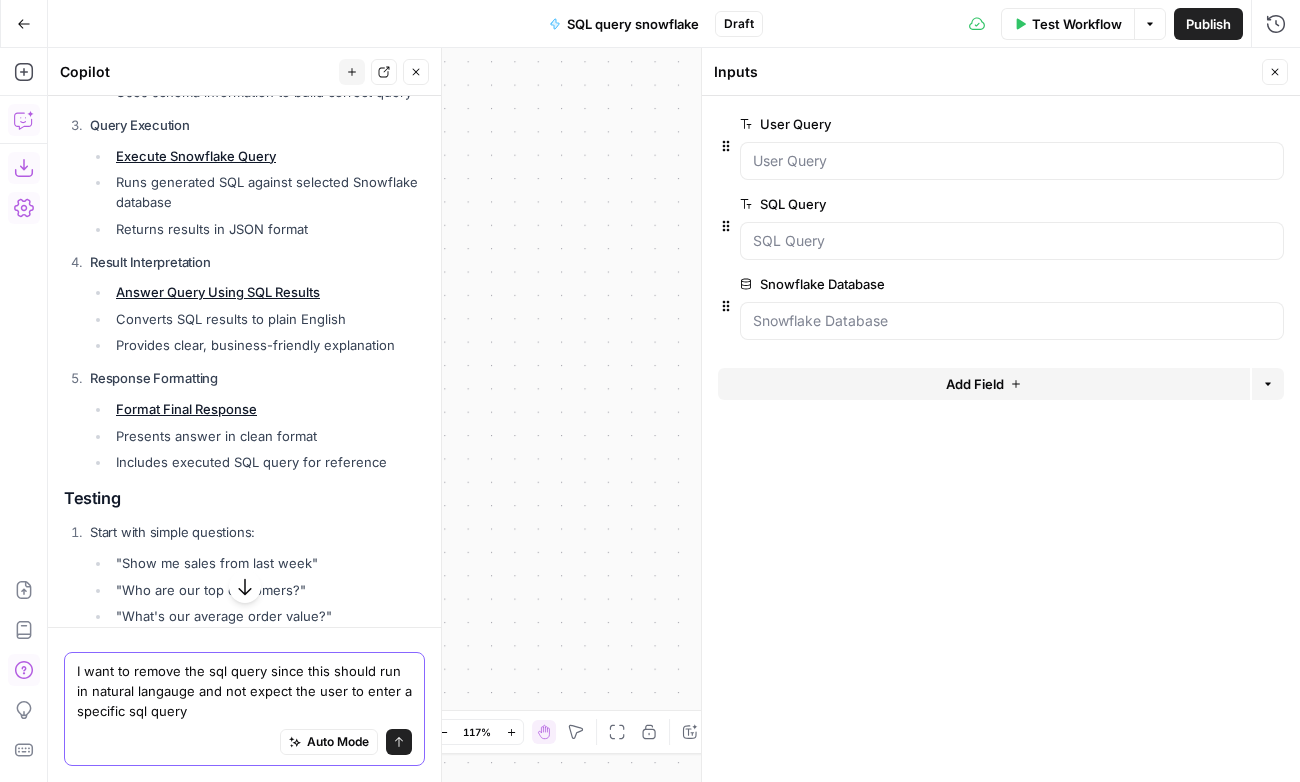 type on "I want to remove the sql query since this should run in natural langauge and not expect the user to enter a specific sql query." 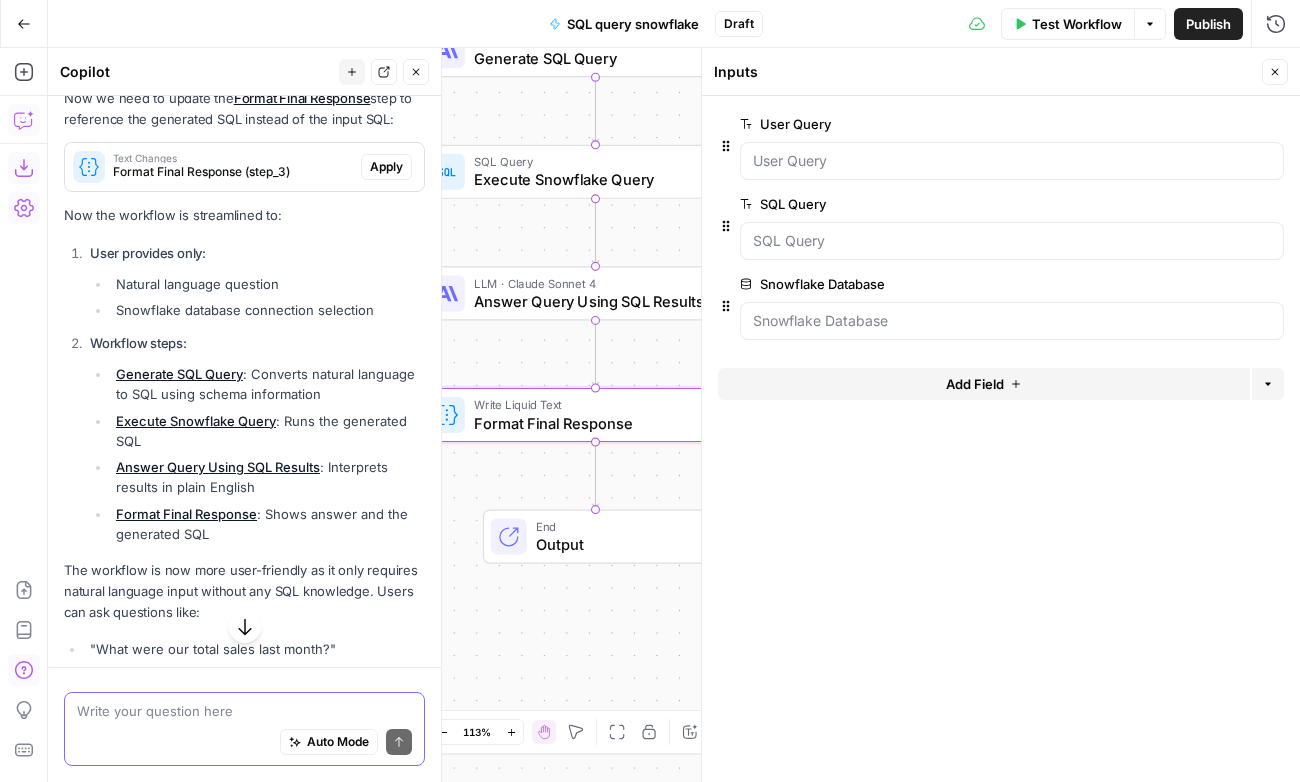 scroll, scrollTop: 8403, scrollLeft: 0, axis: vertical 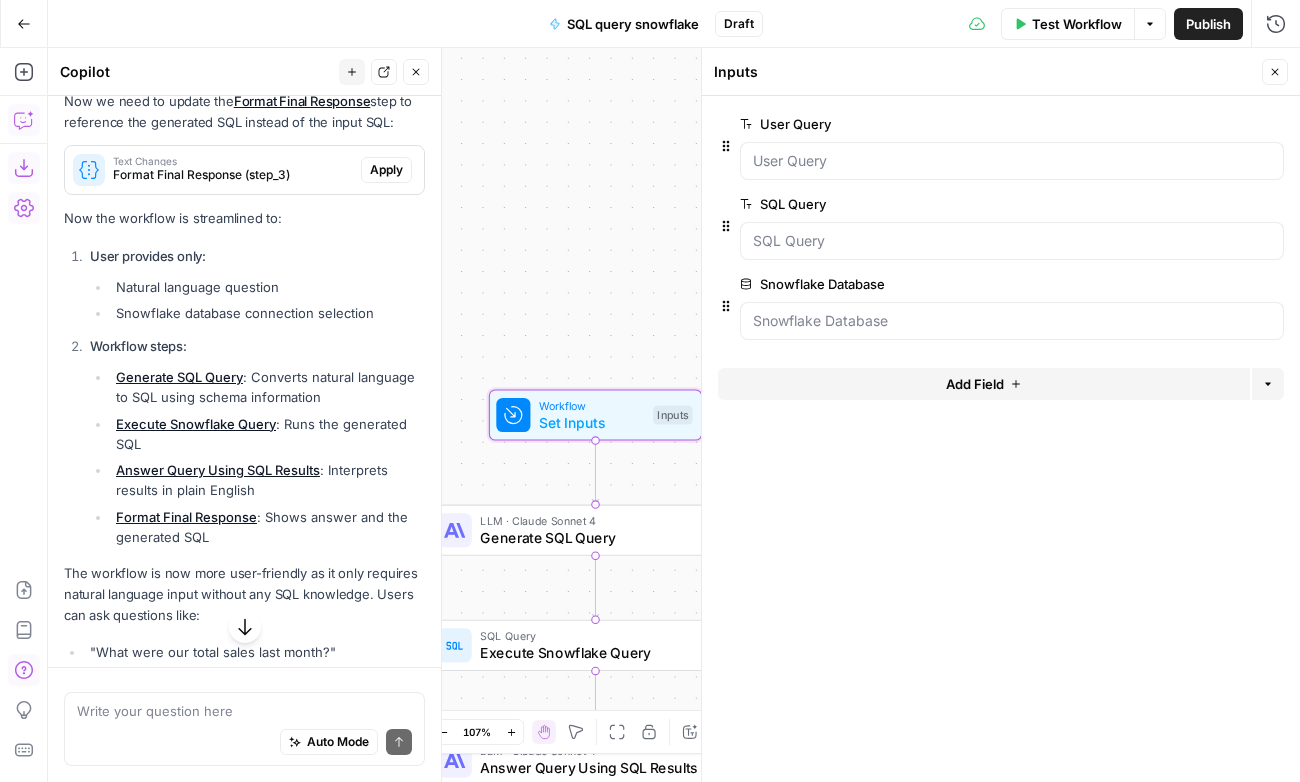 click on "Delete Input" at bounding box center [369, 53] 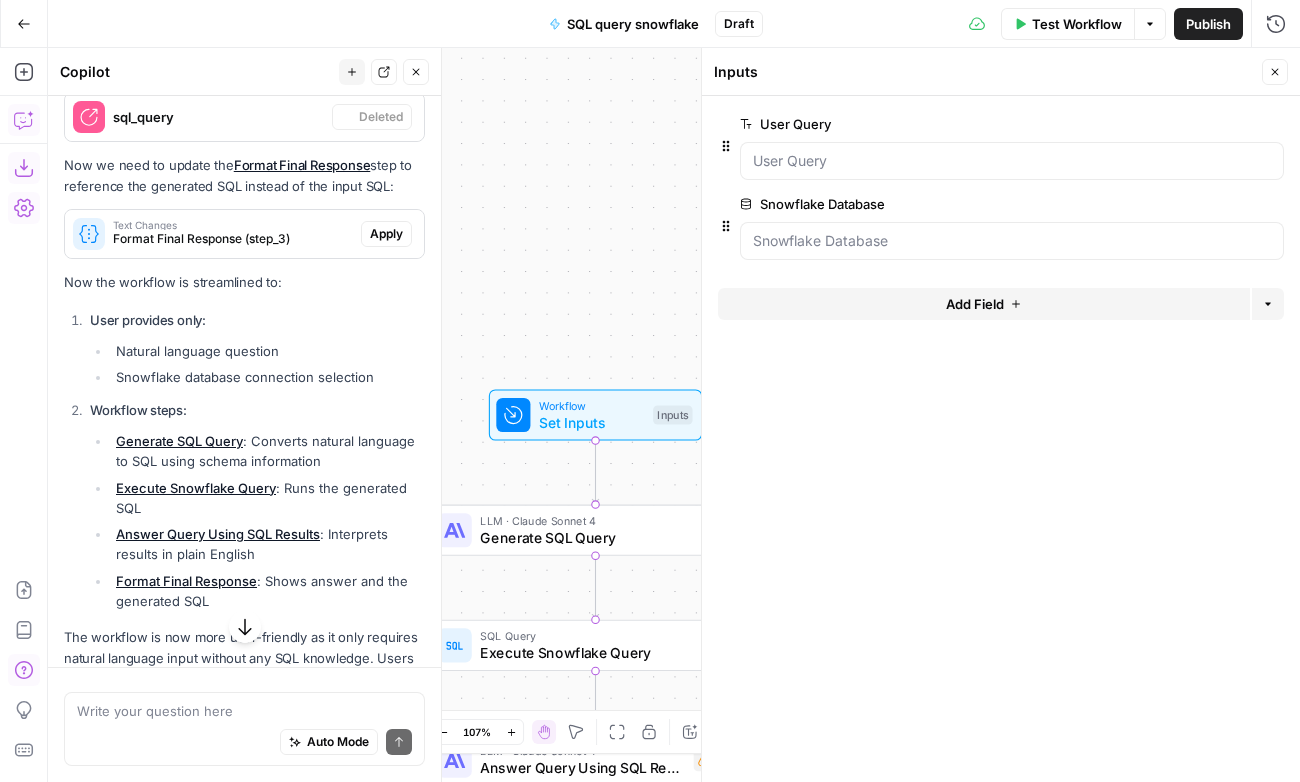 scroll, scrollTop: 8435, scrollLeft: 0, axis: vertical 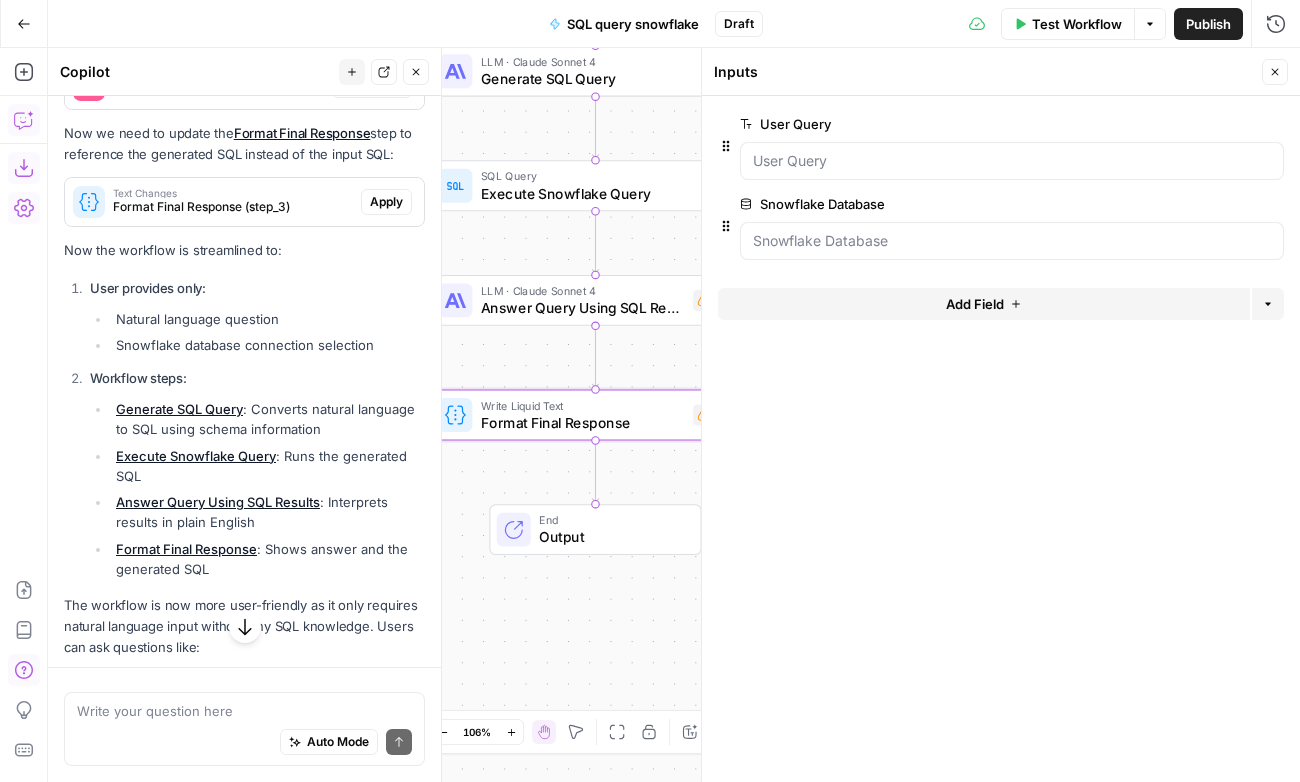 click on "Apply" at bounding box center (386, 202) 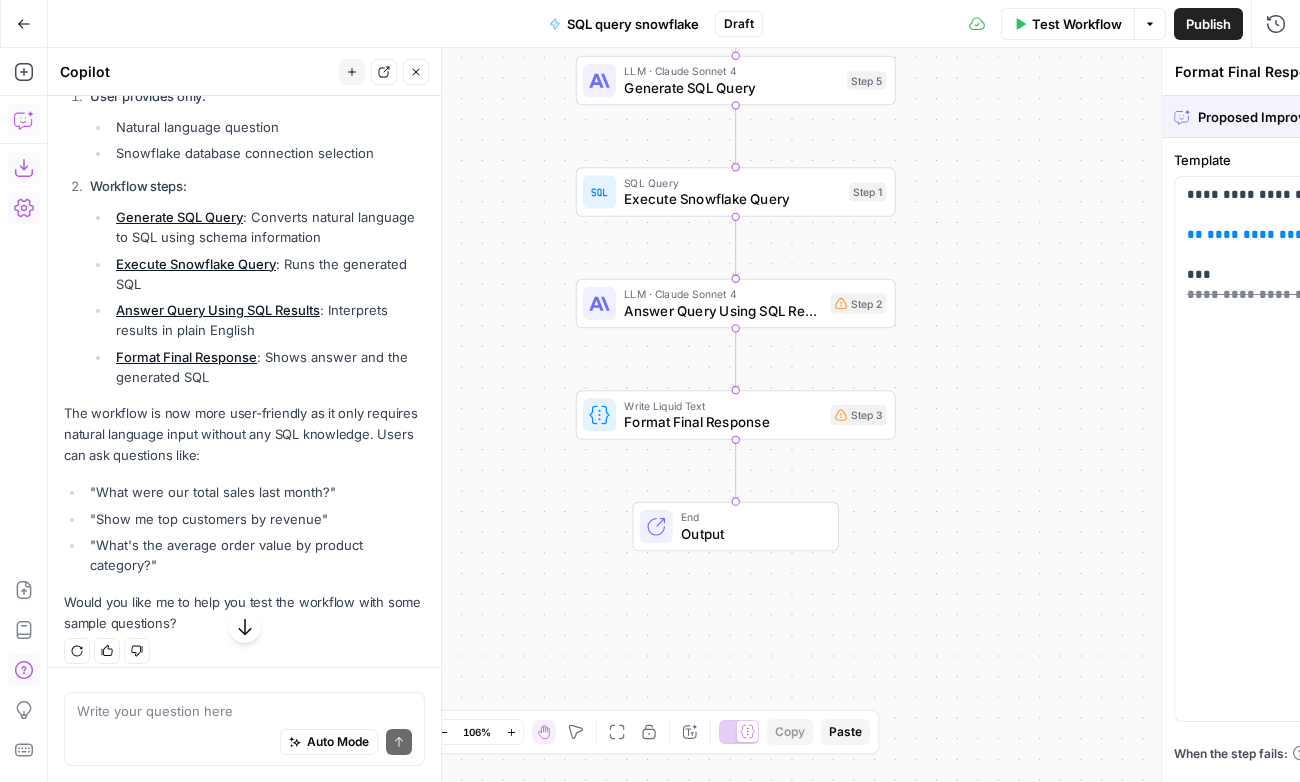 scroll, scrollTop: 8275, scrollLeft: 0, axis: vertical 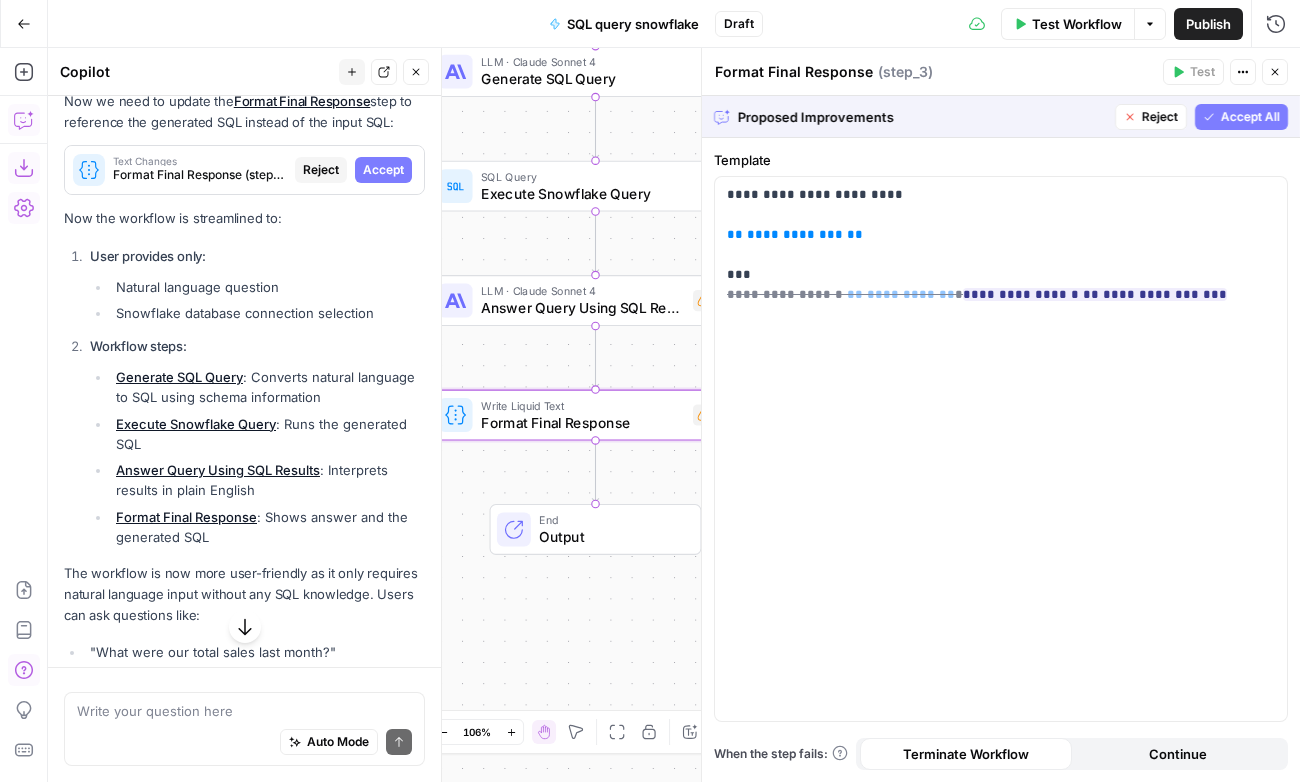 click on "Accept" at bounding box center [383, 170] 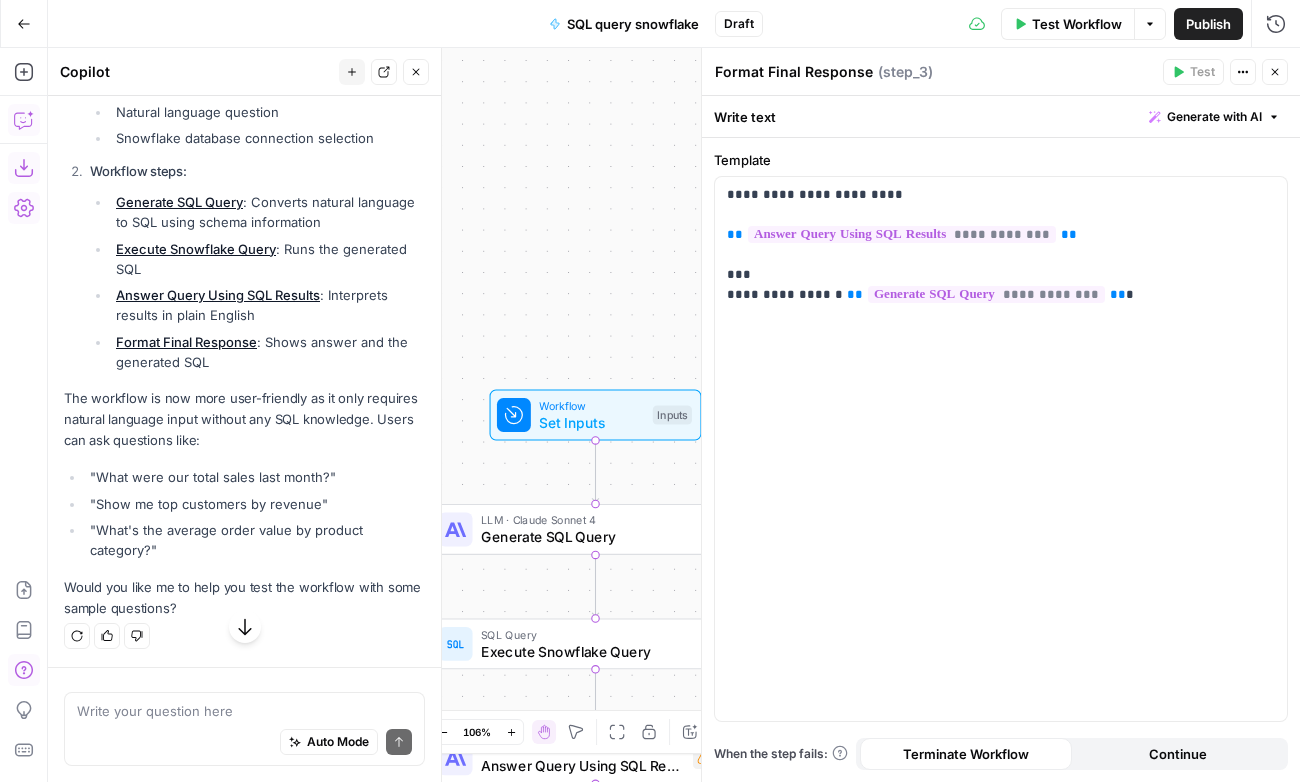 scroll, scrollTop: 9081, scrollLeft: 0, axis: vertical 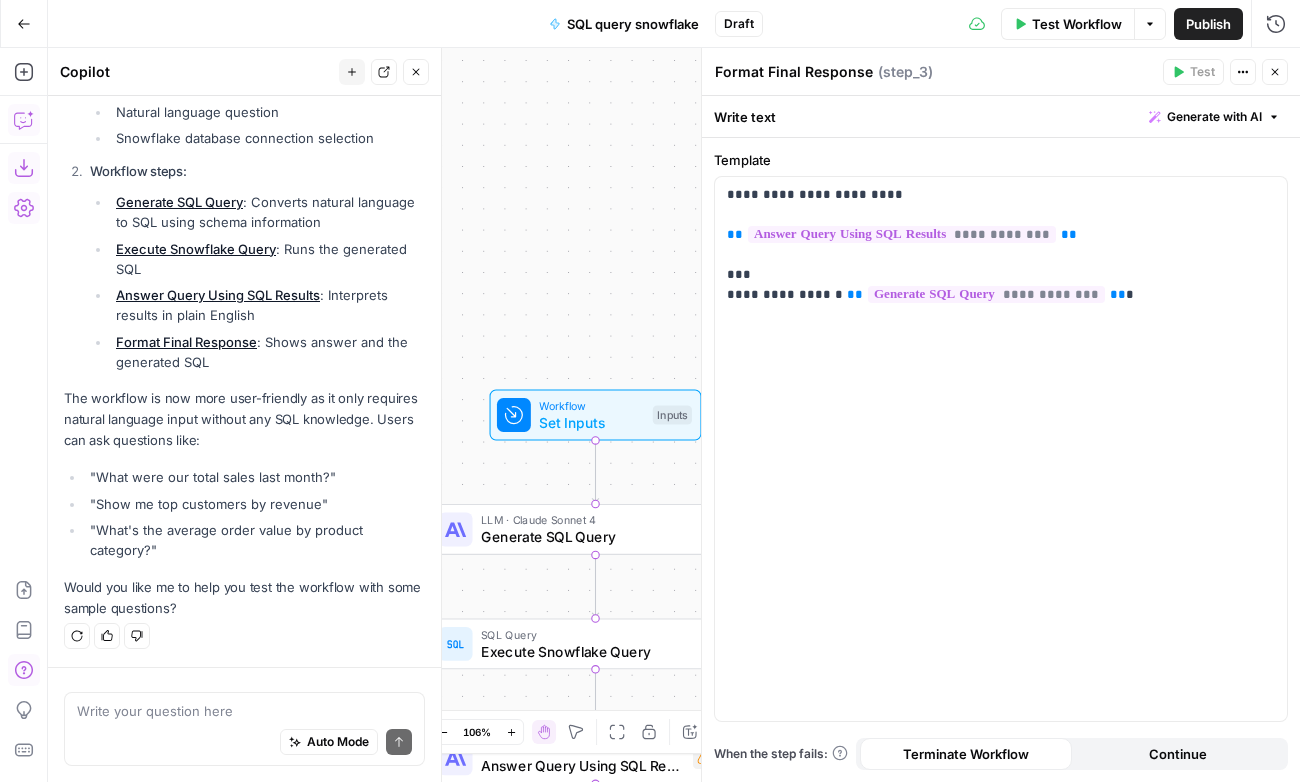 click on "Auto Mode Send" at bounding box center (244, 743) 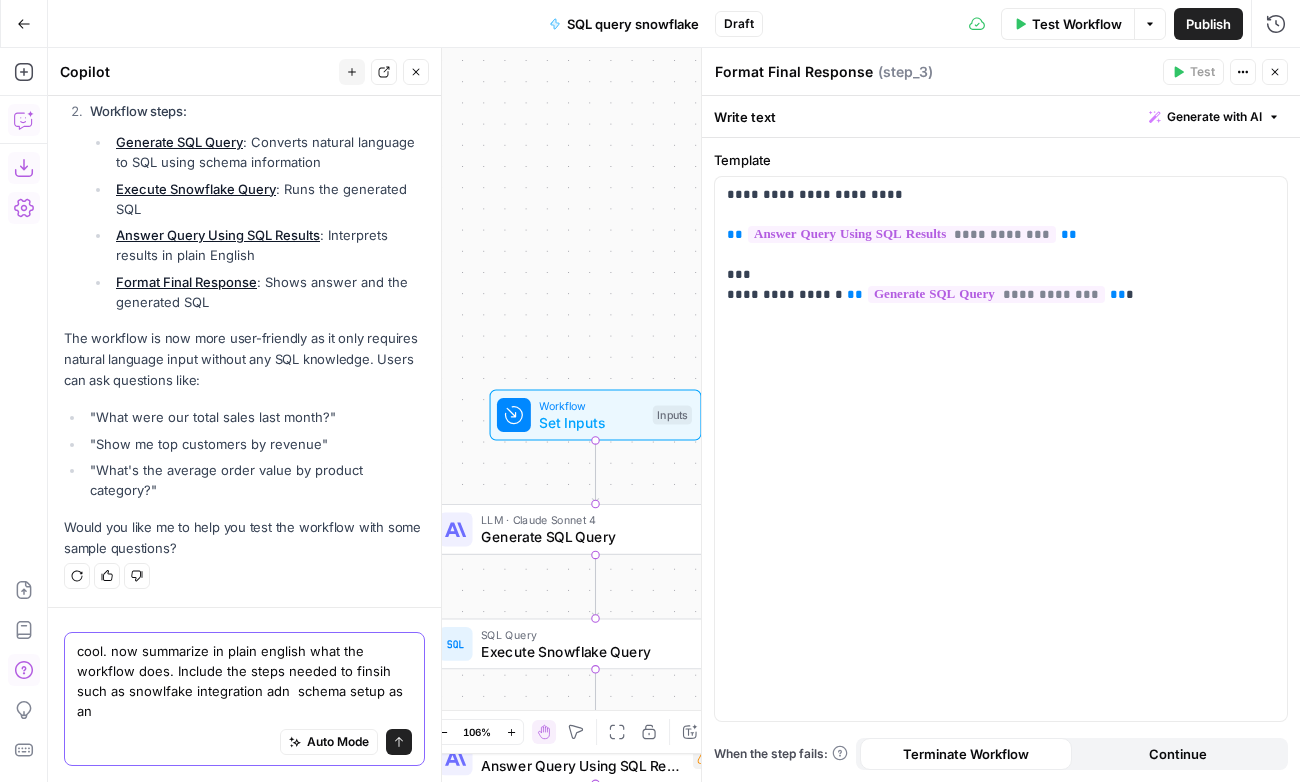 scroll, scrollTop: 9141, scrollLeft: 0, axis: vertical 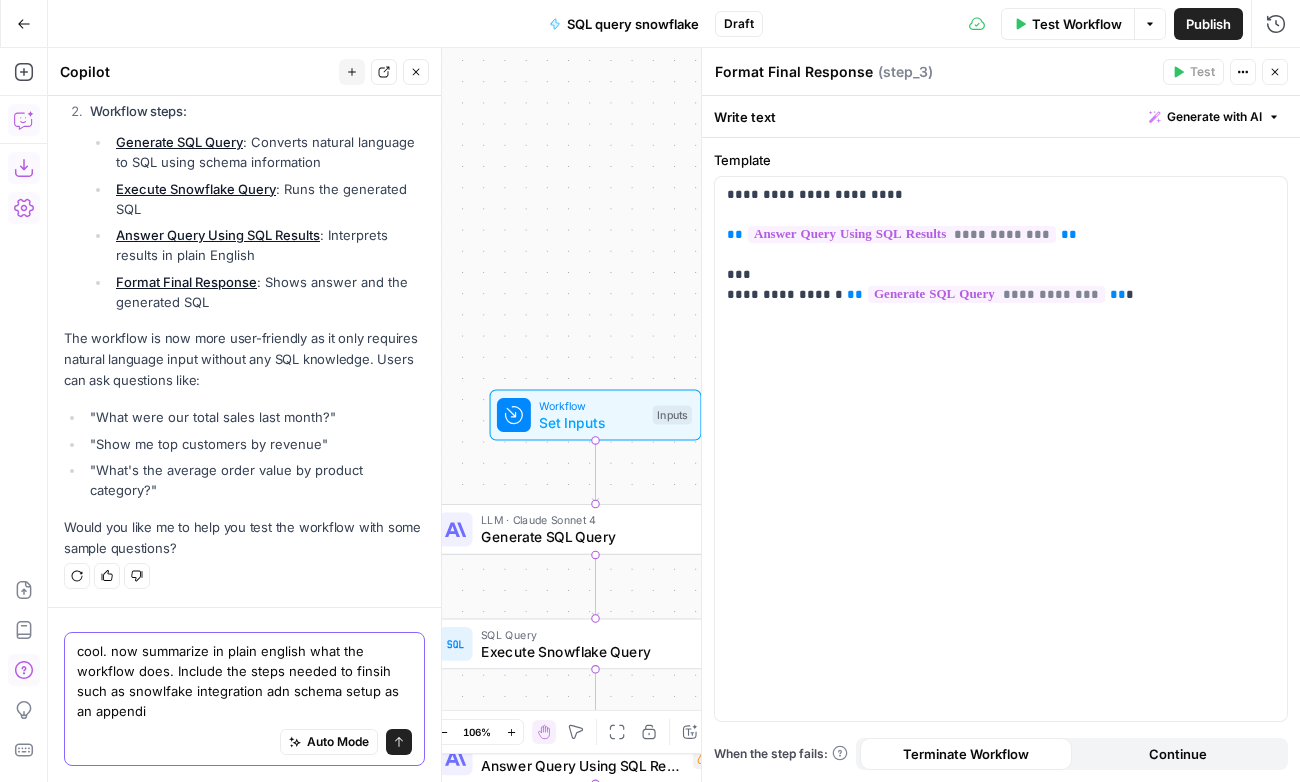 type on "cool. now summarize in plain english what the workflow does. Include the steps needed to finsih such as snowlfake integration adn  schema setup as an appendix" 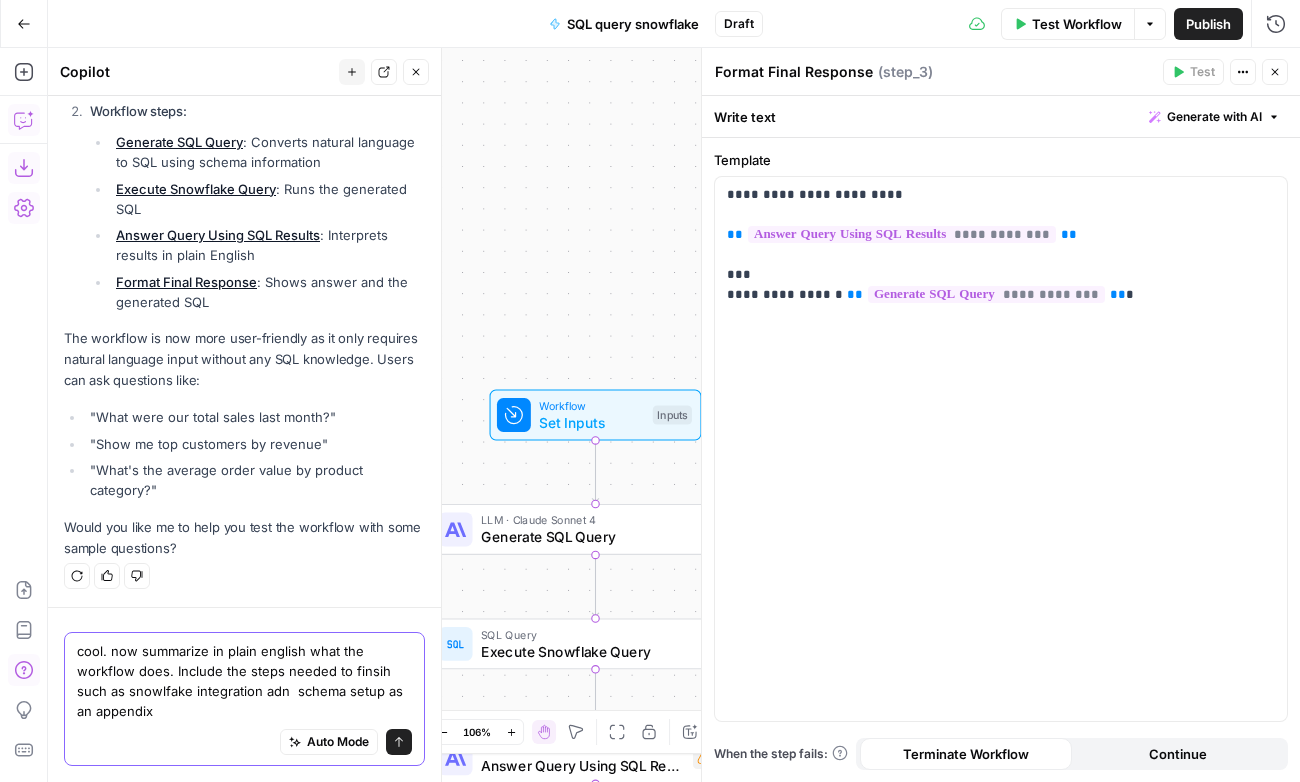 type 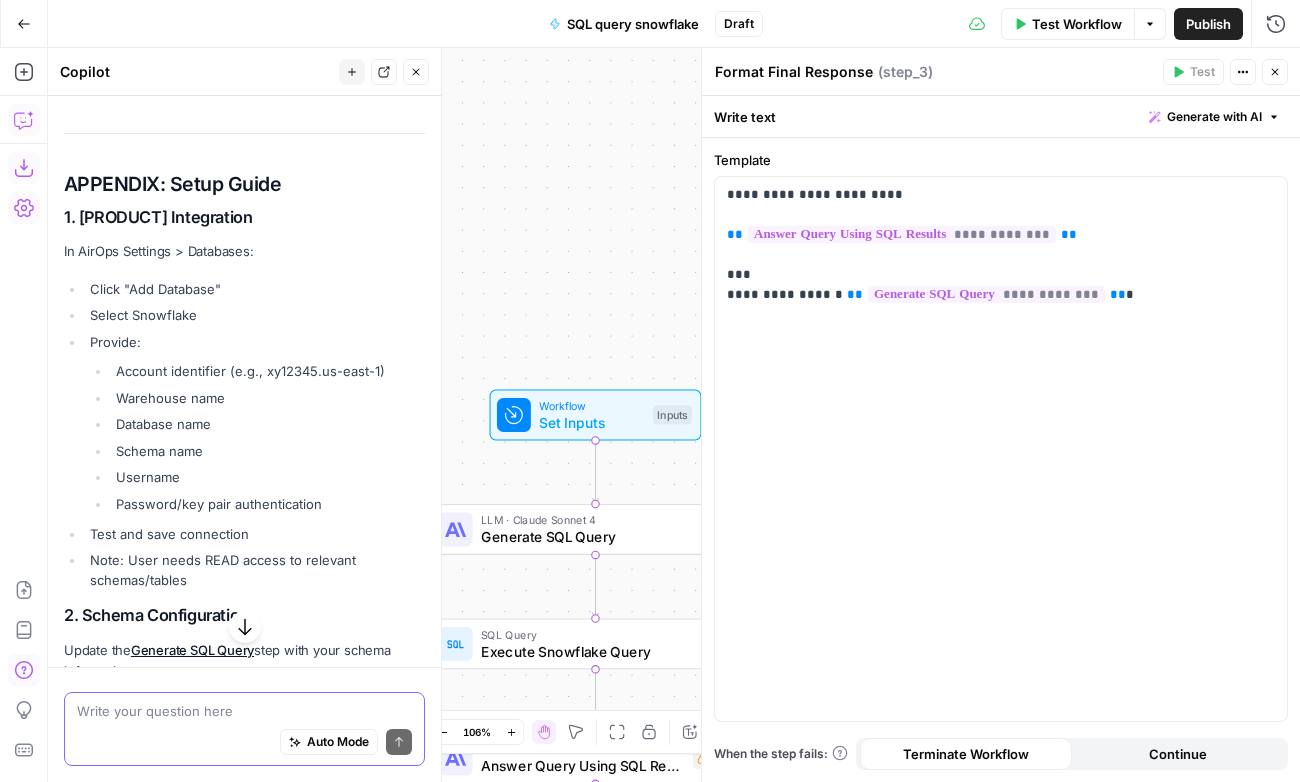 scroll, scrollTop: 10187, scrollLeft: 0, axis: vertical 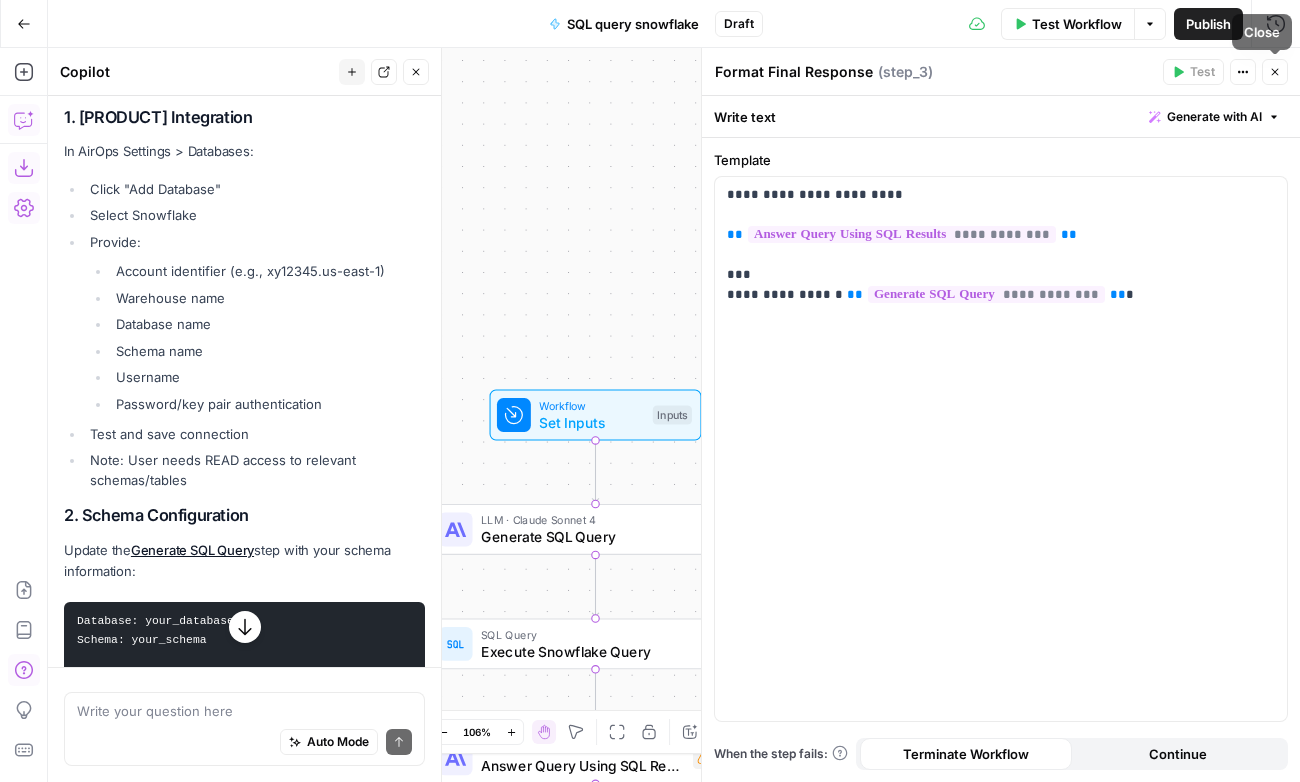 click 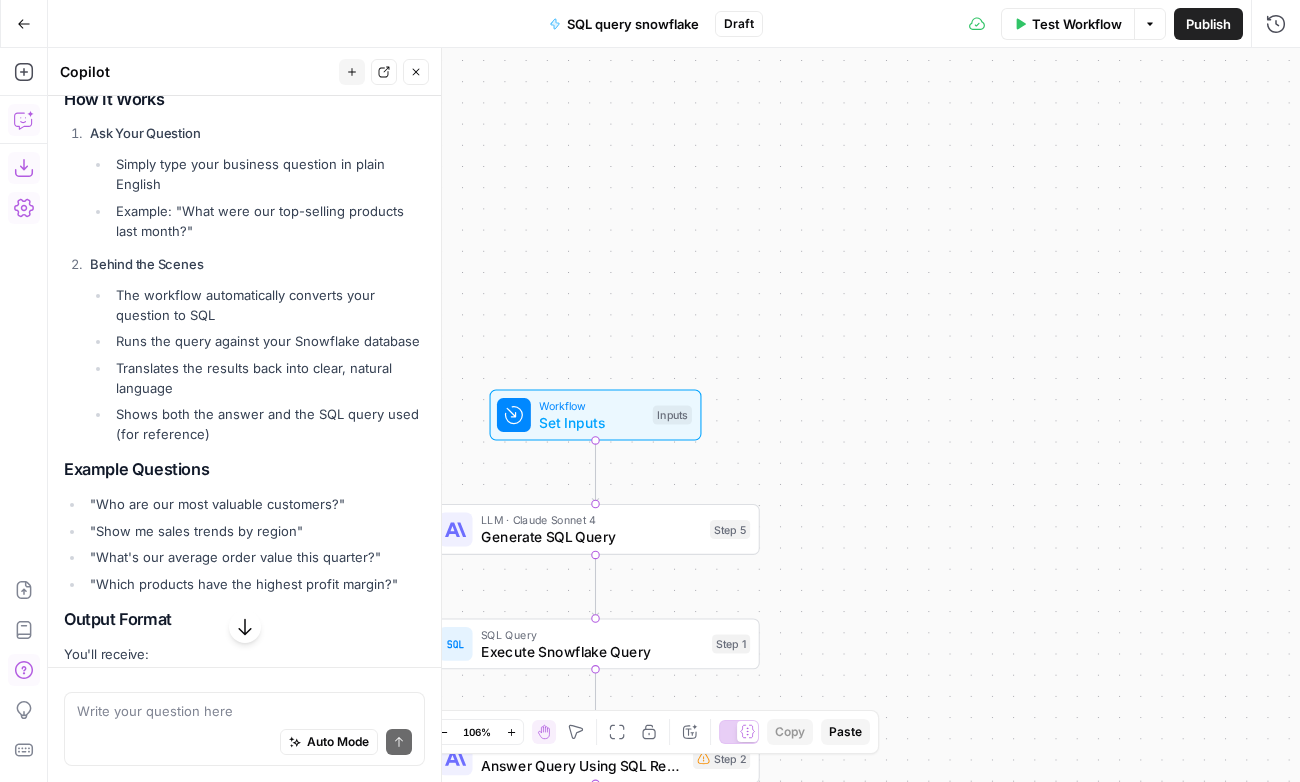scroll, scrollTop: 9430, scrollLeft: 0, axis: vertical 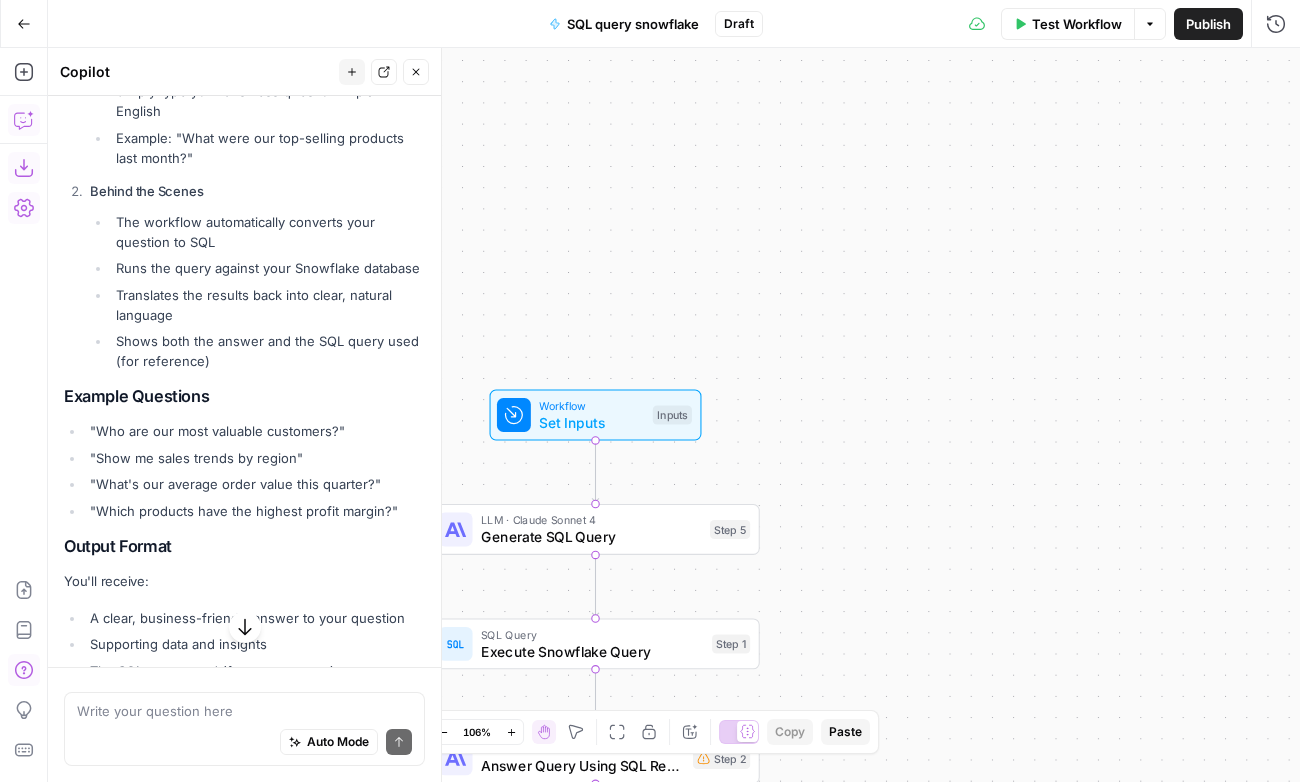 drag, startPoint x: 66, startPoint y: 418, endPoint x: 129, endPoint y: 514, distance: 114.82596 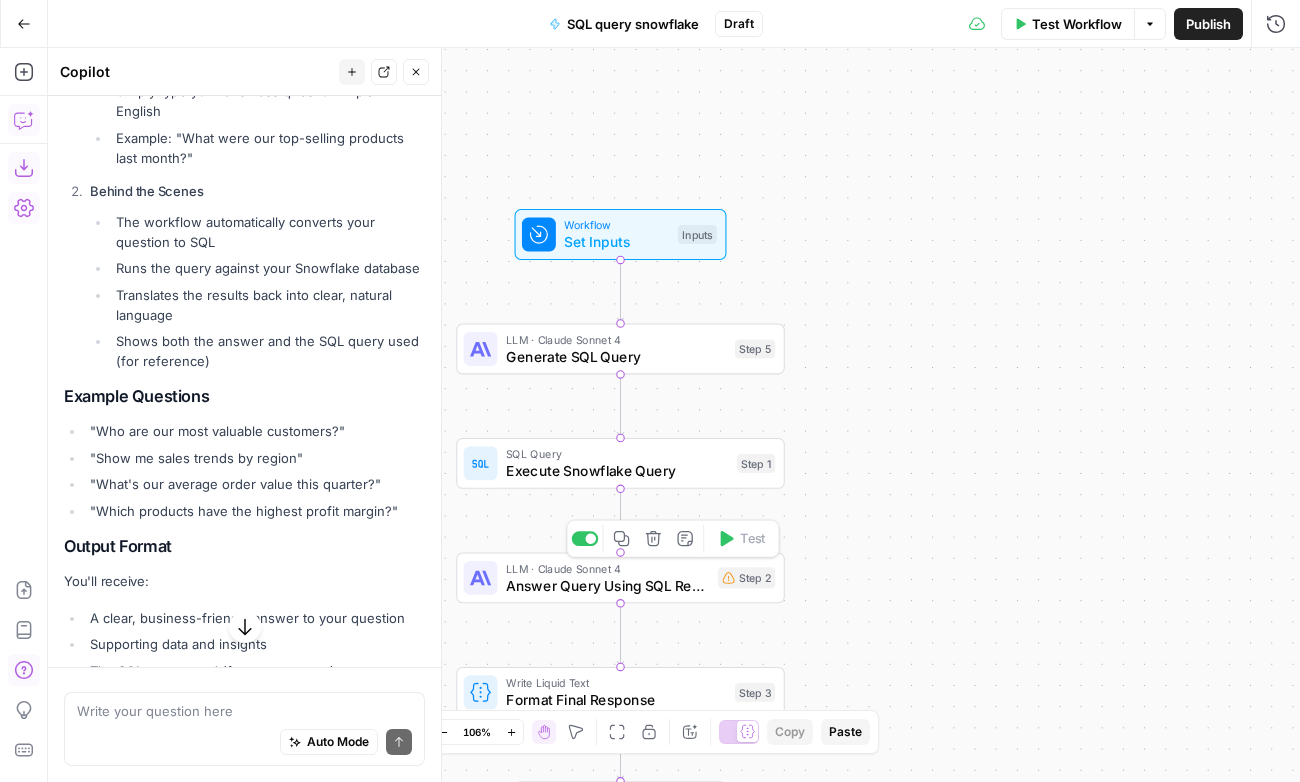 click on "LLM · Claude Sonnet 4 Answer Query Using SQL Results Step 2 Copy step Delete step Add Note Test" at bounding box center [620, 578] 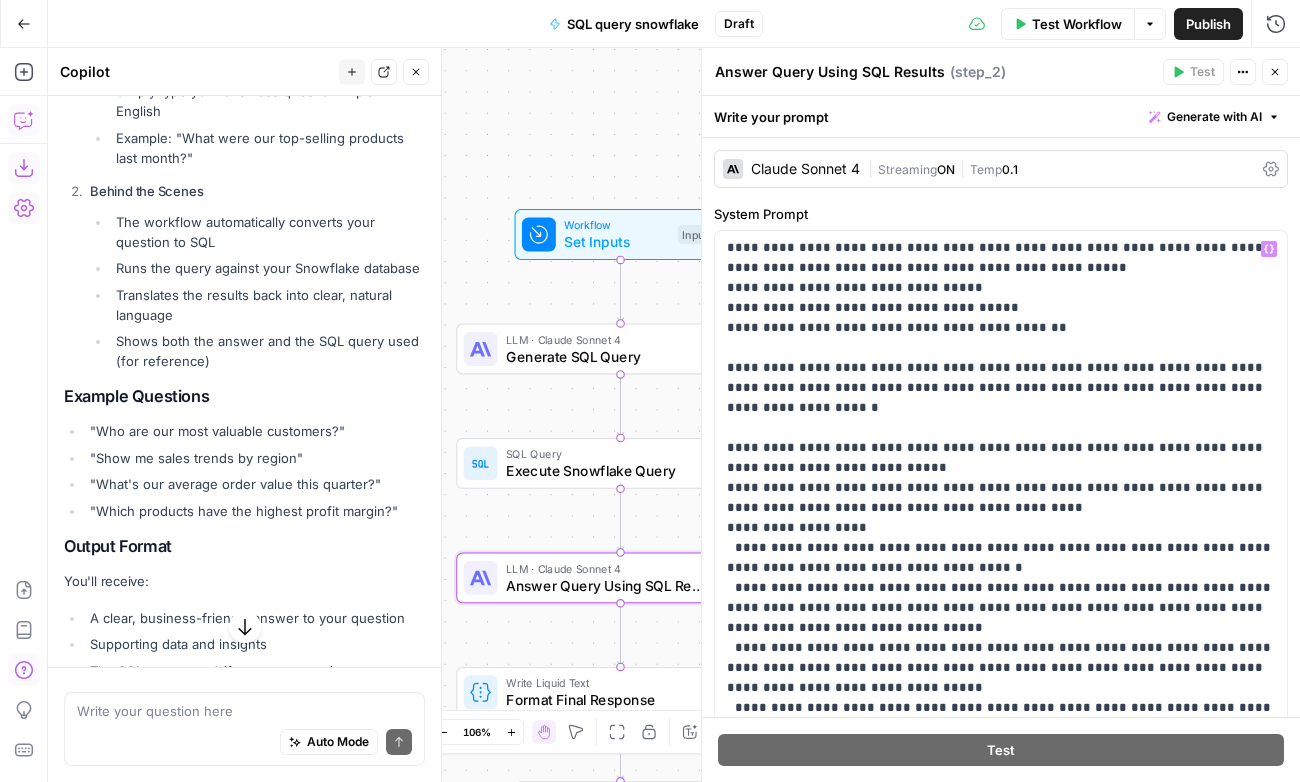 scroll, scrollTop: 0, scrollLeft: 0, axis: both 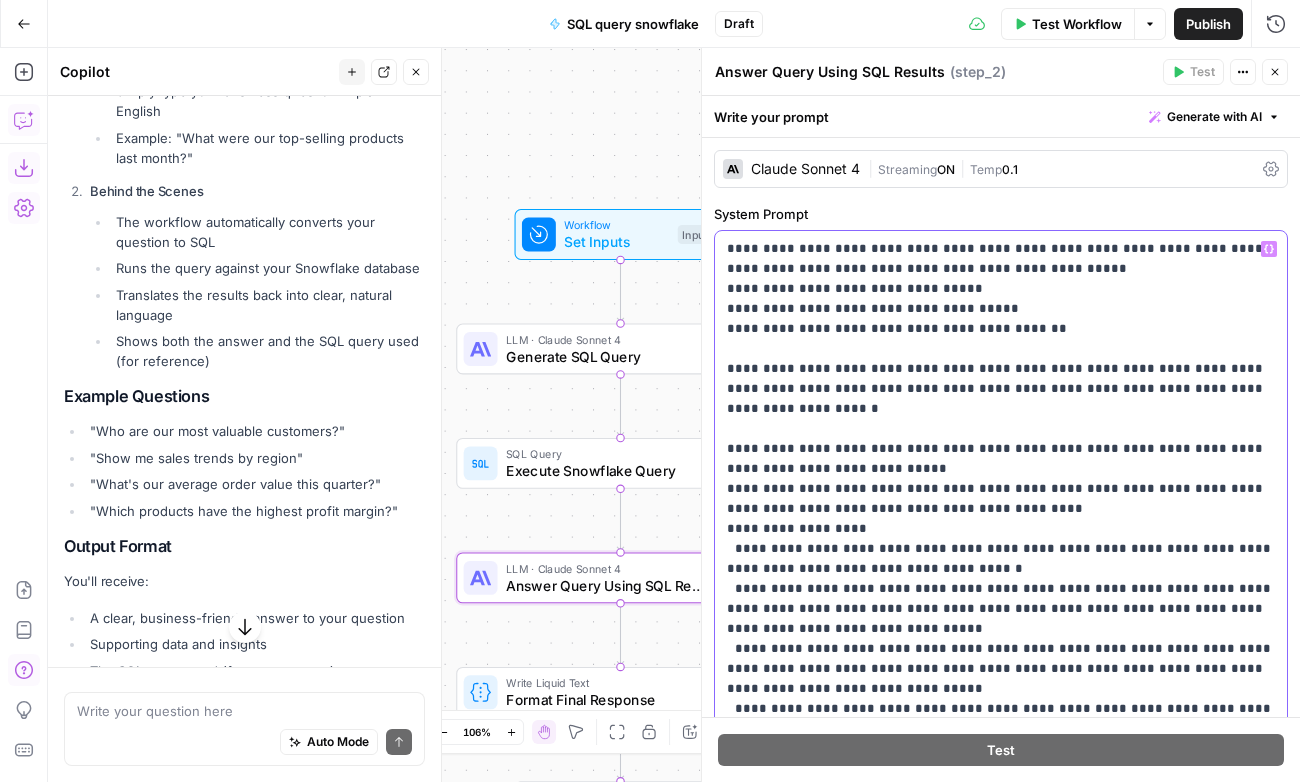 click on "**********" at bounding box center (1001, 639) 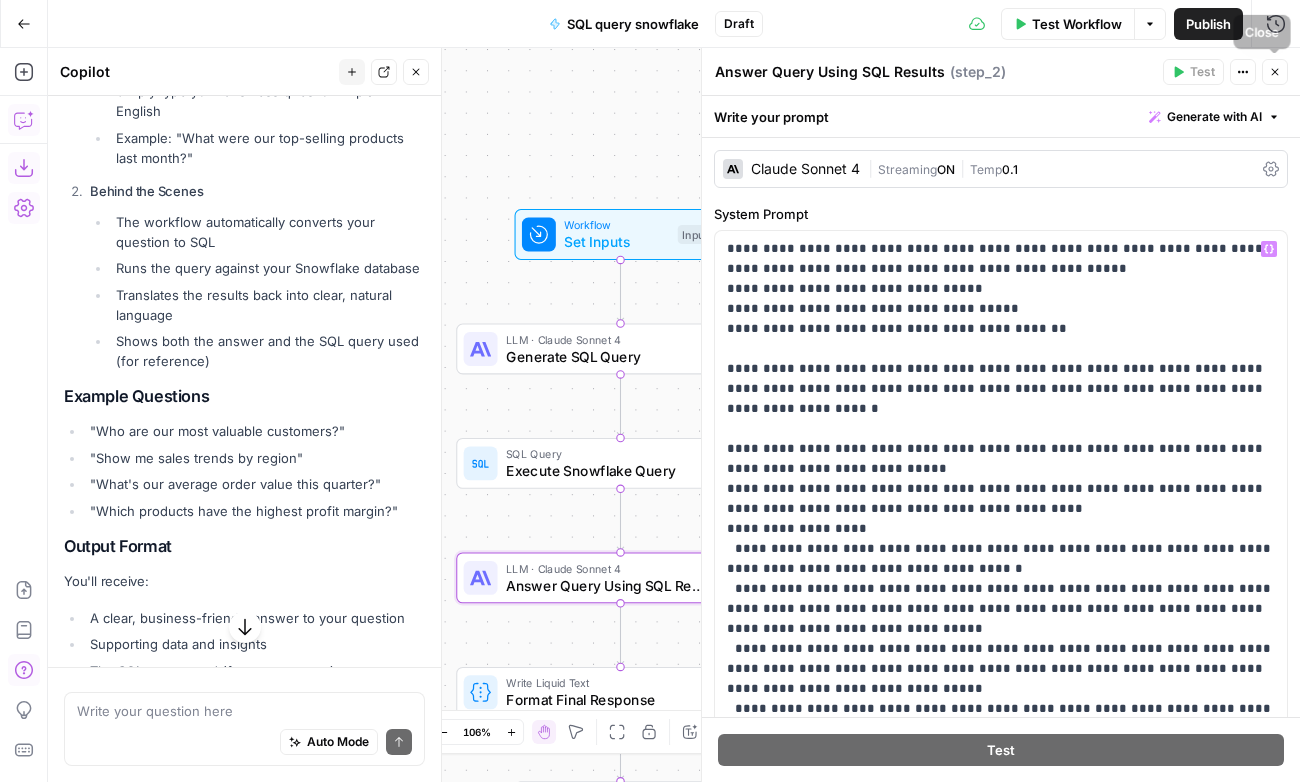 click on "Close" at bounding box center (1275, 72) 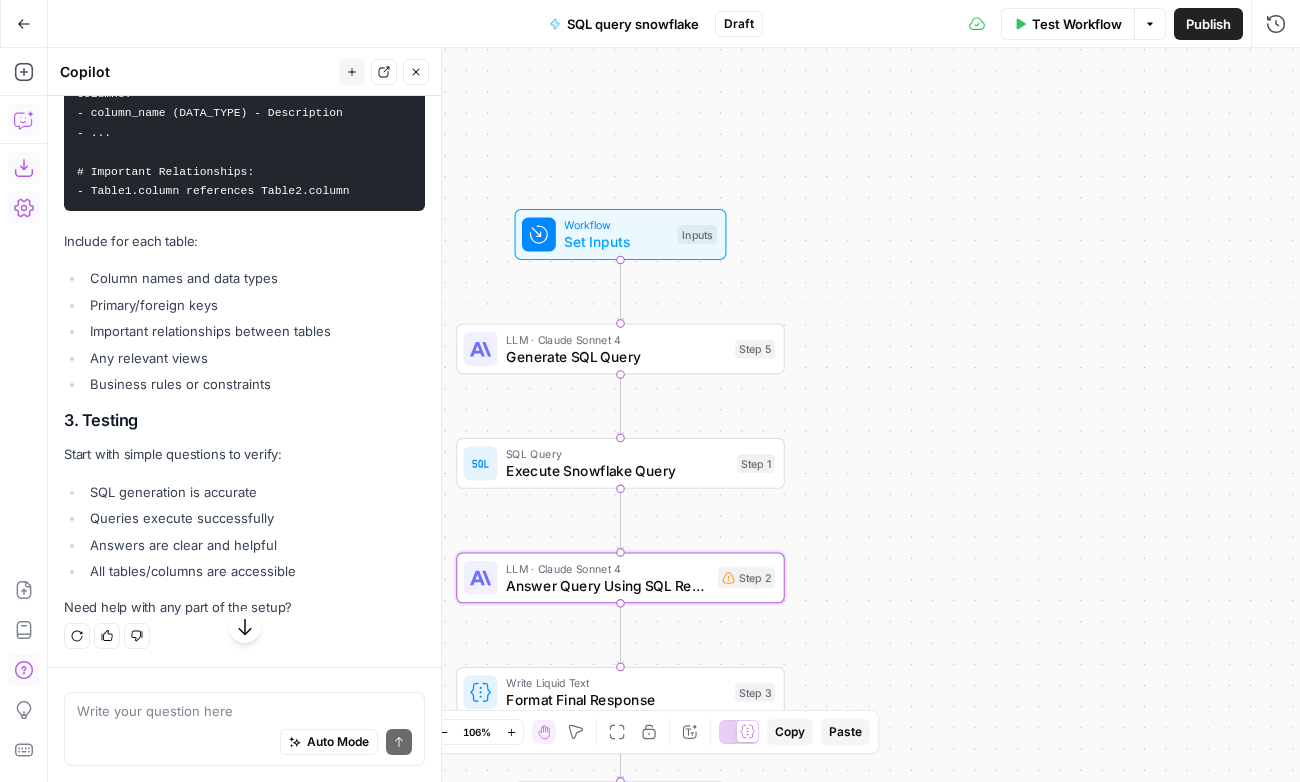 scroll, scrollTop: 11231, scrollLeft: 0, axis: vertical 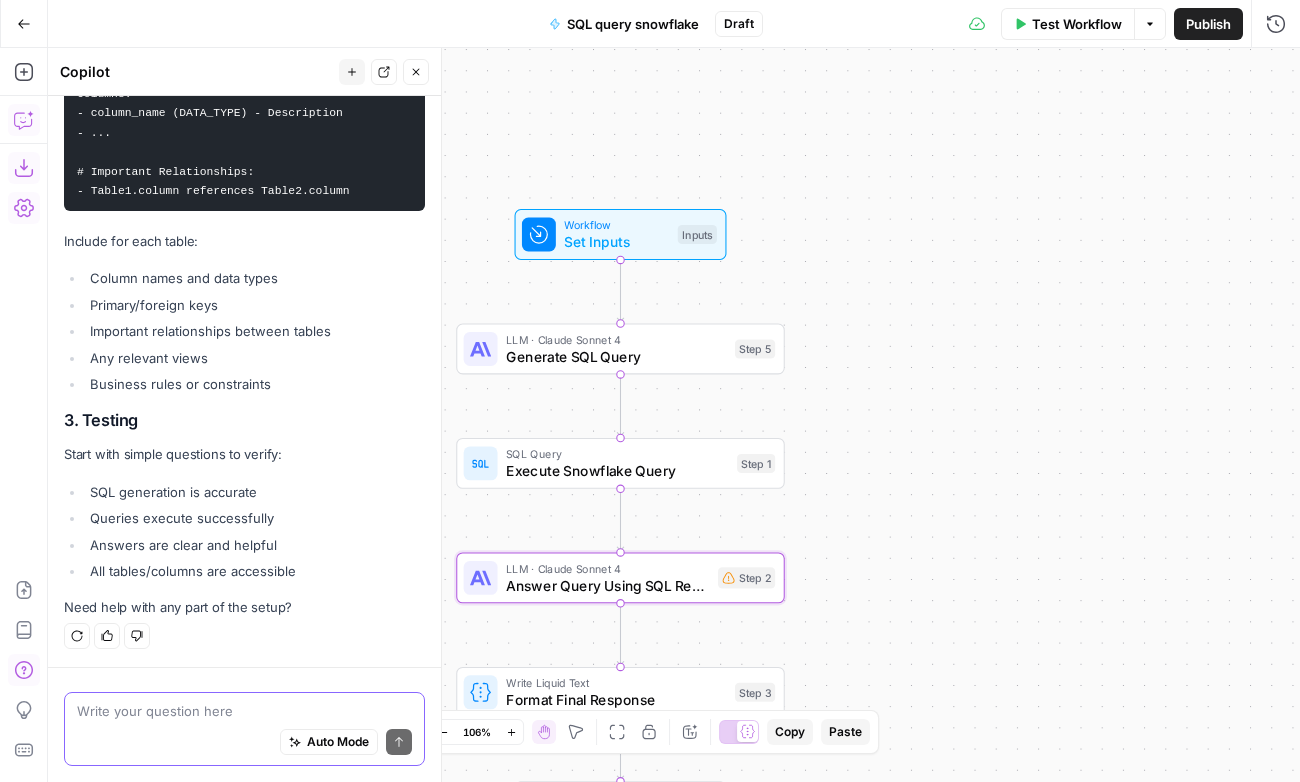 click at bounding box center [244, 711] 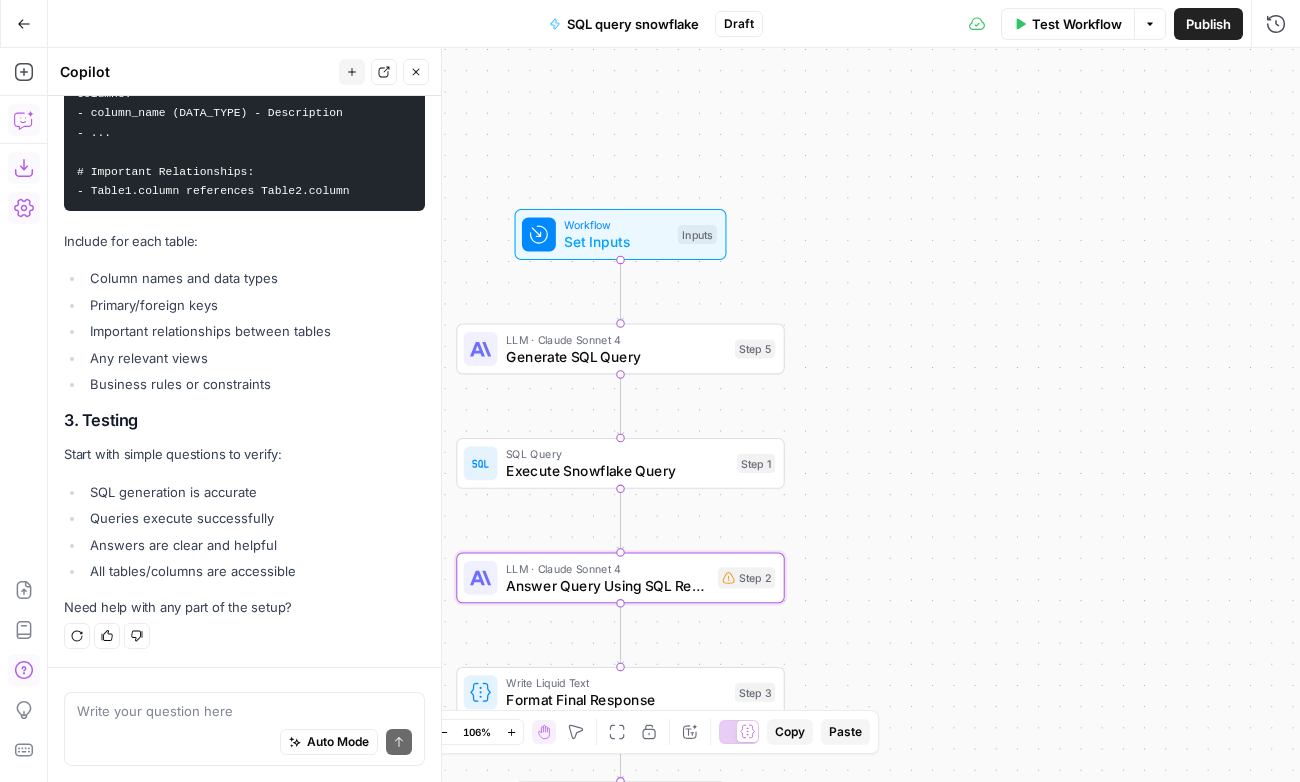click on "Auto Mode Send" at bounding box center (244, 743) 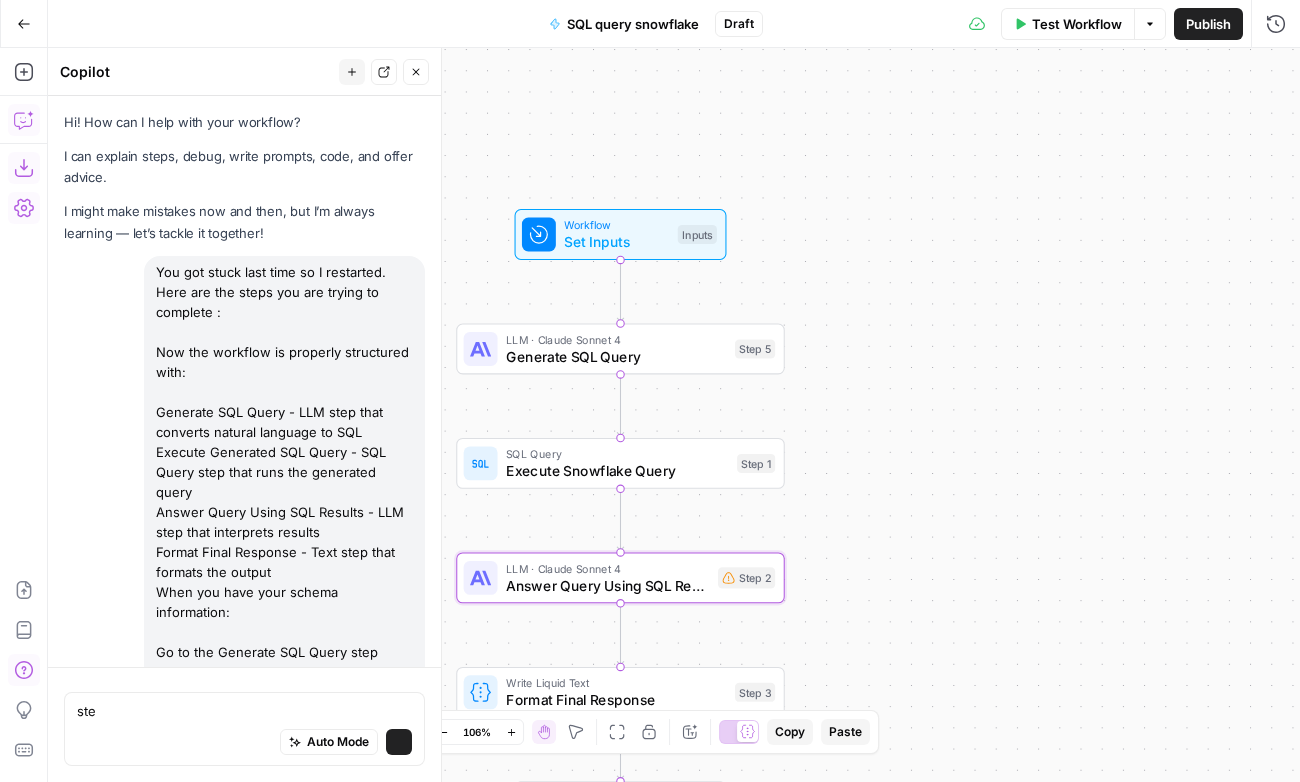 scroll, scrollTop: 0, scrollLeft: 0, axis: both 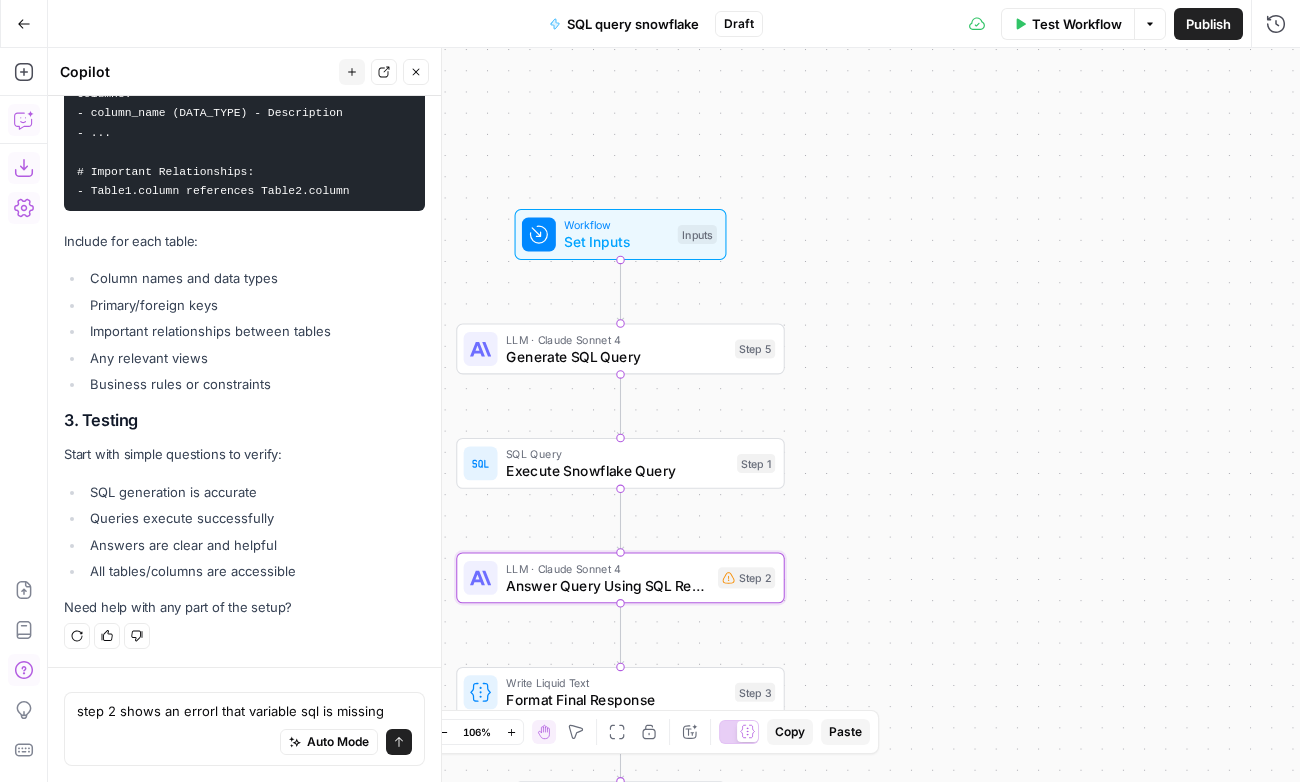click on "step 2 shows an errorl that variable sql is missing" at bounding box center (244, 711) 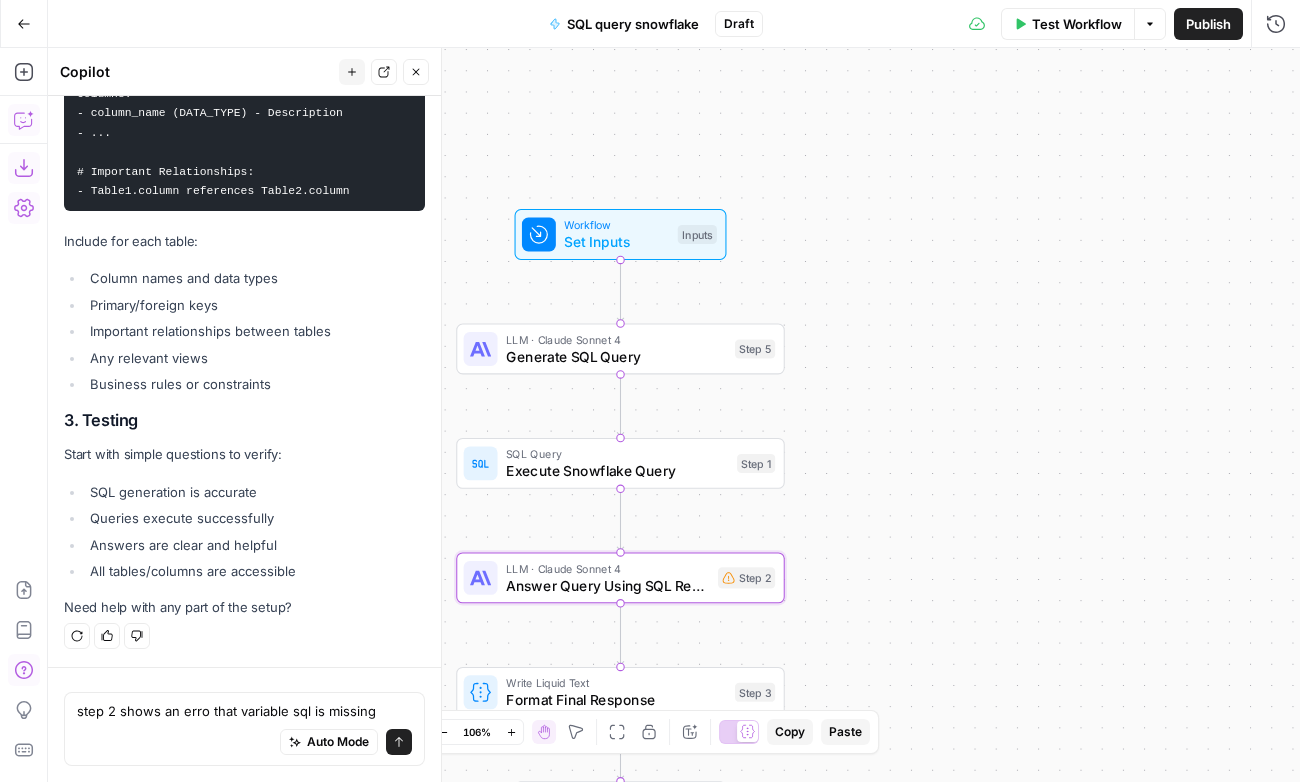 type on "step 2 shows an error that variable sql is missing" 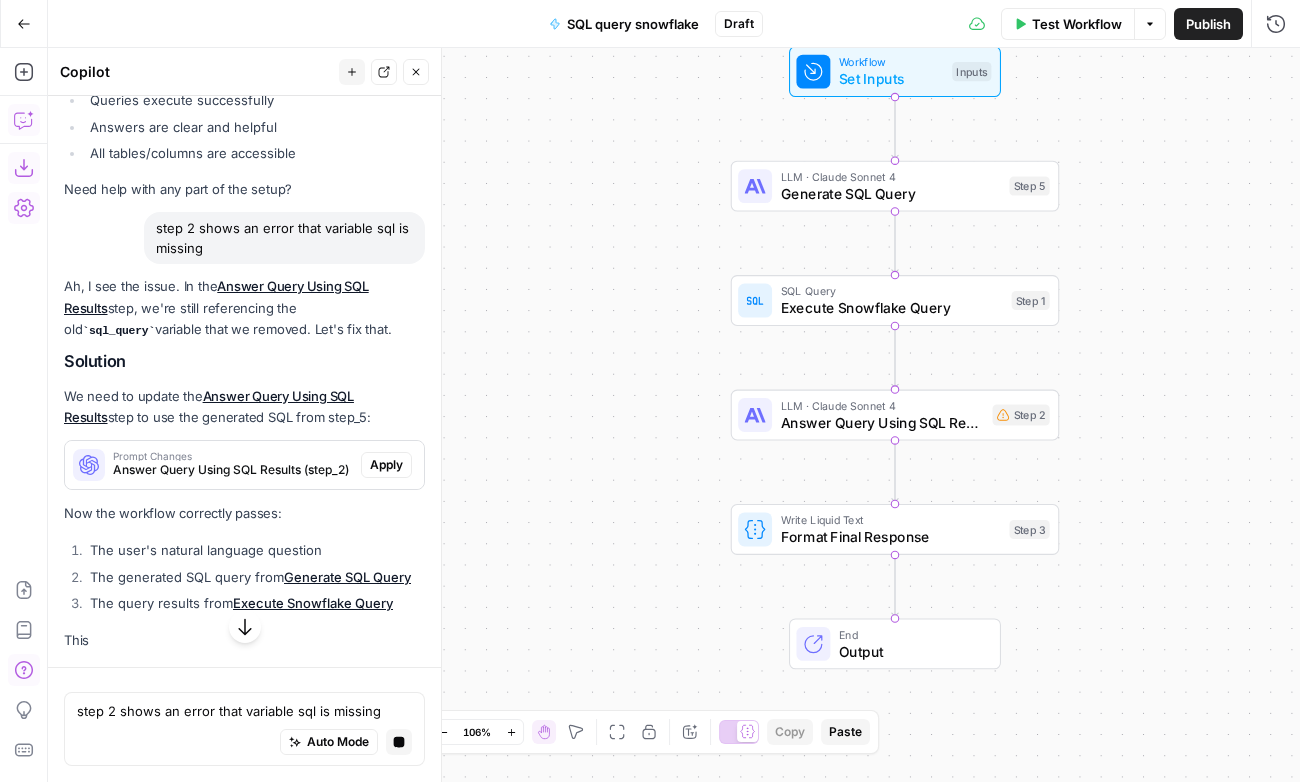 scroll, scrollTop: 11279, scrollLeft: 0, axis: vertical 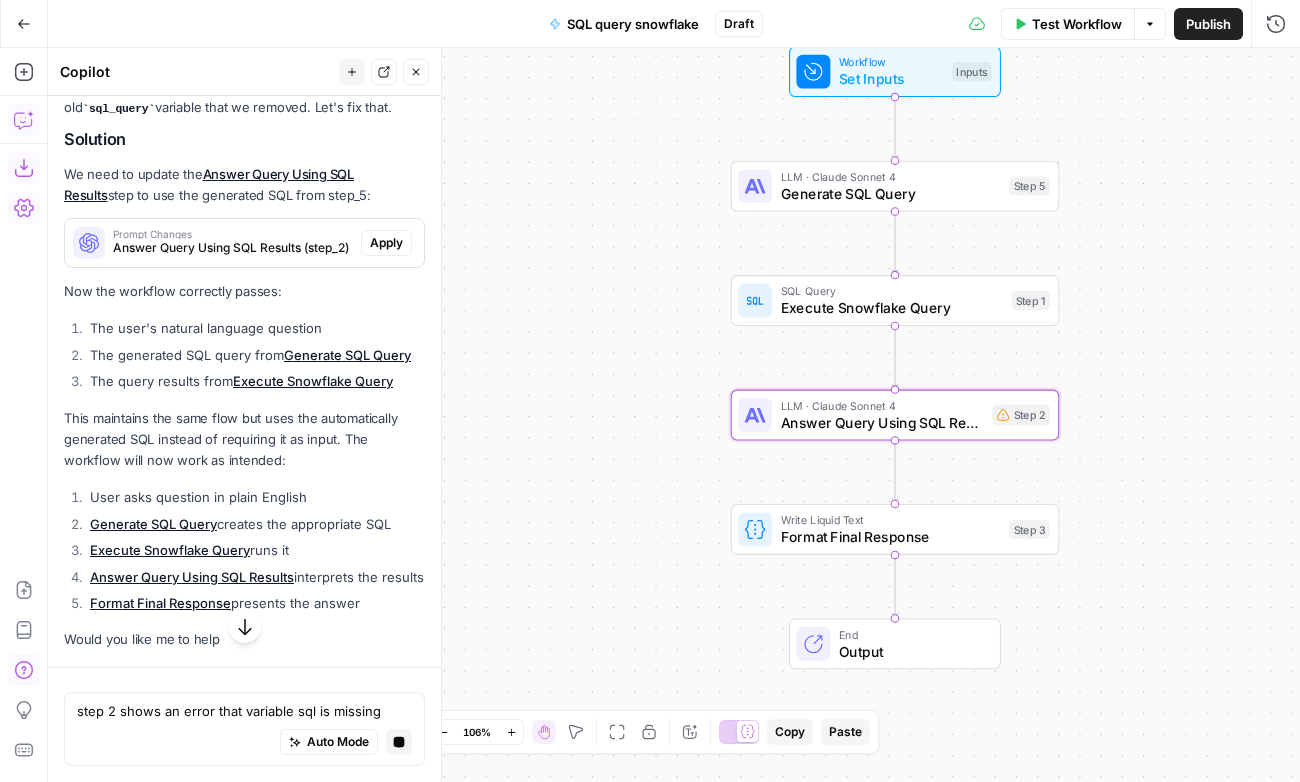 click on "Apply" at bounding box center [386, 243] 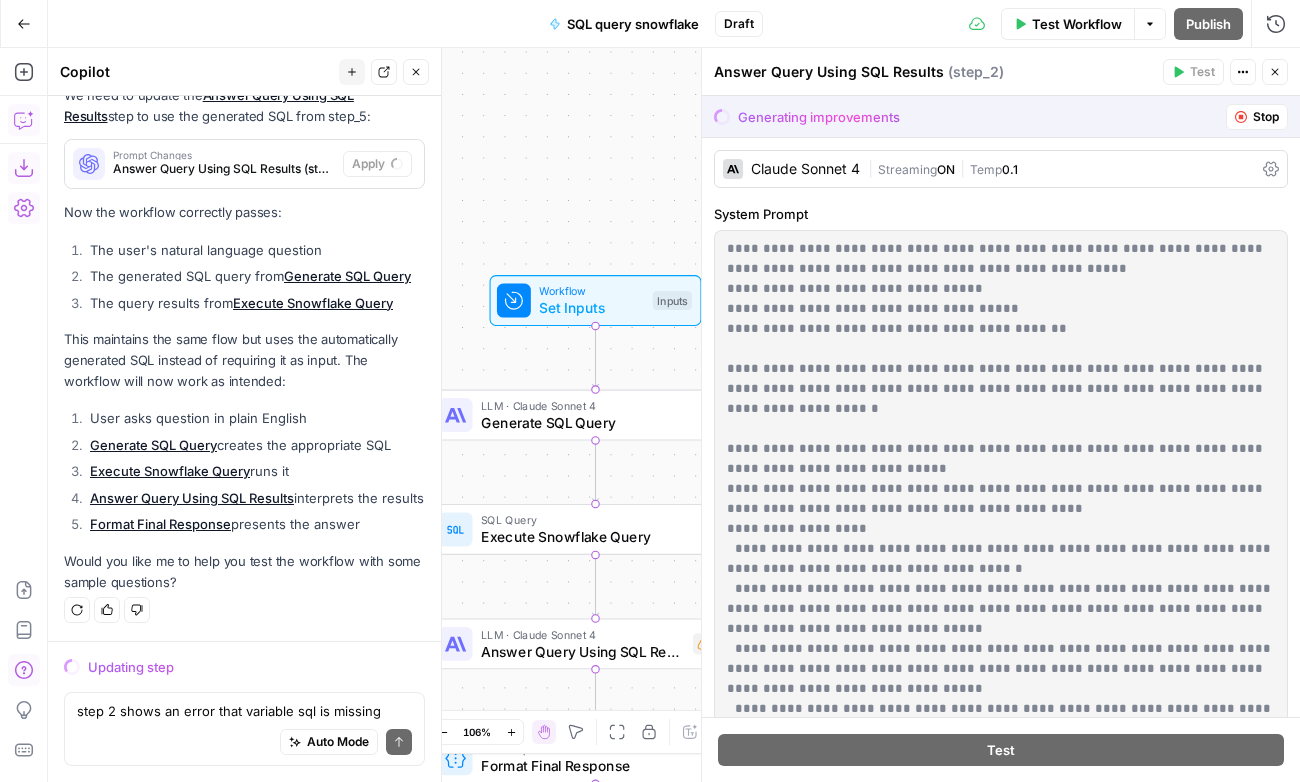 scroll, scrollTop: 11588, scrollLeft: 0, axis: vertical 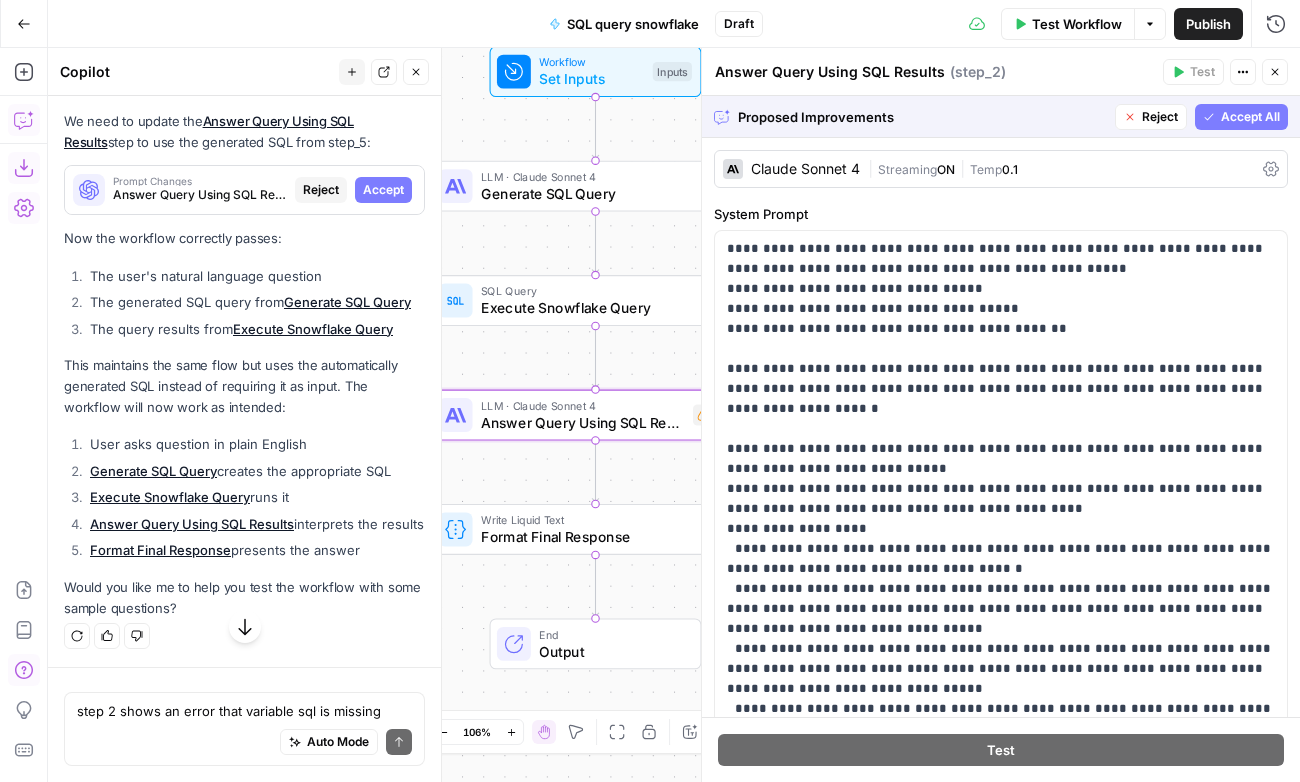 click on "Accept" at bounding box center (383, 190) 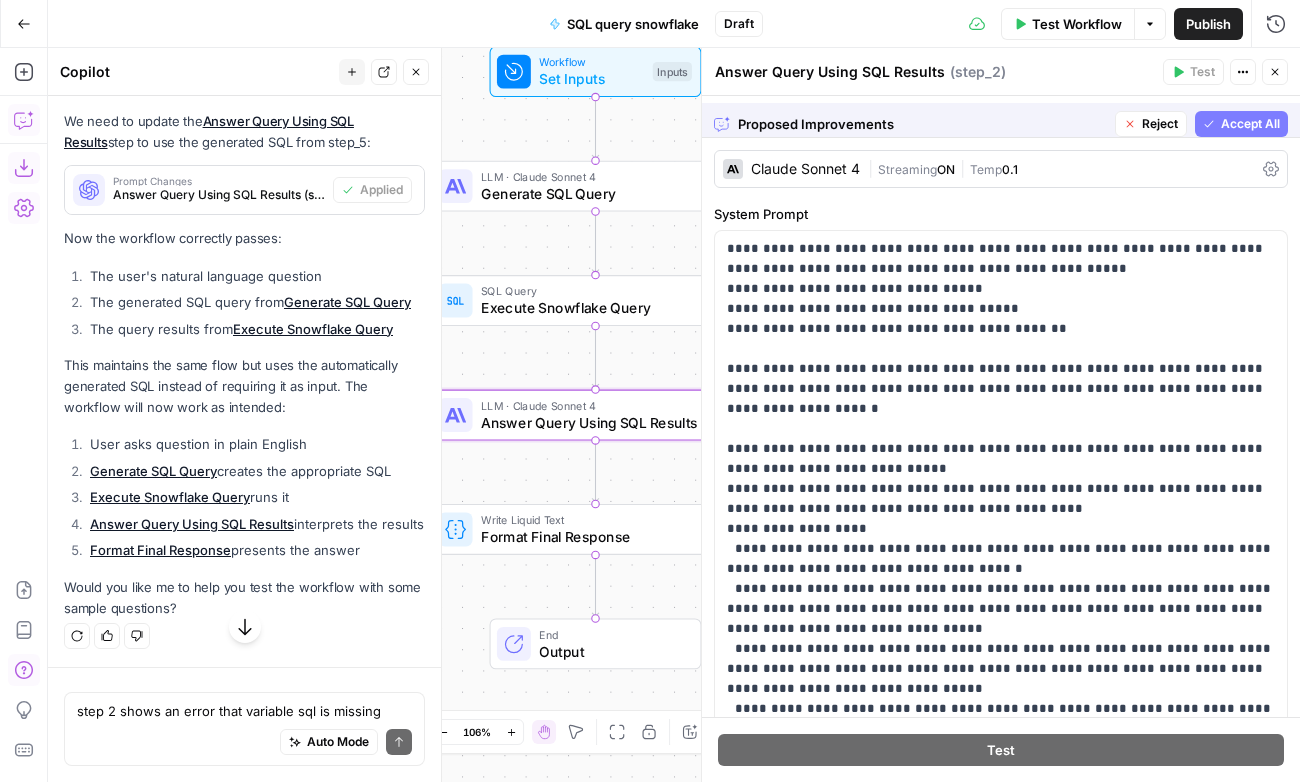 scroll, scrollTop: 11812, scrollLeft: 0, axis: vertical 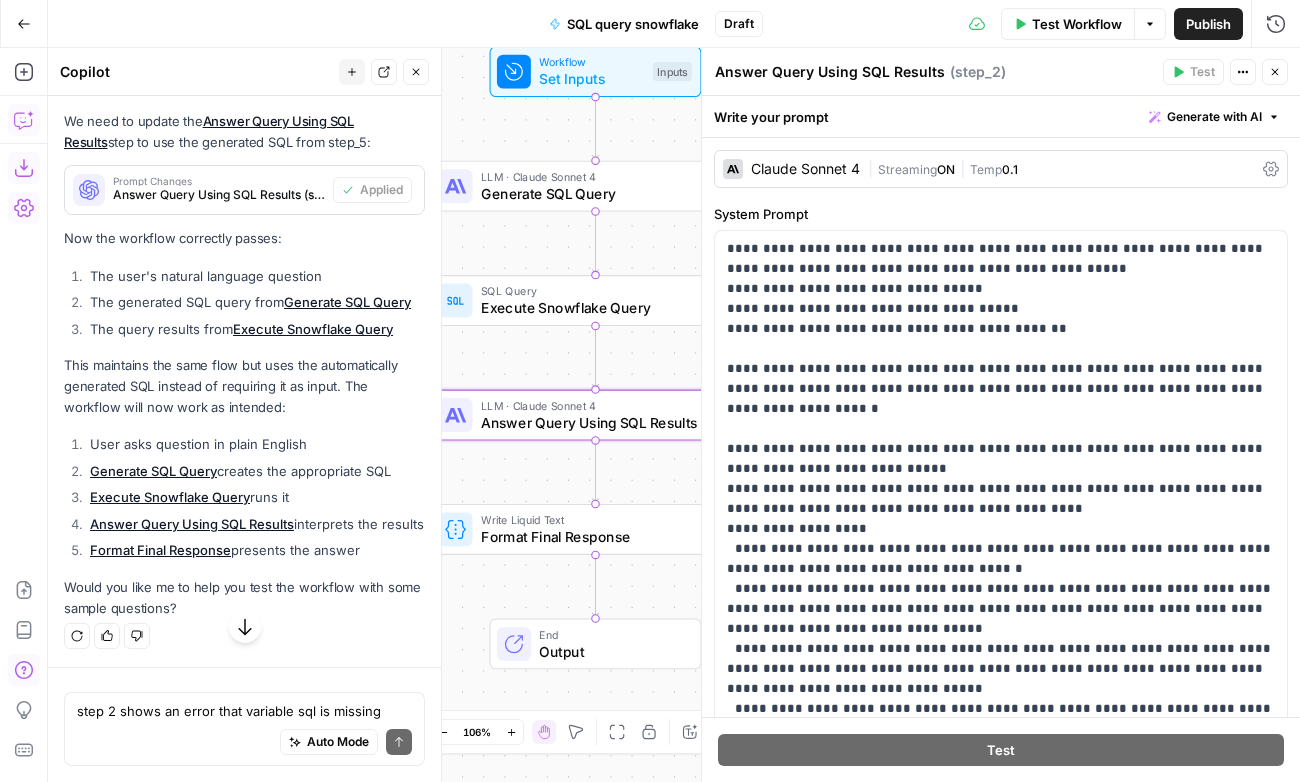 click 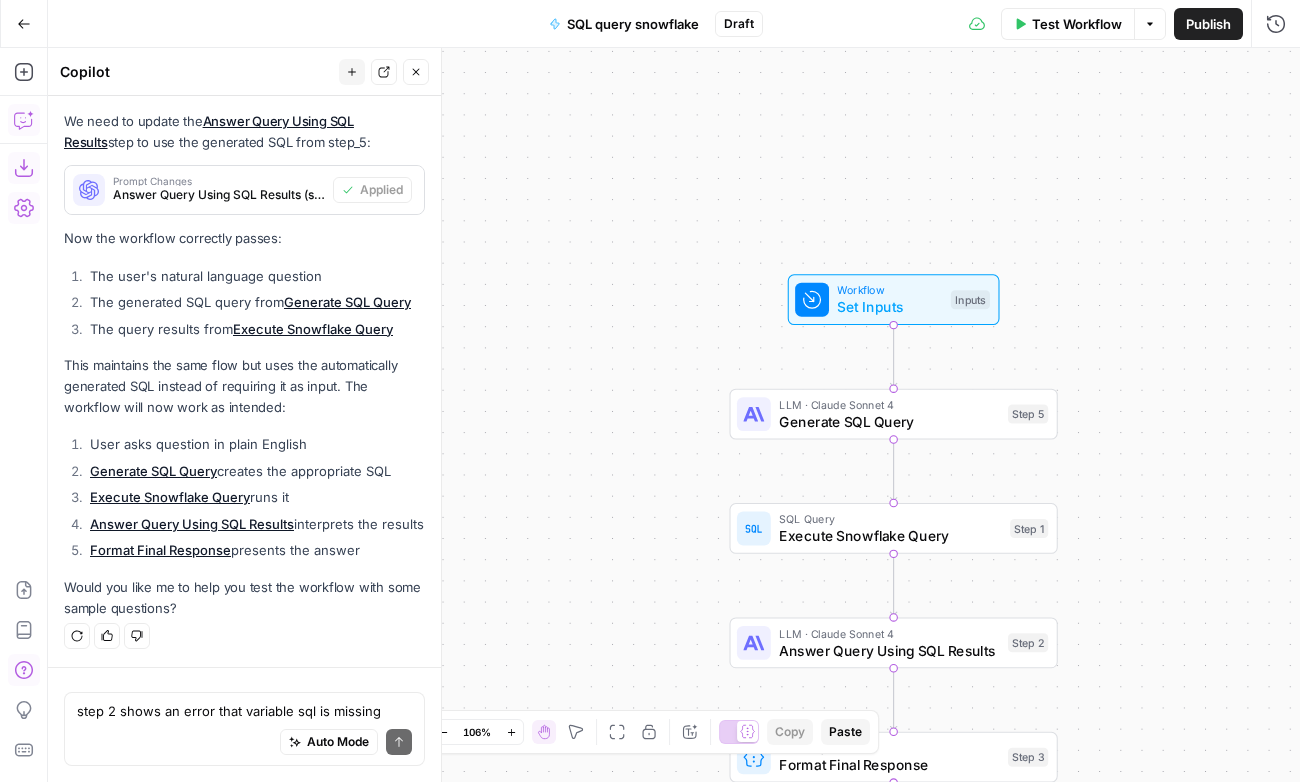scroll, scrollTop: 12008, scrollLeft: 0, axis: vertical 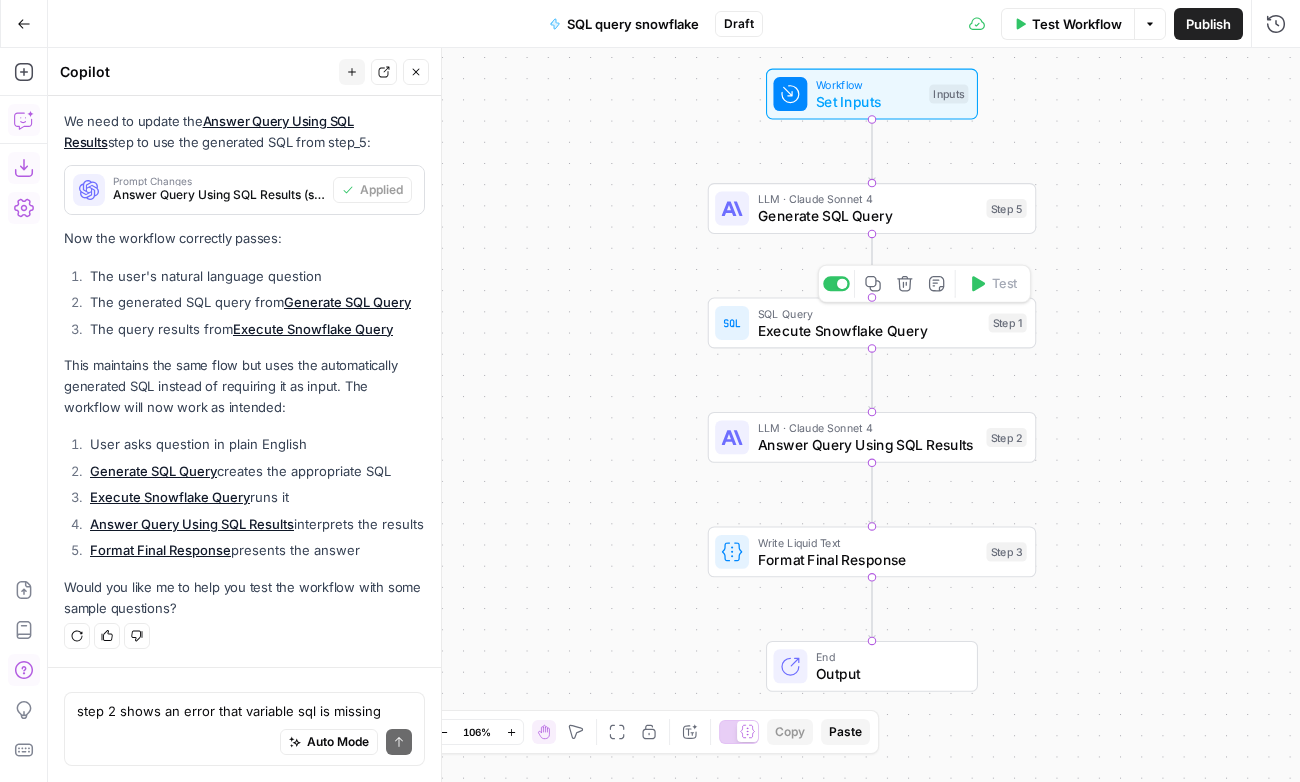 click on "Execute Snowflake Query" at bounding box center (869, 330) 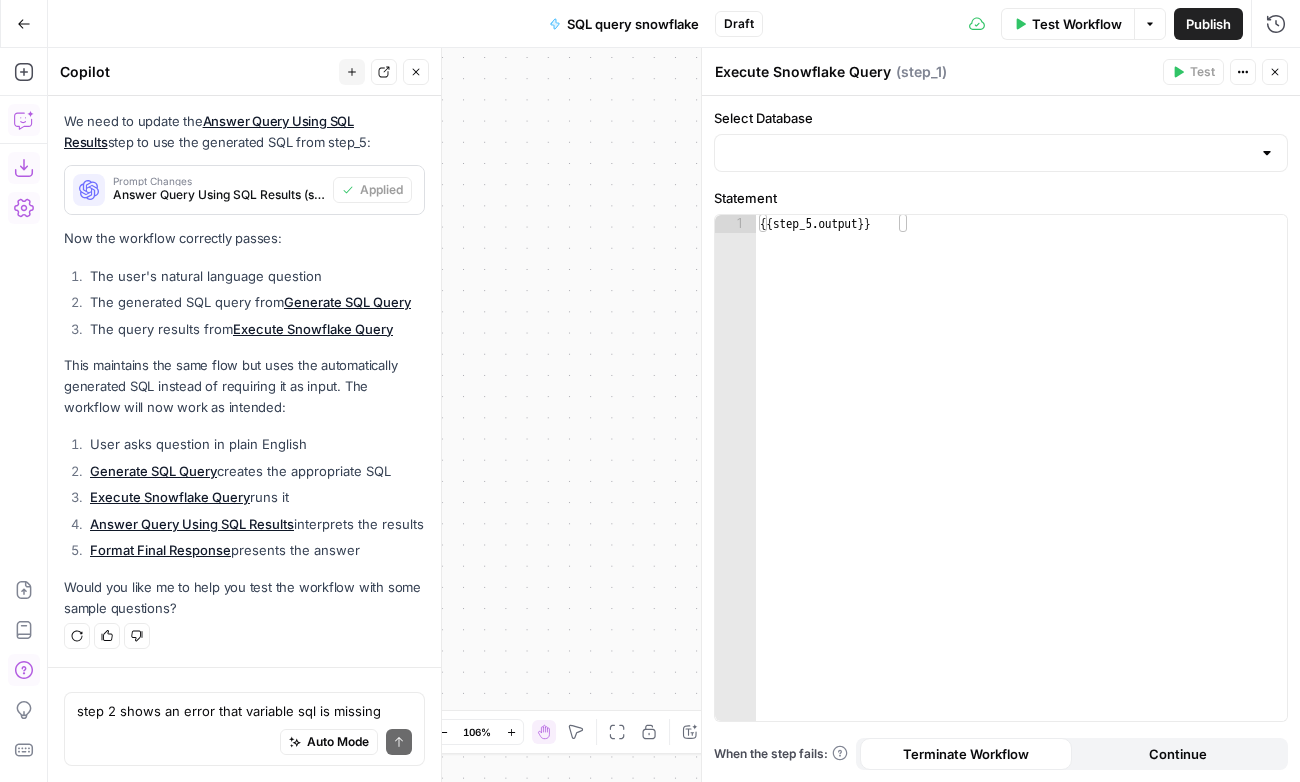 click on "Close" at bounding box center (1275, 72) 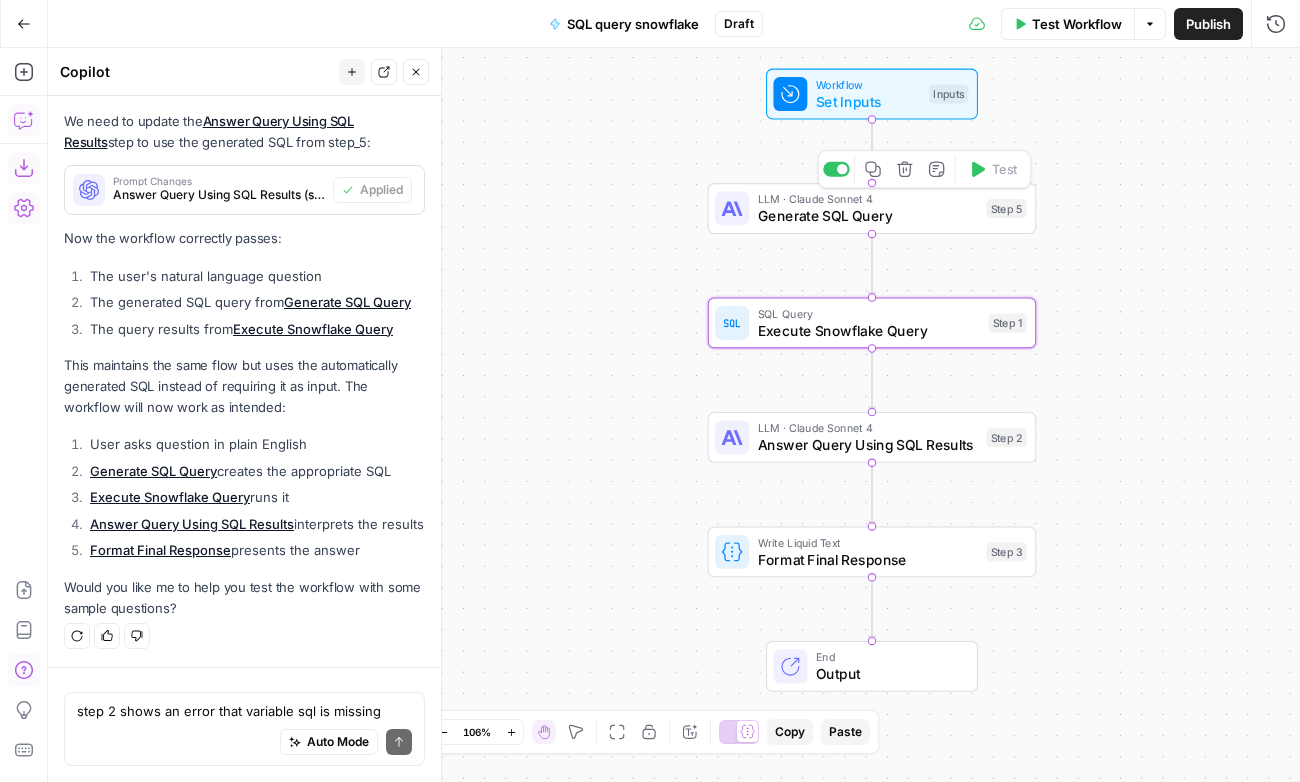 click on "Generate SQL Query" at bounding box center [868, 215] 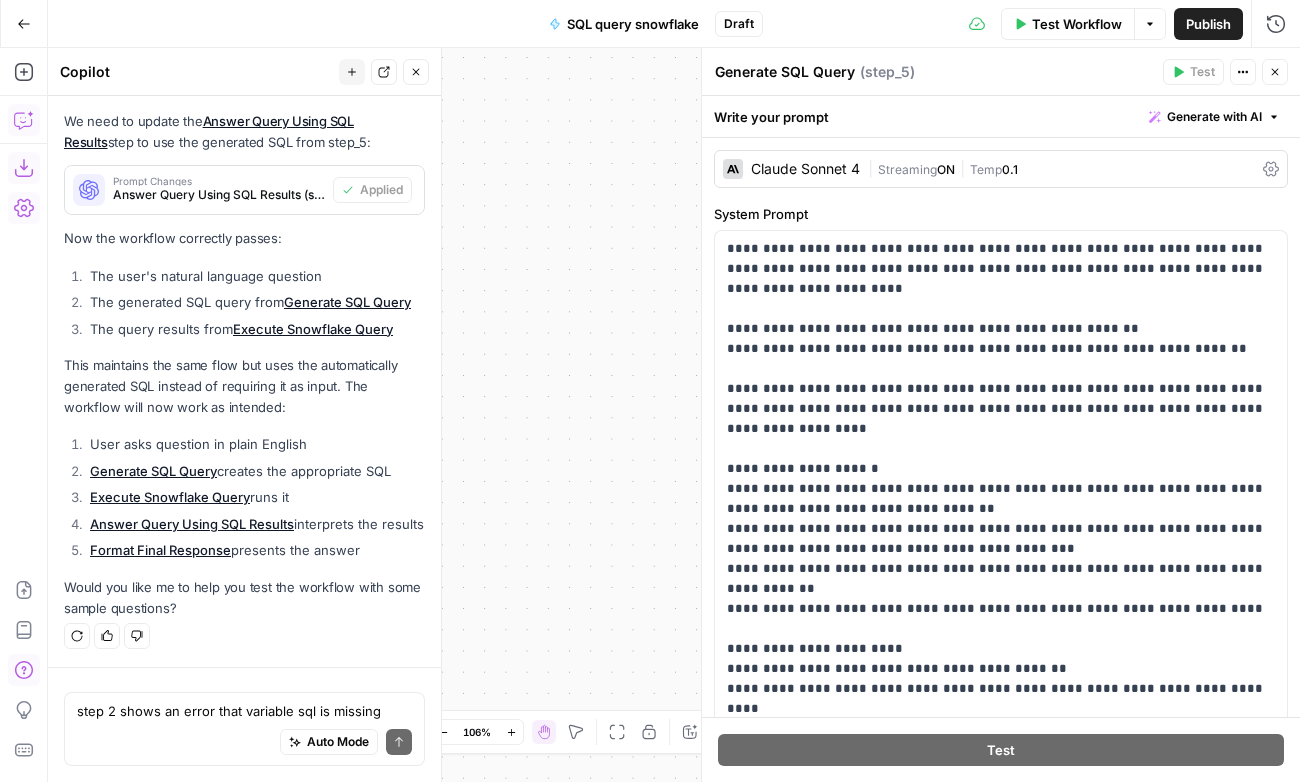 click on "Workflow Set Inputs Inputs LLM · Claude Sonnet 4 Generate SQL Query Step 5 SQL Query Execute Snowflake Query Step 1 LLM · Claude Sonnet 4 Answer Query Using SQL Results Step 2 Write Liquid Text Format Final Response Step 3 End Output" at bounding box center (674, 415) 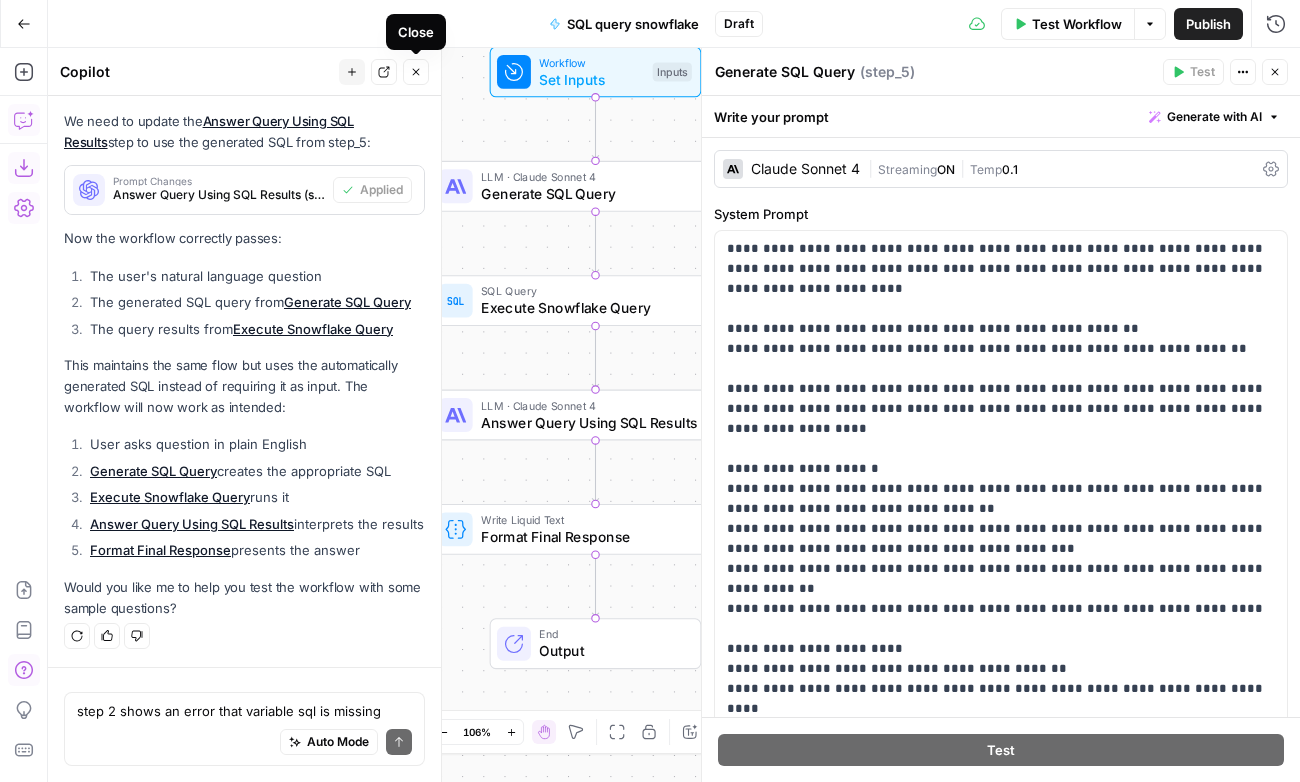 click 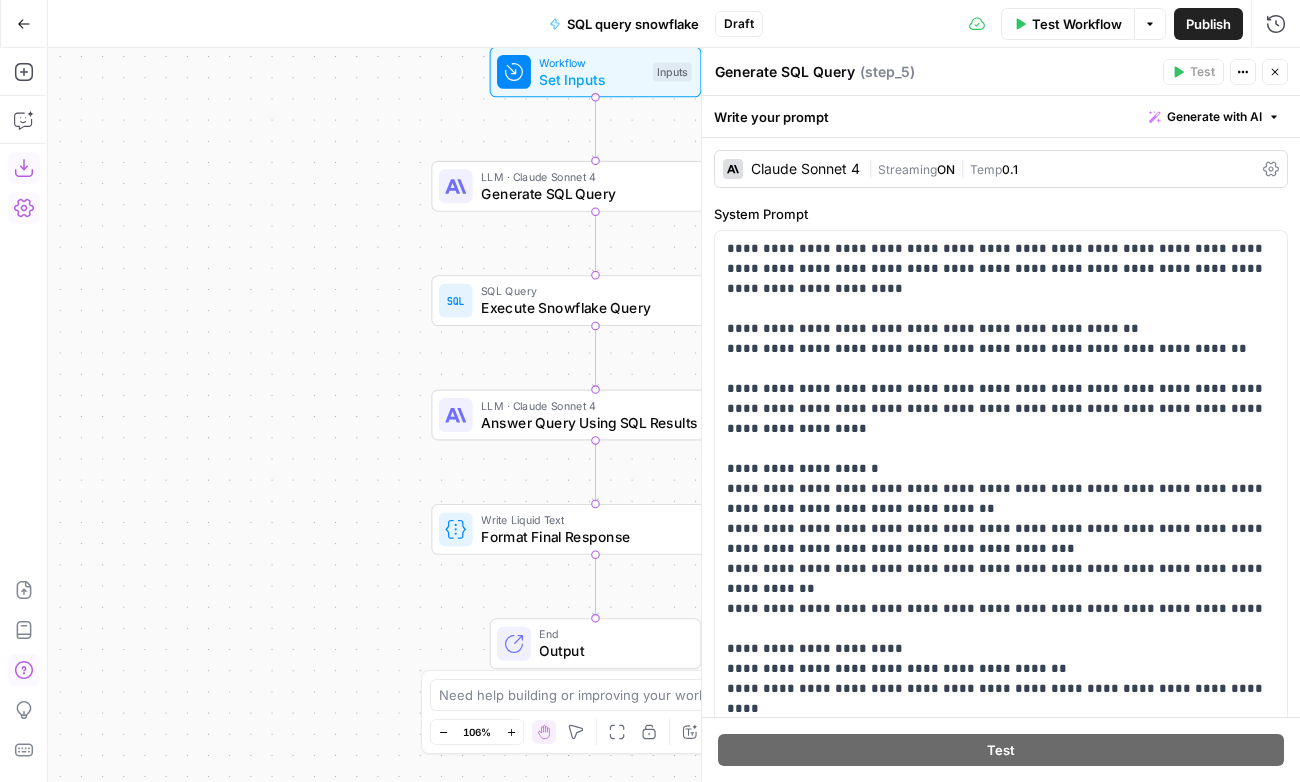 click 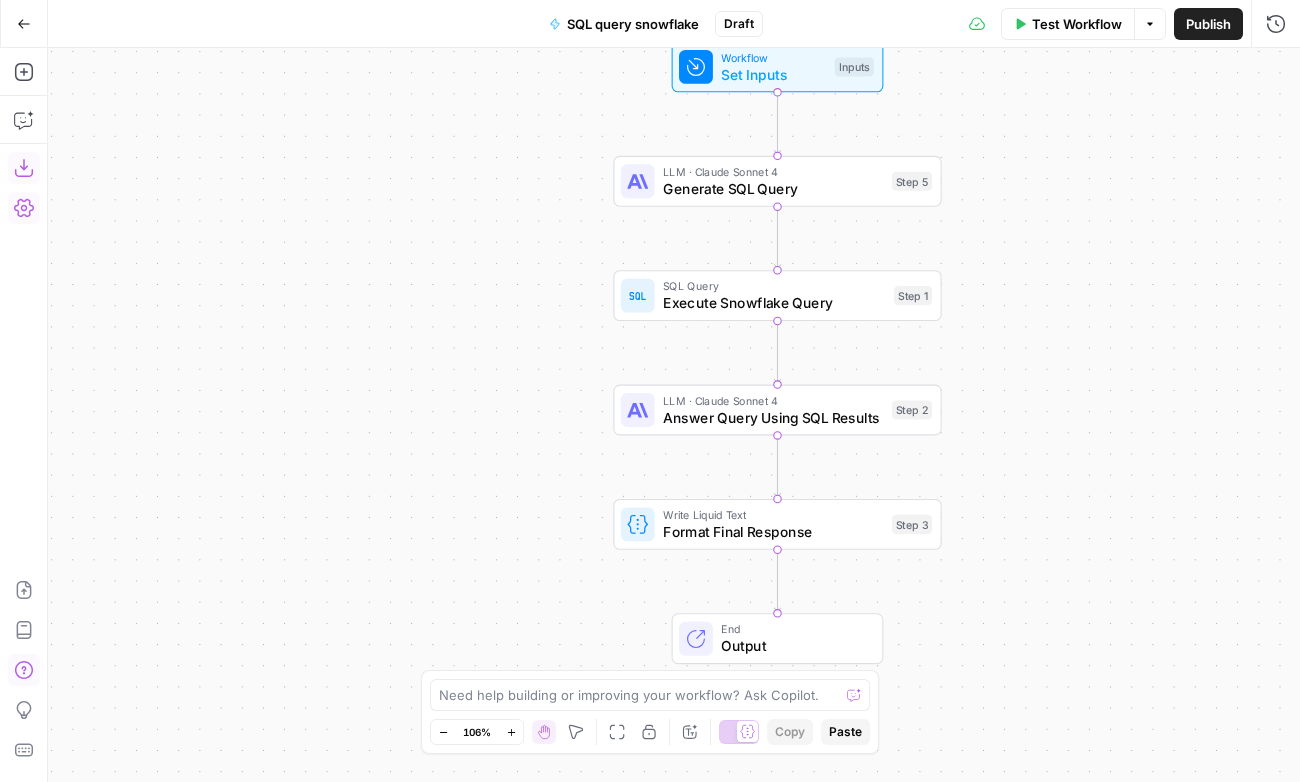 drag, startPoint x: 362, startPoint y: 334, endPoint x: 497, endPoint y: 332, distance: 135.01482 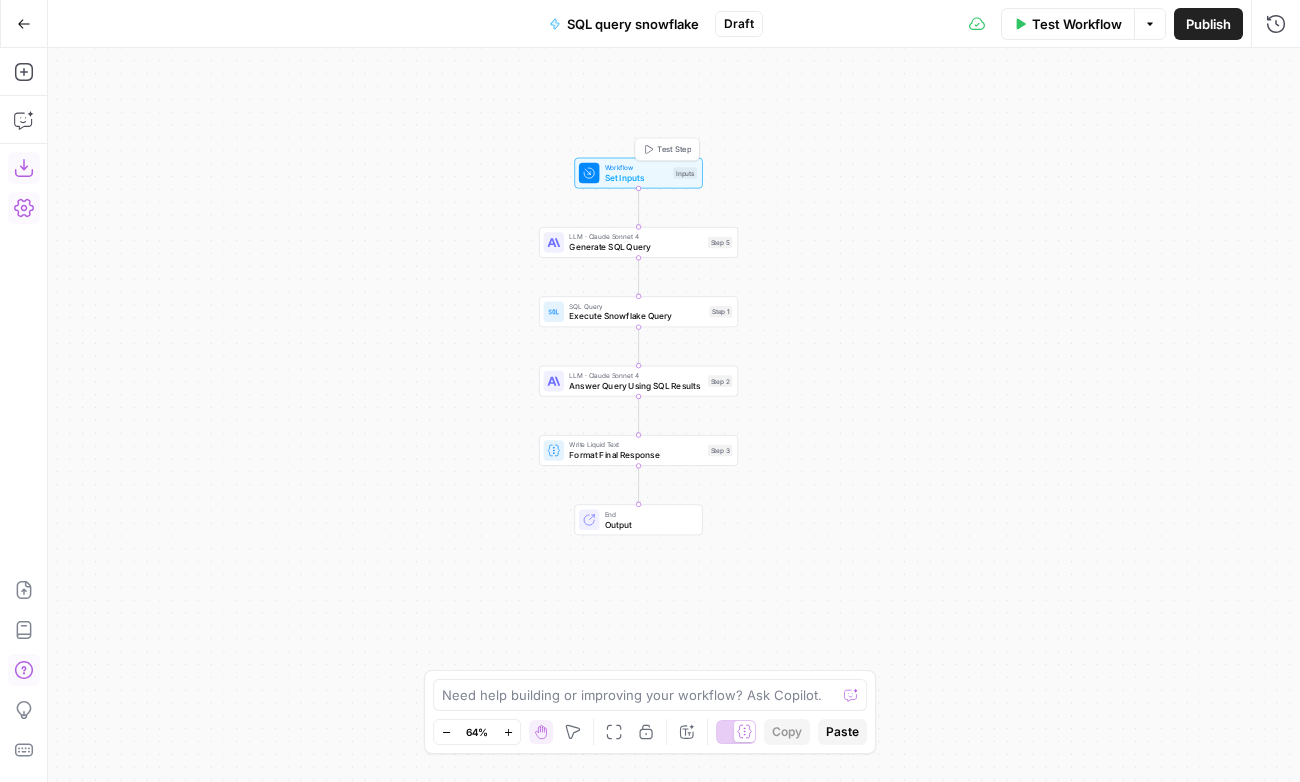 click on "Workflow" at bounding box center (637, 167) 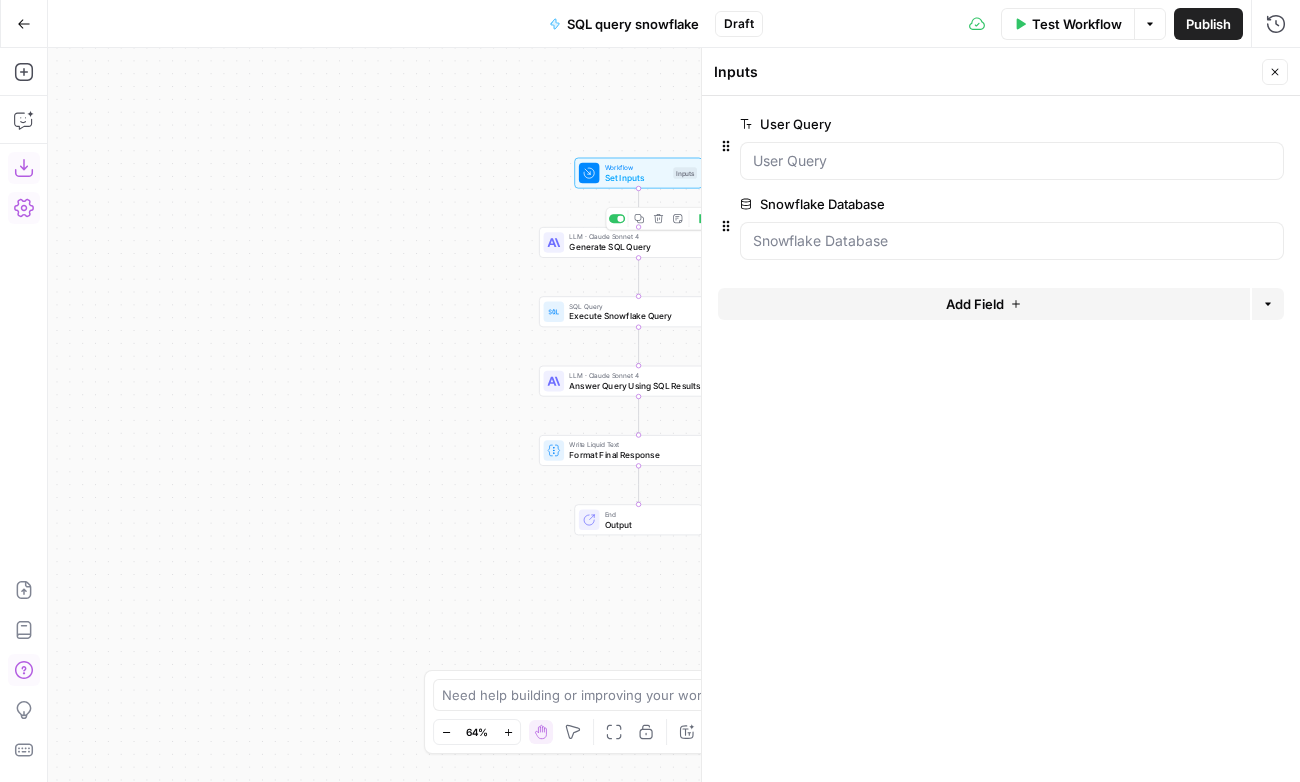 click on "Generate SQL Query" at bounding box center [636, 246] 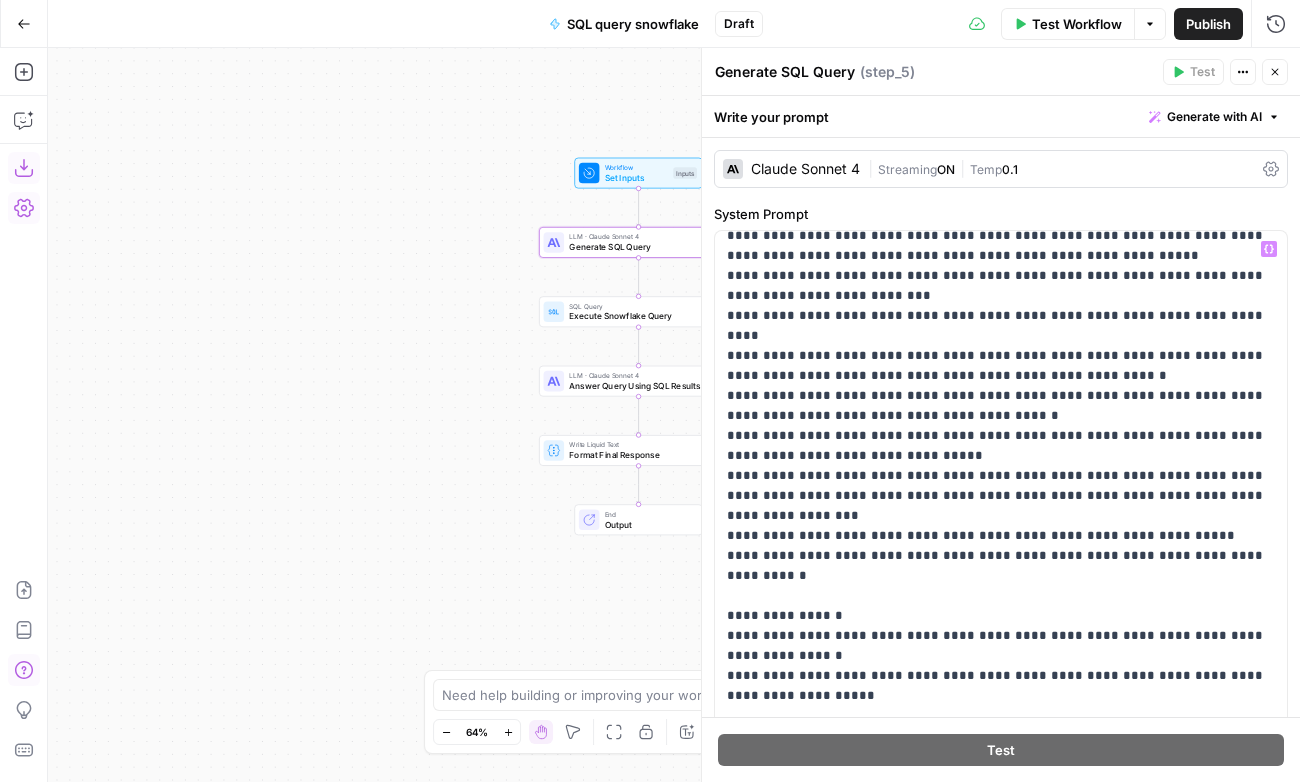 scroll, scrollTop: 661, scrollLeft: 0, axis: vertical 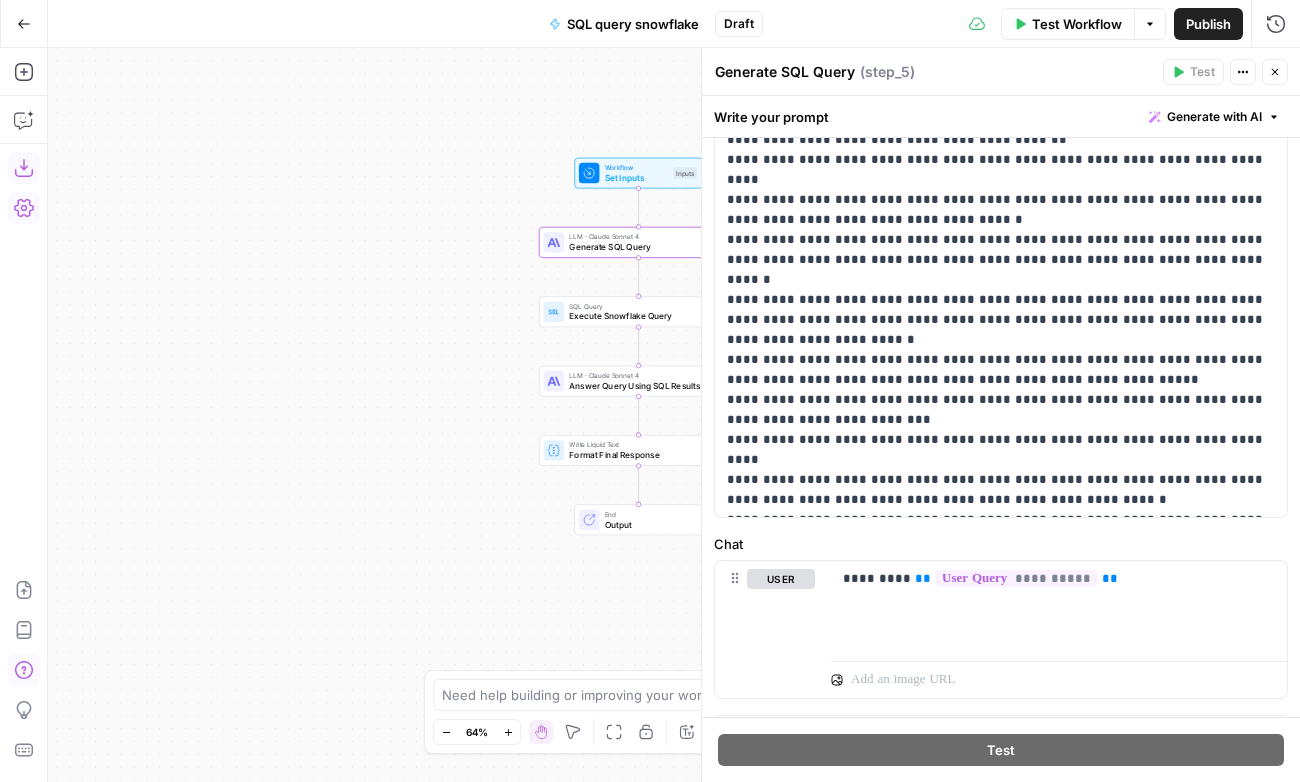click on "Close" at bounding box center [1280, 72] 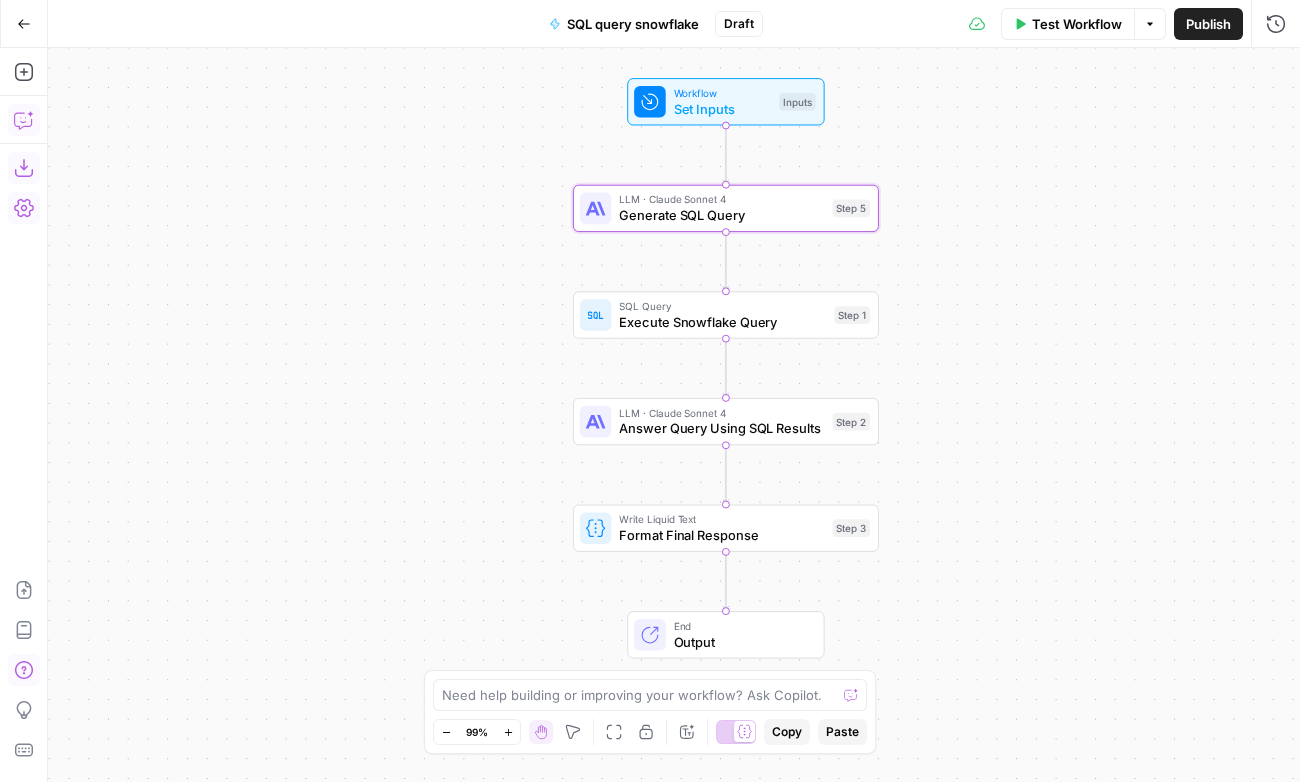click 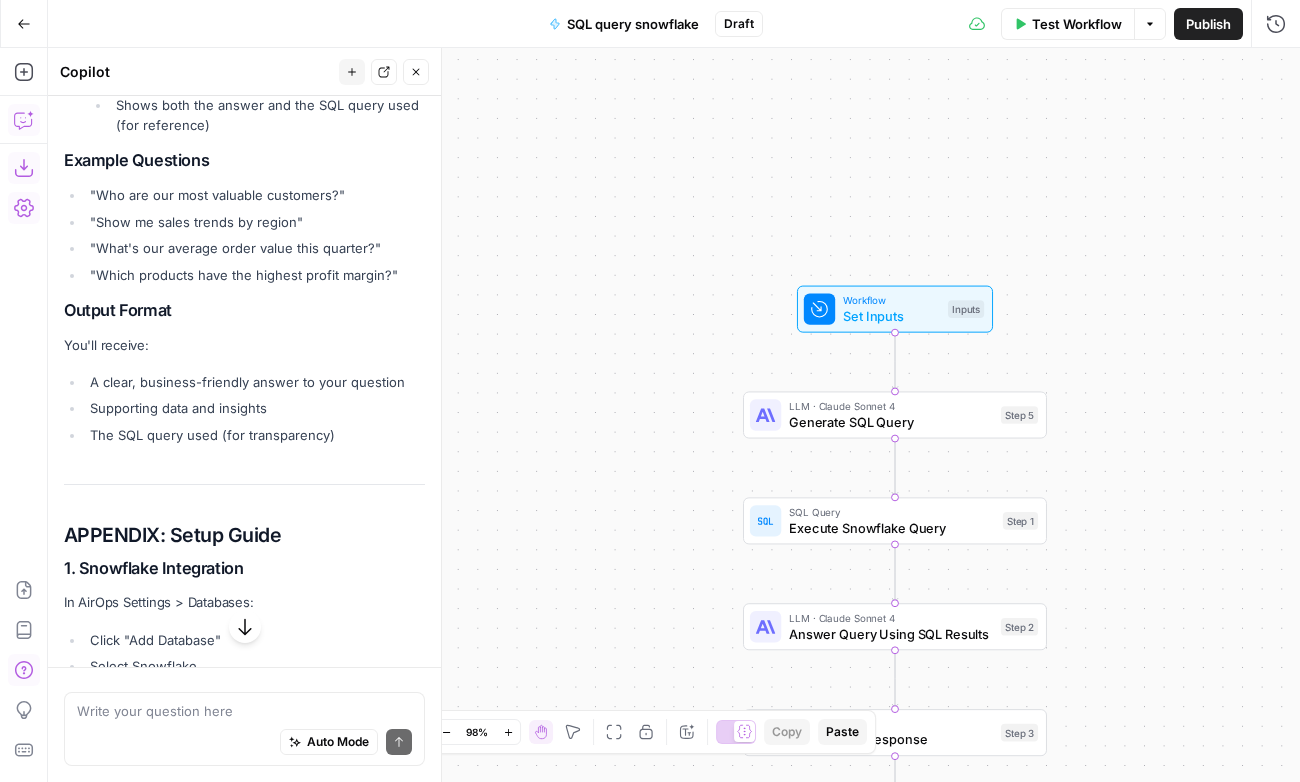 scroll, scrollTop: 9706, scrollLeft: 0, axis: vertical 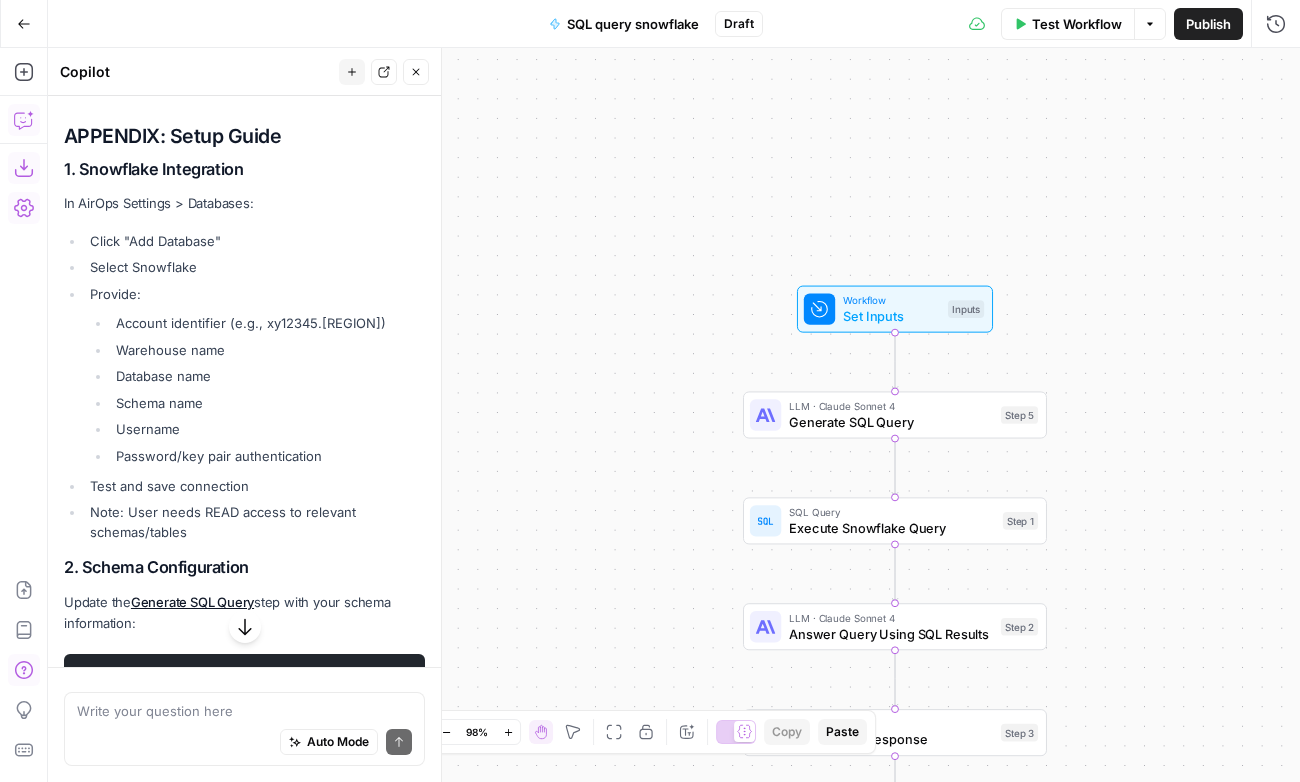 drag, startPoint x: 69, startPoint y: 166, endPoint x: 354, endPoint y: 547, distance: 475.80038 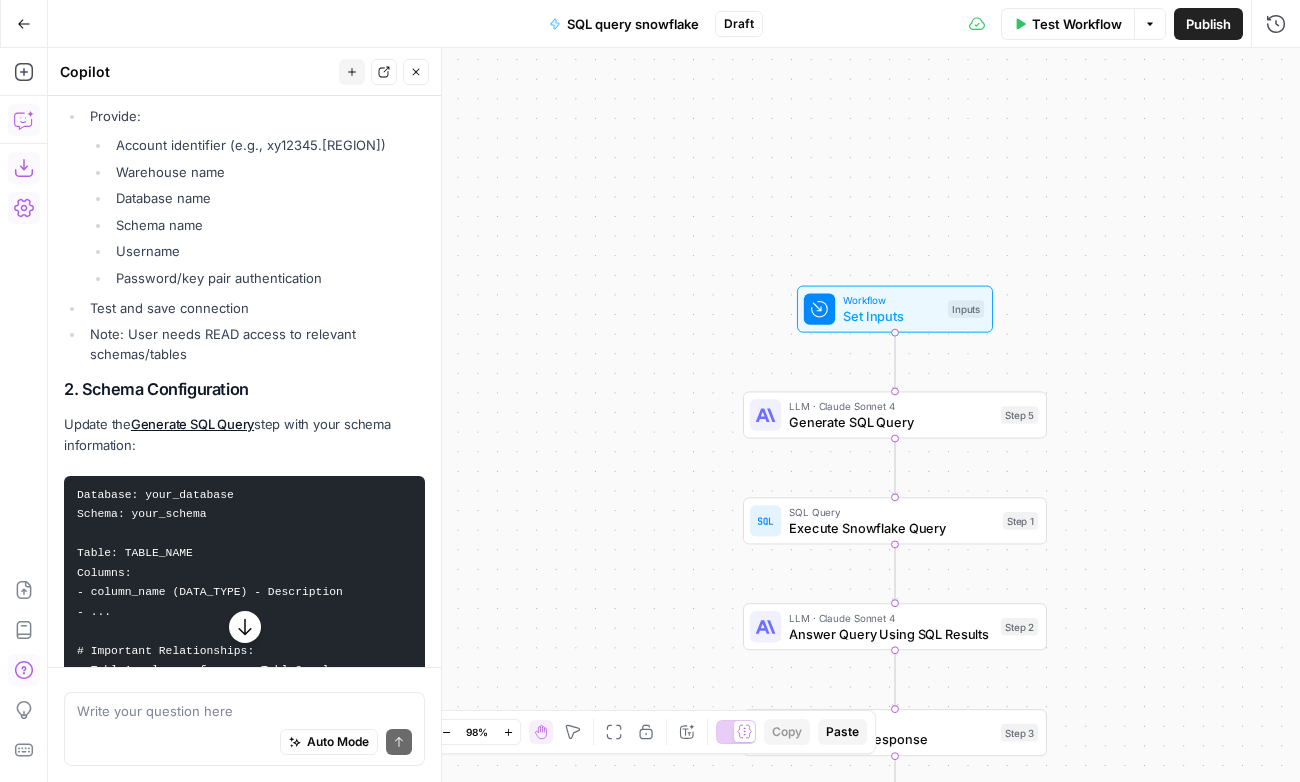 scroll, scrollTop: 10287, scrollLeft: 0, axis: vertical 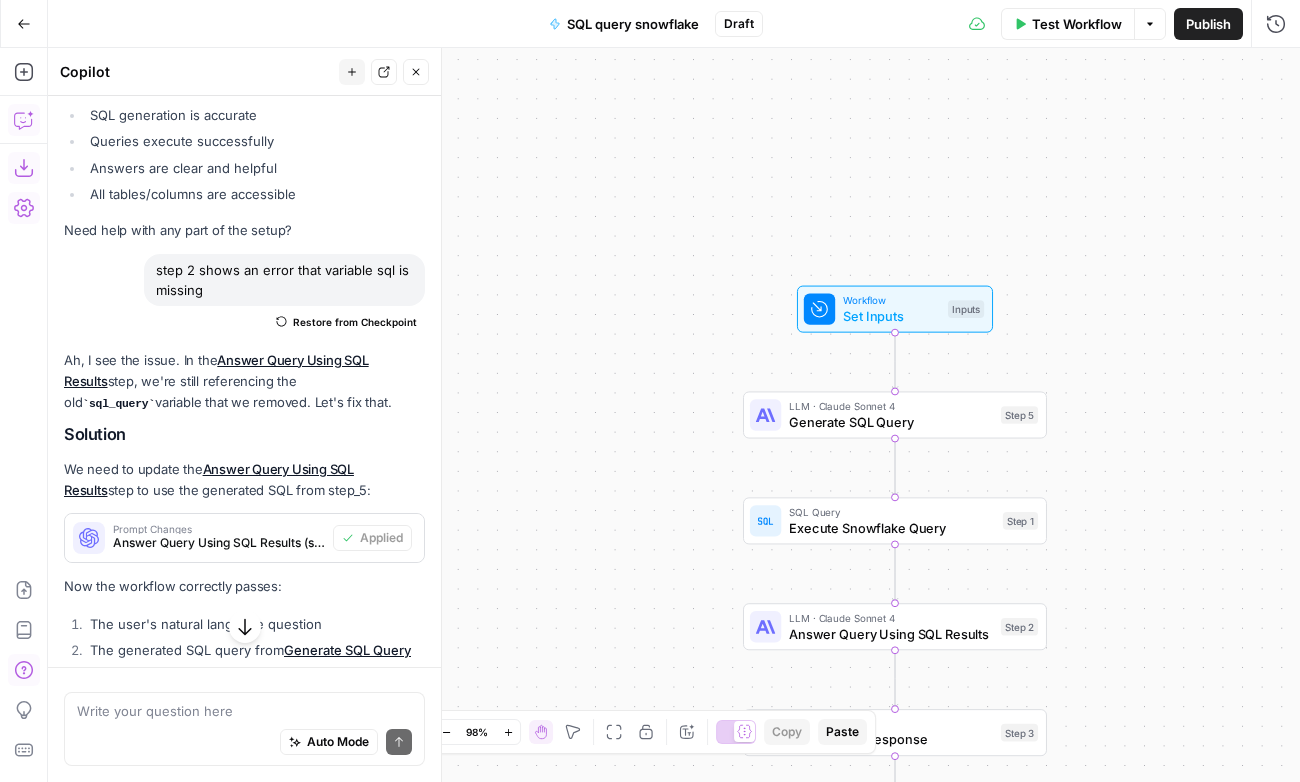drag, startPoint x: 65, startPoint y: 449, endPoint x: 286, endPoint y: 504, distance: 227.74107 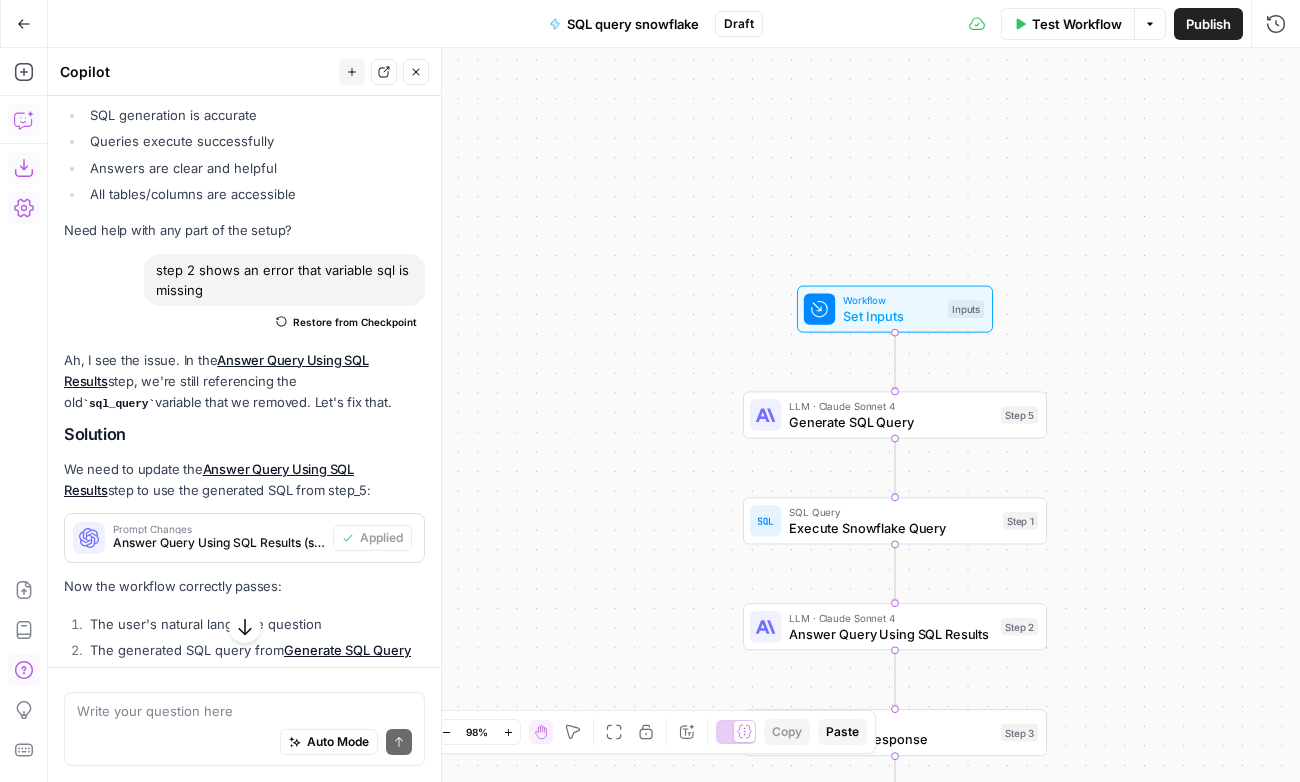 copy on "APPENDIX: Setup Guide
1. Snowflake Integration
In AirOps Settings > Databases:
Click "Add Database"
Select Snowflake
Provide:
Account identifier (e.g., xy12345.us-east-1)
Warehouse name
Database name
Schema name
Username
Password/key pair authentication
Test and save connection
Note: User needs READ access to relevant schemas/tables
2. Schema Configuration
Update the  Generate SQL Query  step with your schema information:
Database: your_database
Schema: your_schema
Table: TABLE_NAME
Columns:
- column_name (DATA_TYPE) - Description
- ...
# Important Relationships:
- Table1.column references Table2.column
Include for each table:
Column names and data types
Primary/foreign keys
Important relationships between tables
Any relevant views
Business rules or constraints" 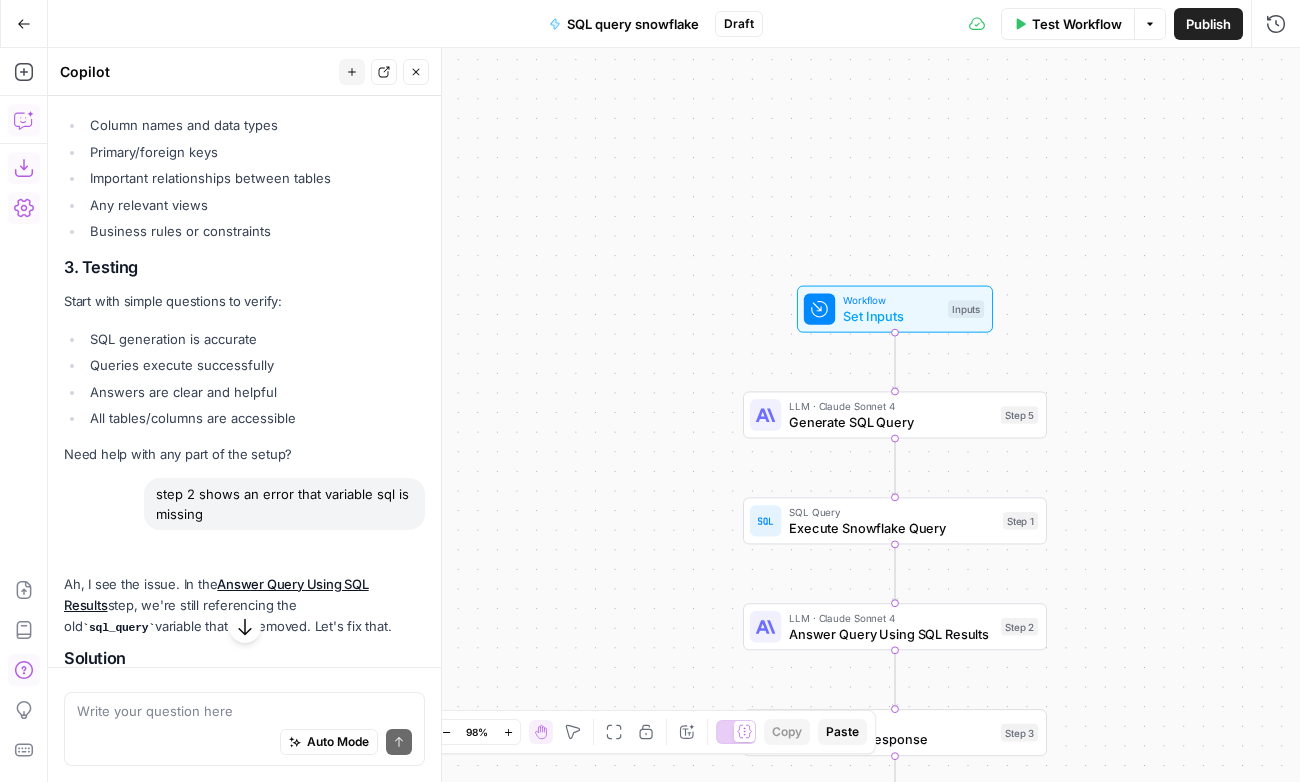 scroll, scrollTop: 11142, scrollLeft: 0, axis: vertical 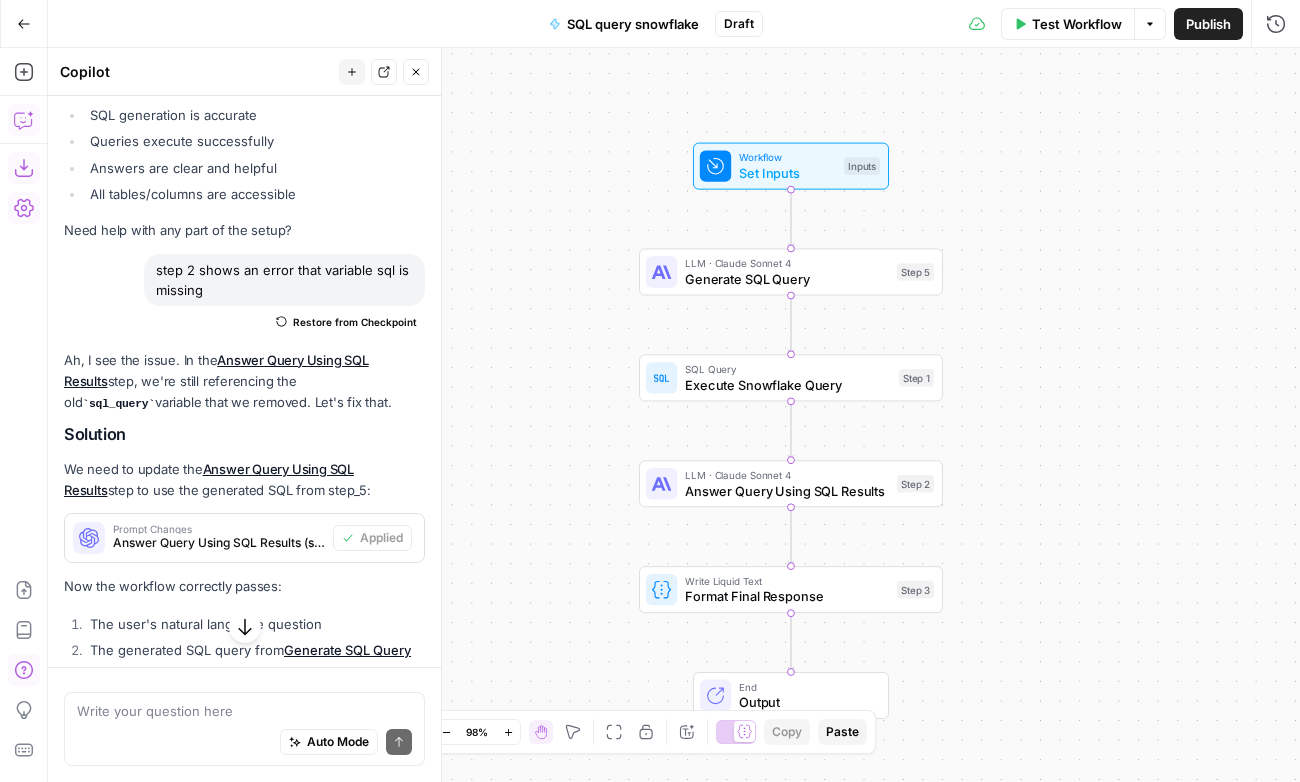 drag, startPoint x: 611, startPoint y: 446, endPoint x: 519, endPoint y: 301, distance: 171.72362 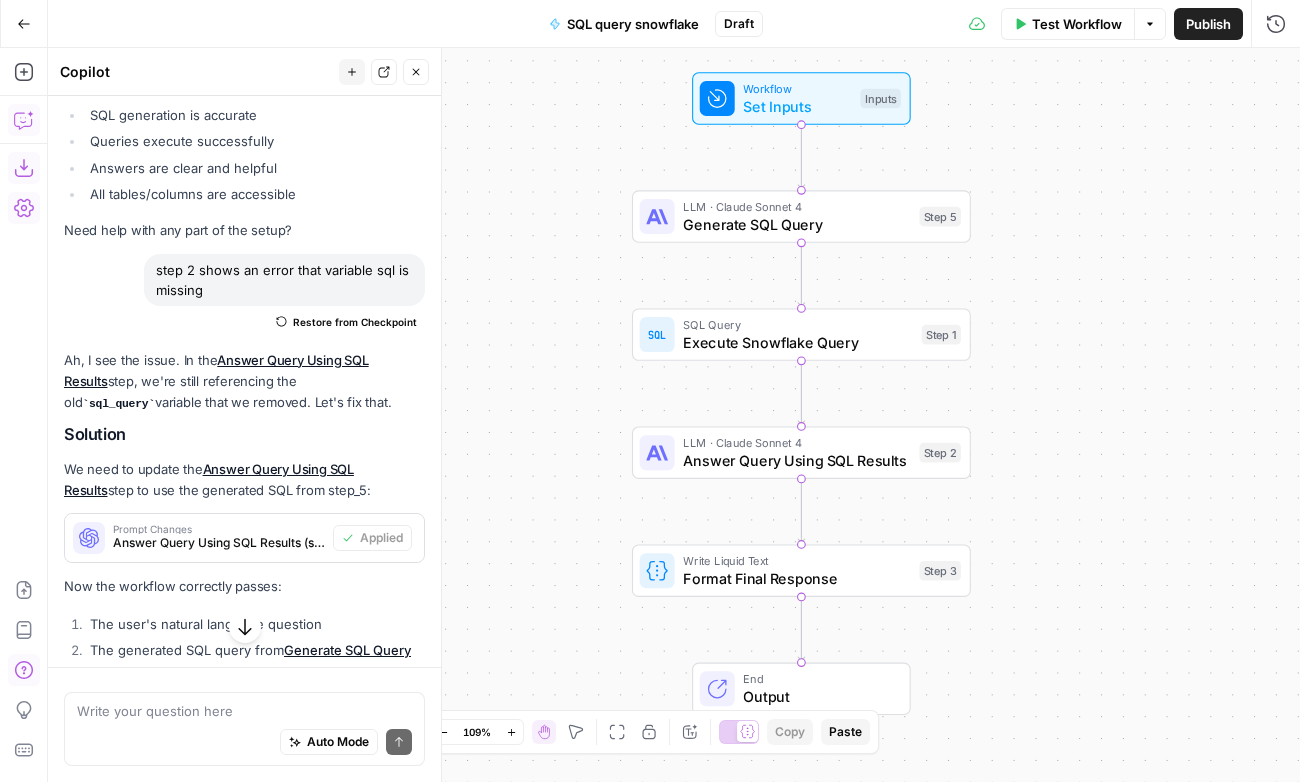 drag, startPoint x: 519, startPoint y: 455, endPoint x: 548, endPoint y: 424, distance: 42.44997 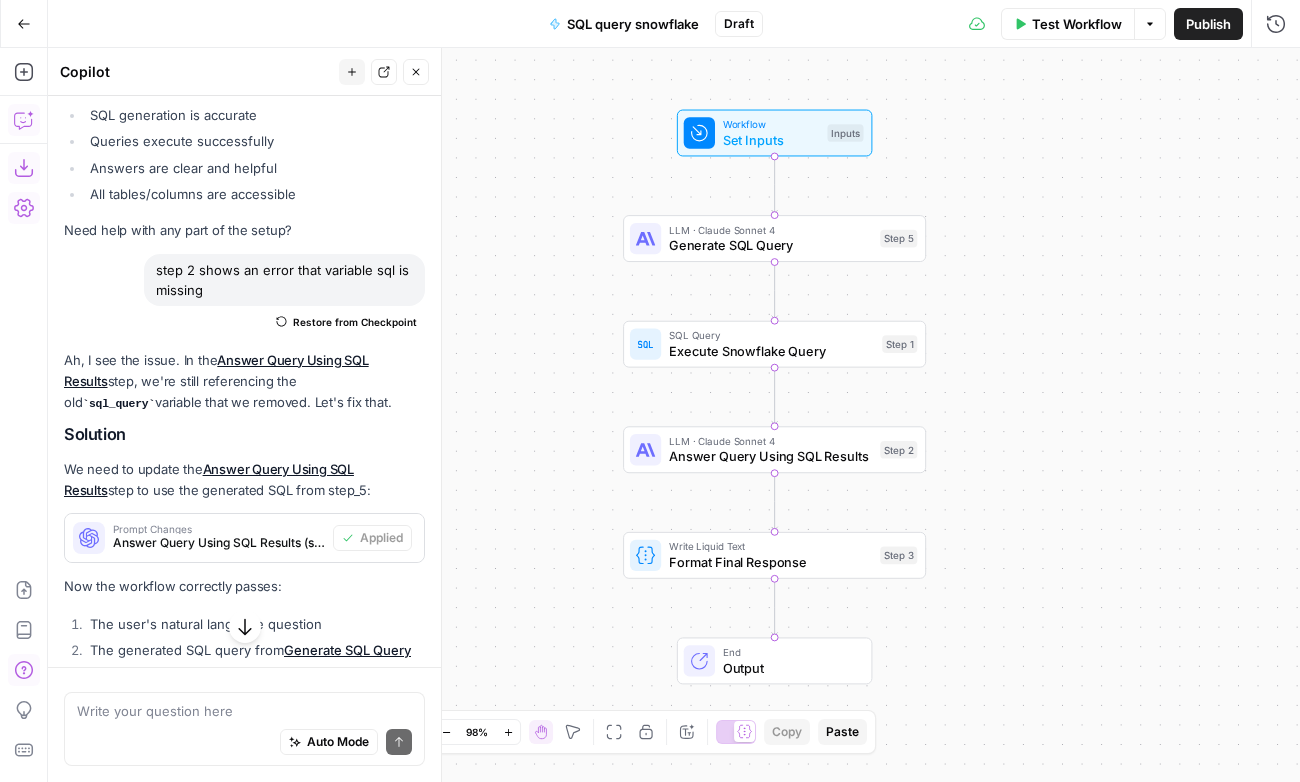 click on "Workflow Set Inputs Inputs LLM · Claude Sonnet 4 Generate SQL Query Step 5 SQL Query Execute Snowflake Query Step 1 LLM · Claude Sonnet 4 Answer Query Using SQL Results Step 2 Write Liquid Text Format Final Response Step 3 End Output" at bounding box center [674, 415] 